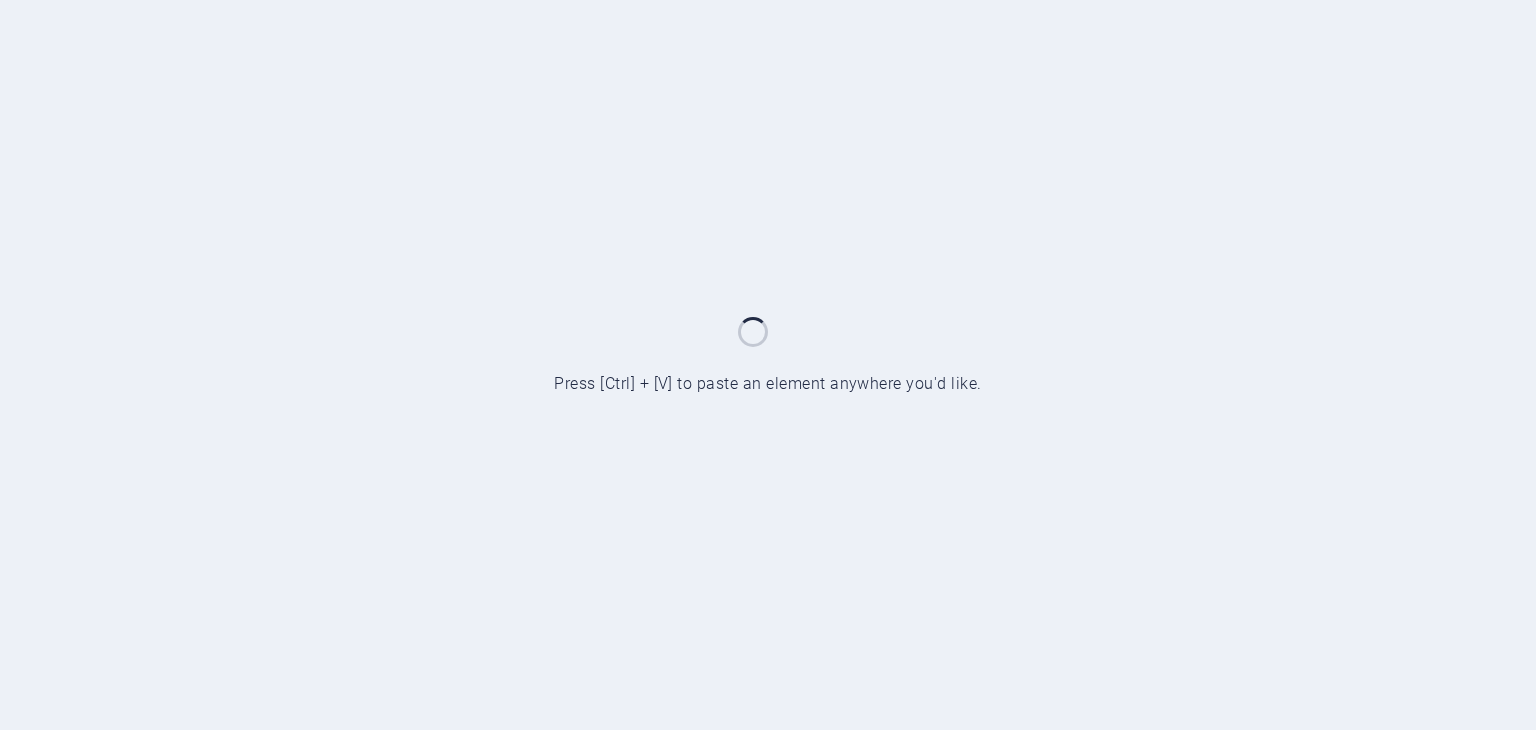 scroll, scrollTop: 0, scrollLeft: 0, axis: both 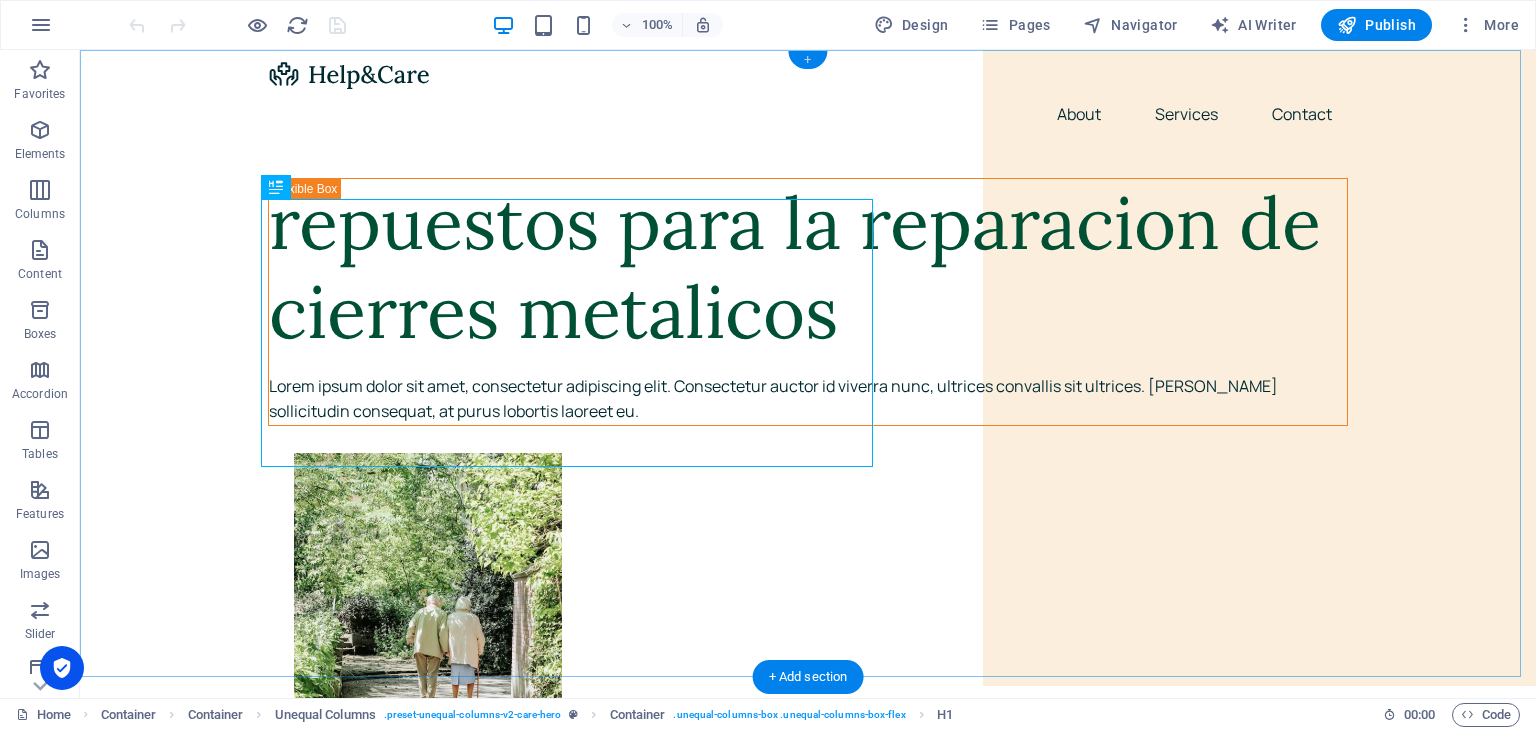 click on "+" at bounding box center [807, 60] 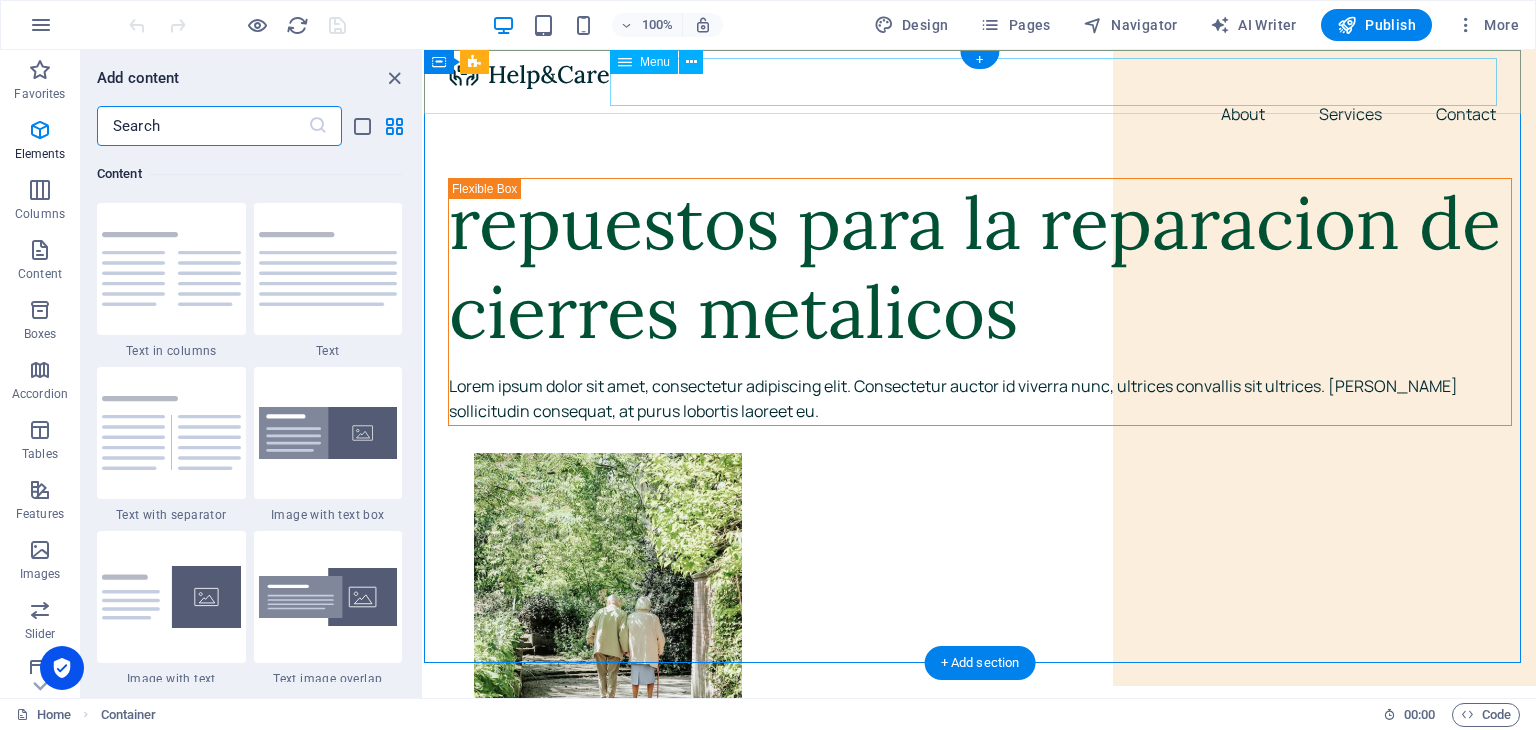 scroll, scrollTop: 3499, scrollLeft: 0, axis: vertical 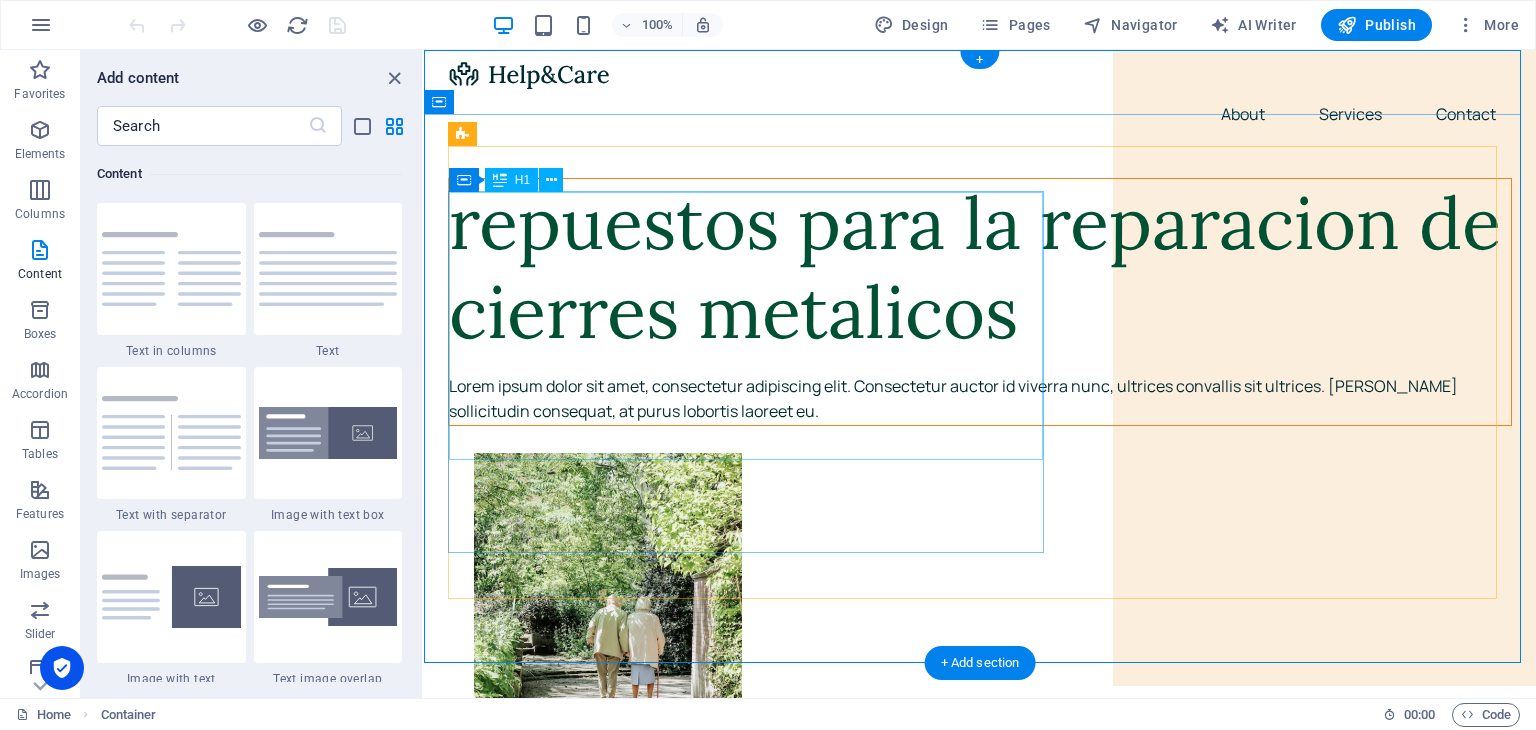 click on "repuestos para la reparacion de cierres metalicos" at bounding box center [980, 268] 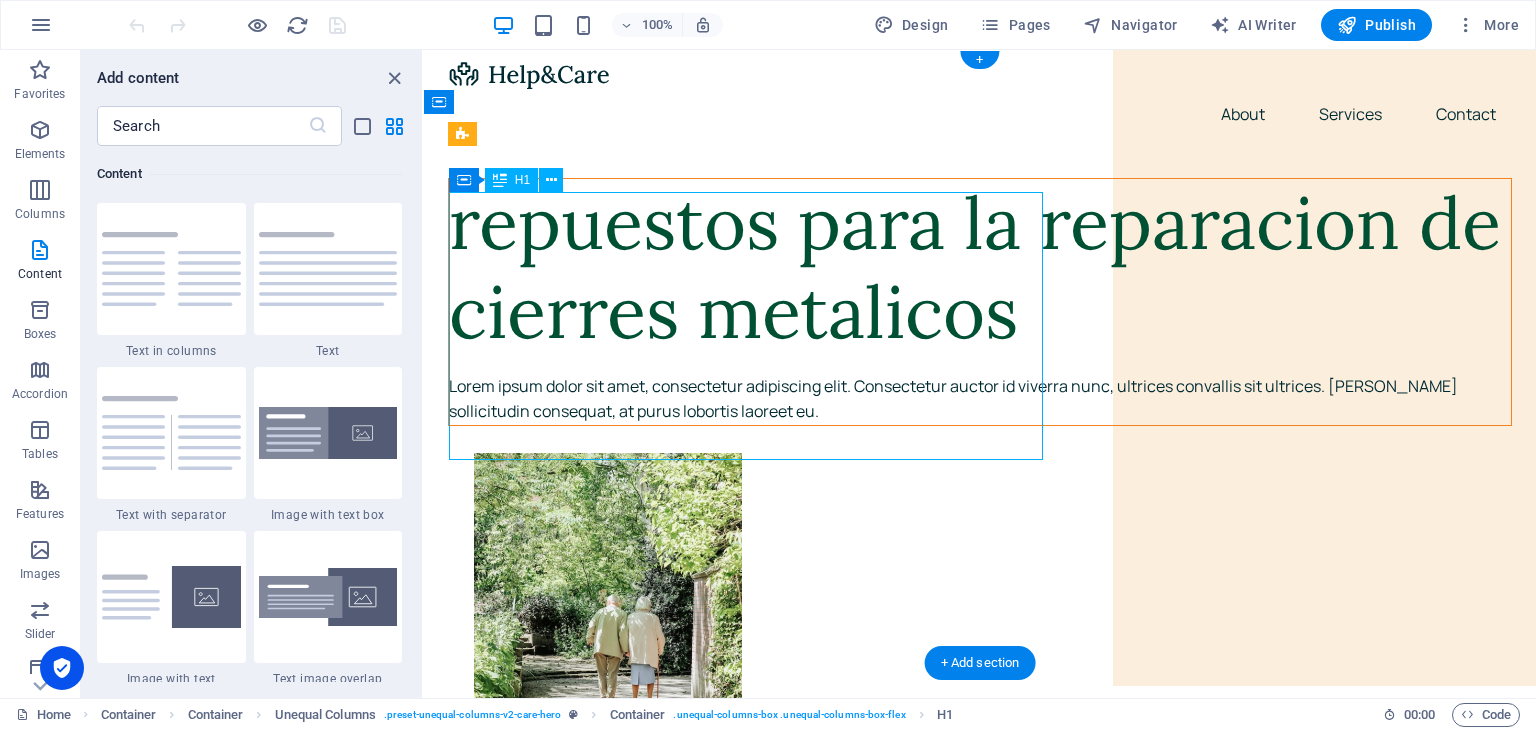 click on "repuestos para la reparacion de cierres metalicos" at bounding box center (980, 268) 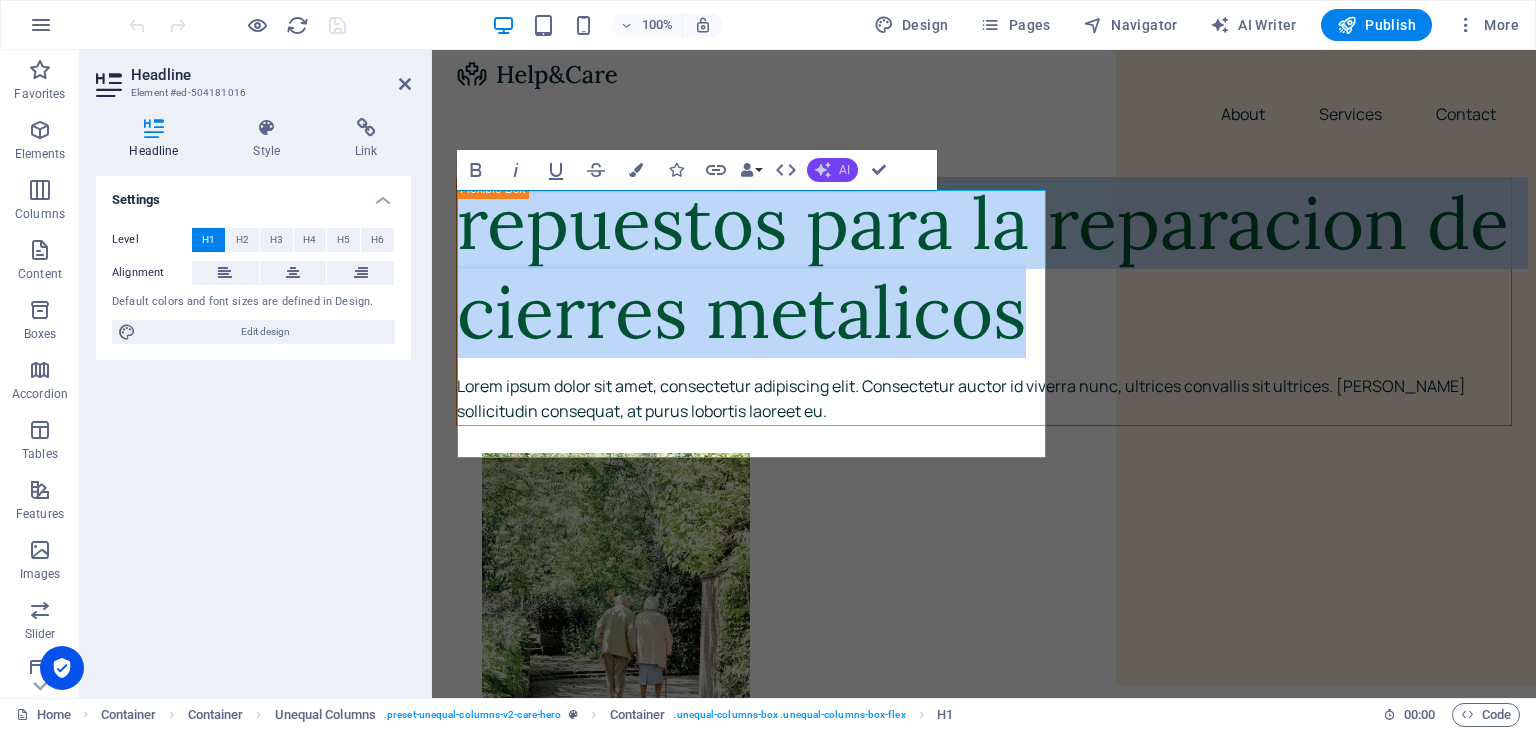 click on "AI" at bounding box center [832, 170] 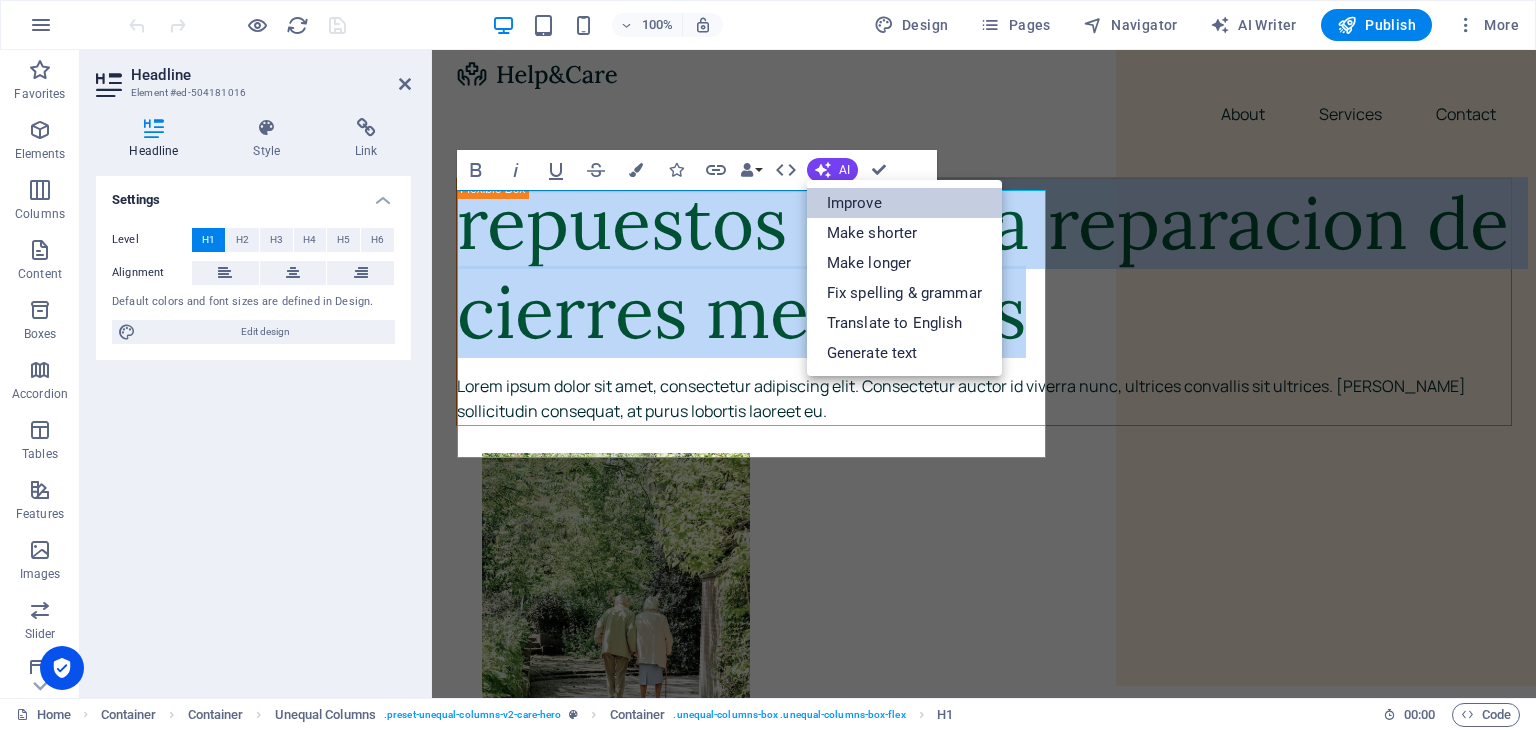 click on "Improve" at bounding box center [904, 203] 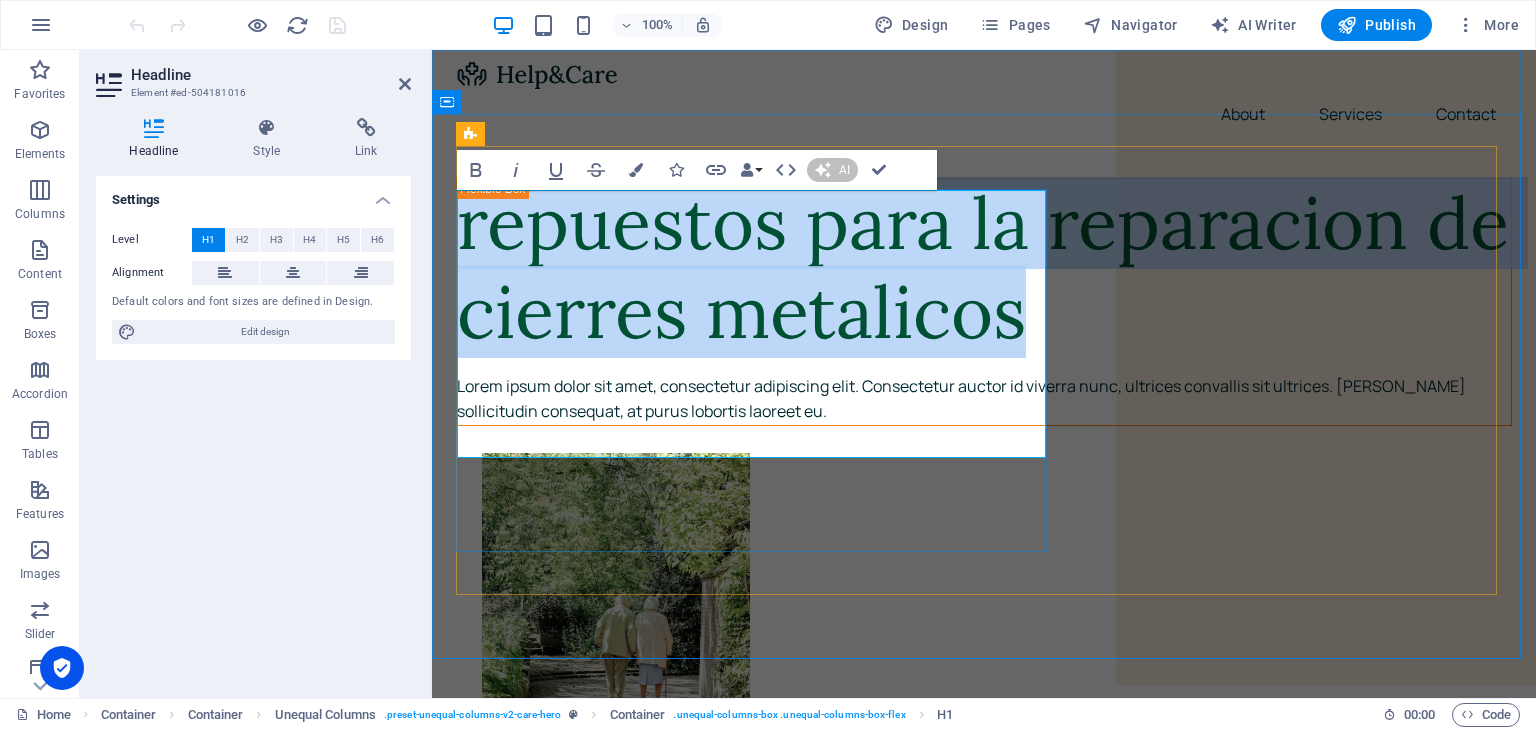 type 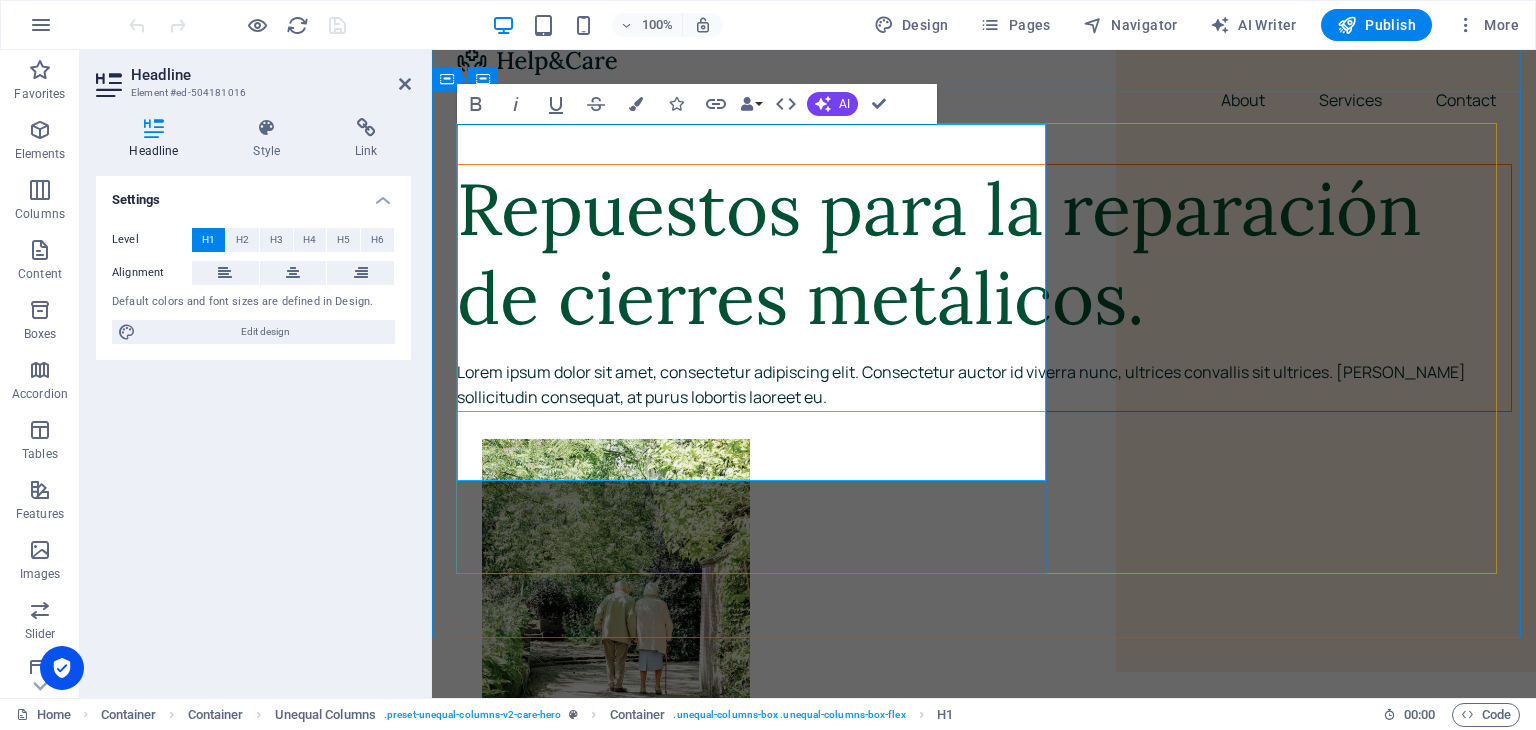 scroll, scrollTop: 12, scrollLeft: 0, axis: vertical 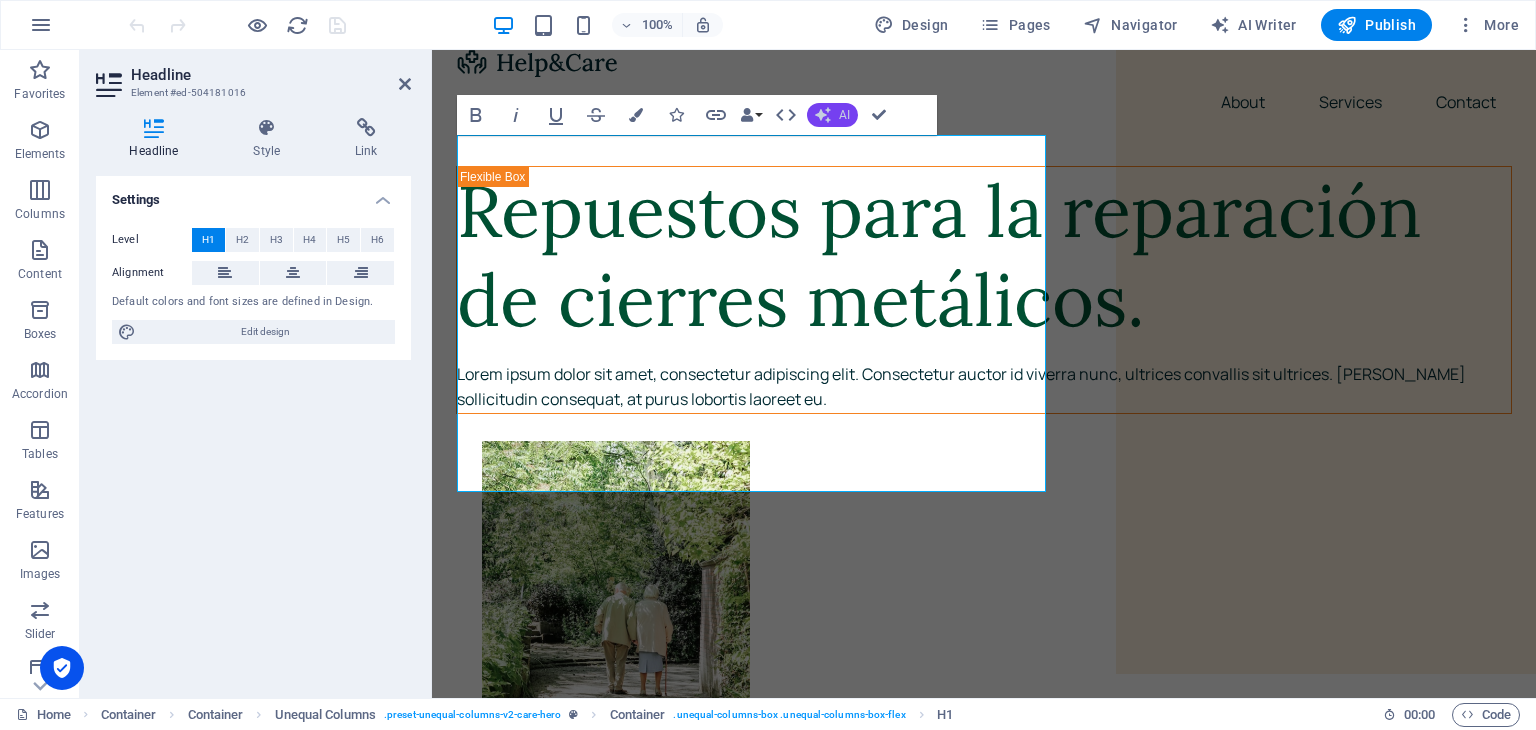 click on "AI" at bounding box center [832, 115] 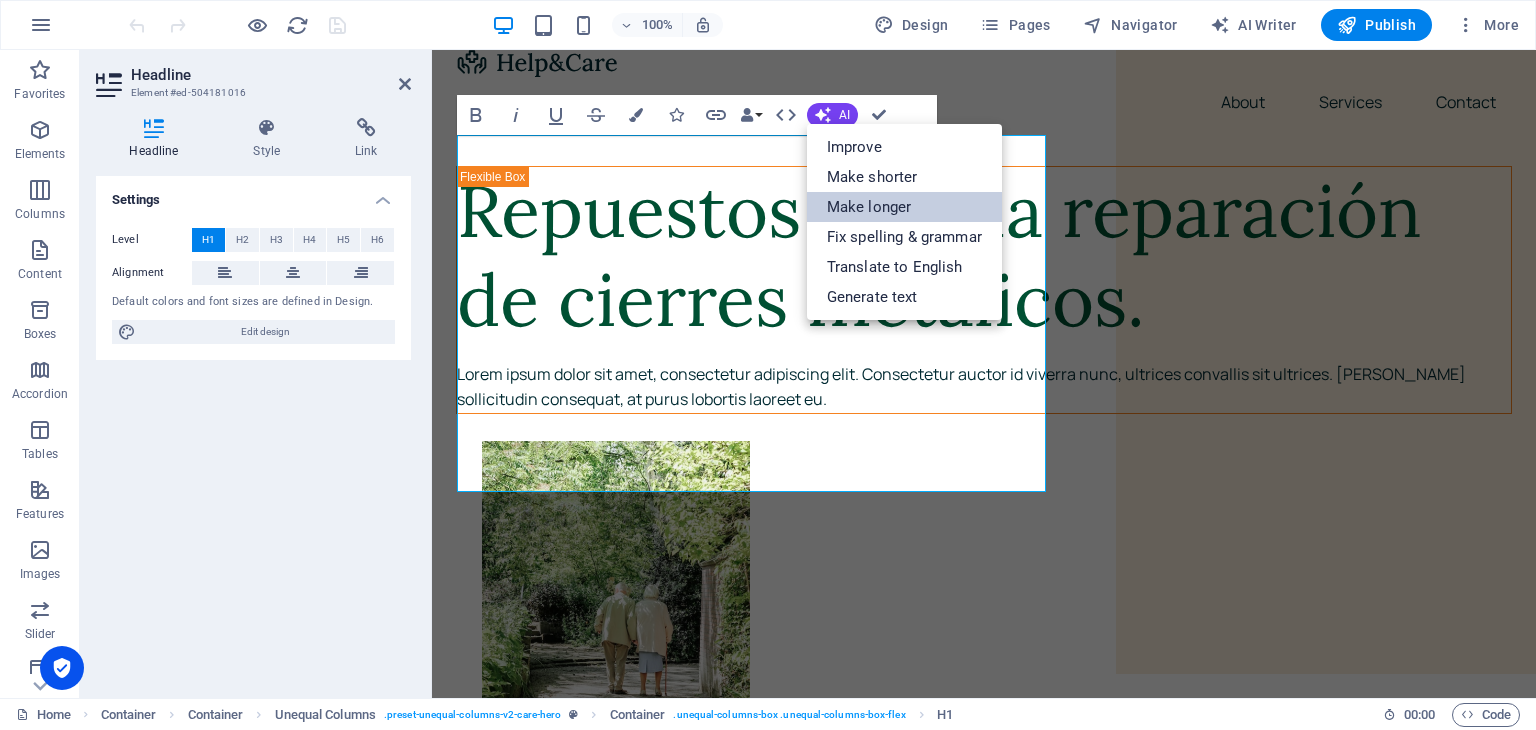 click on "Make longer" at bounding box center (904, 207) 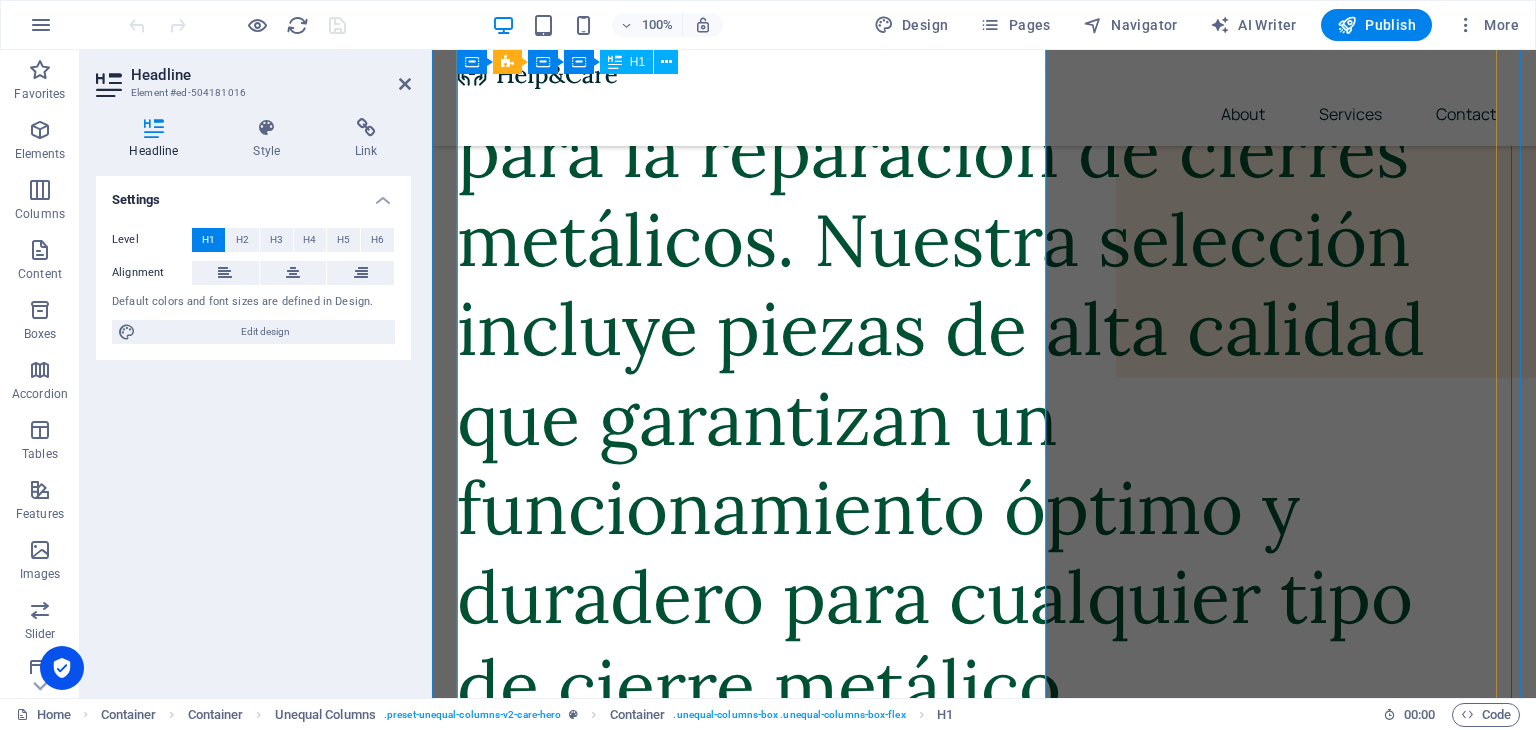 scroll, scrollTop: 0, scrollLeft: 0, axis: both 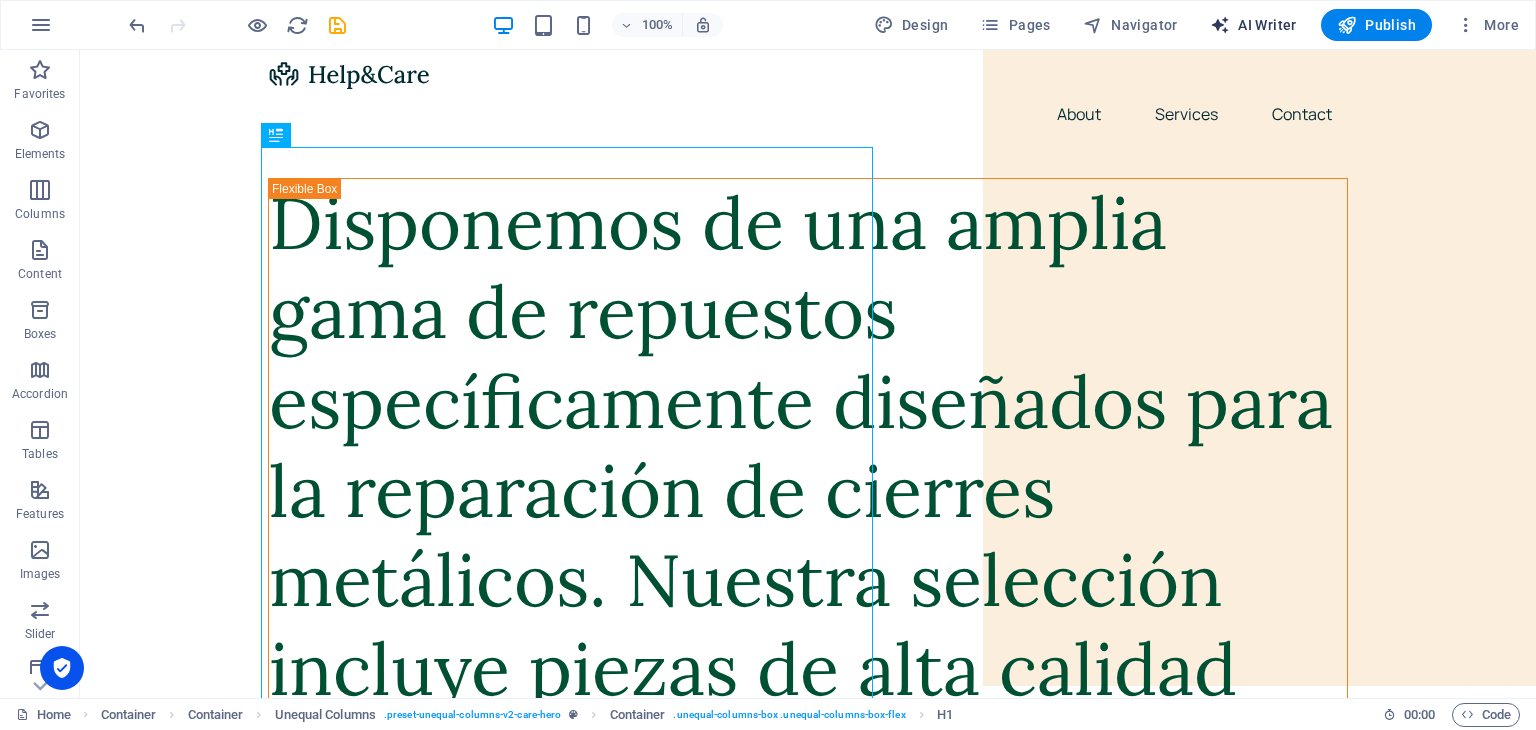 click on "AI Writer" at bounding box center (1253, 25) 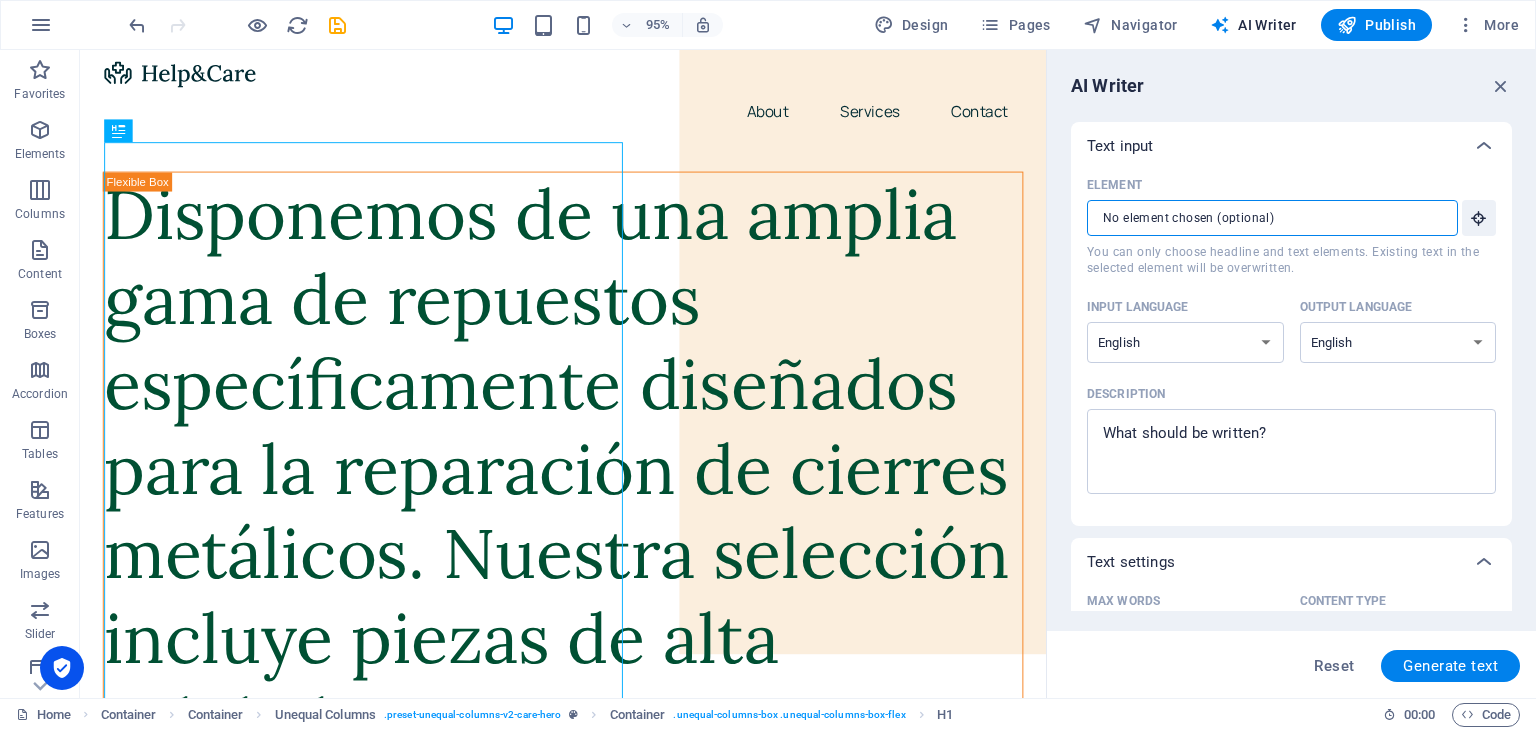 click on "Element ​ You can only choose headline and text elements. Existing text in the selected element will be overwritten." at bounding box center [1265, 218] 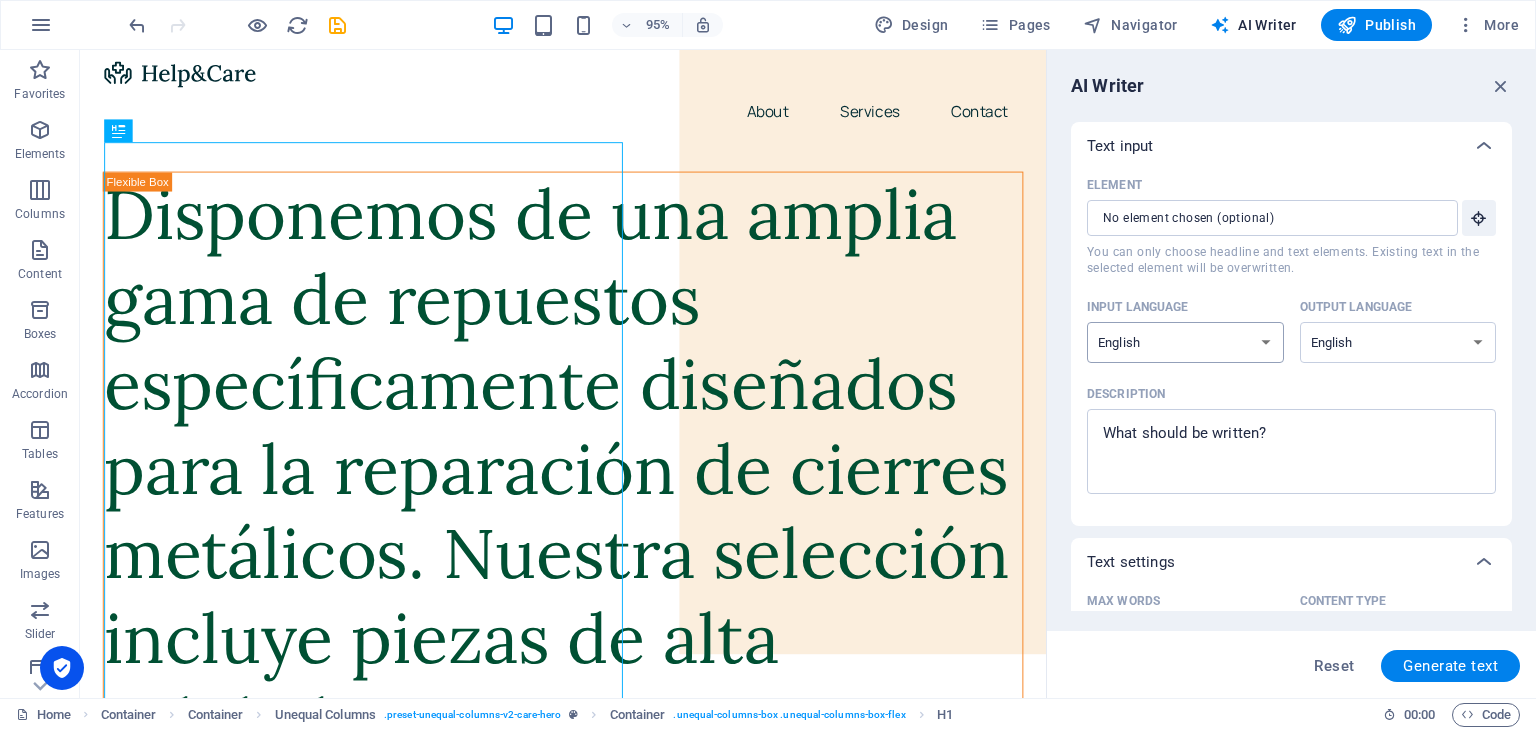 click on "Albanian Arabic Armenian Awadhi Azerbaijani Bashkir Basque Belarusian Bengali Bhojpuri Bosnian Brazilian Portuguese Bulgarian Cantonese (Yue) Catalan Chhattisgarhi Chinese Croatian Czech Danish Dogri Dutch English Estonian Faroese Finnish French Galician Georgian German Greek Gujarati Haryanvi Hindi Hungarian Indonesian Irish Italian Japanese Javanese Kannada Kashmiri Kazakh Konkani Korean Kyrgyz Latvian Lithuanian Macedonian Maithili Malay Maltese Mandarin Mandarin Chinese Marathi Marwari Min Nan Moldovan Mongolian Montenegrin Nepali Norwegian Oriya Pashto Persian (Farsi) Polish Portuguese Punjabi Rajasthani Romanian Russian Sanskrit Santali Serbian Sindhi Sinhala Slovak Slovene Slovenian Spanish Ukrainian Urdu Uzbek Vietnamese Welsh Wu" at bounding box center (1185, 342) 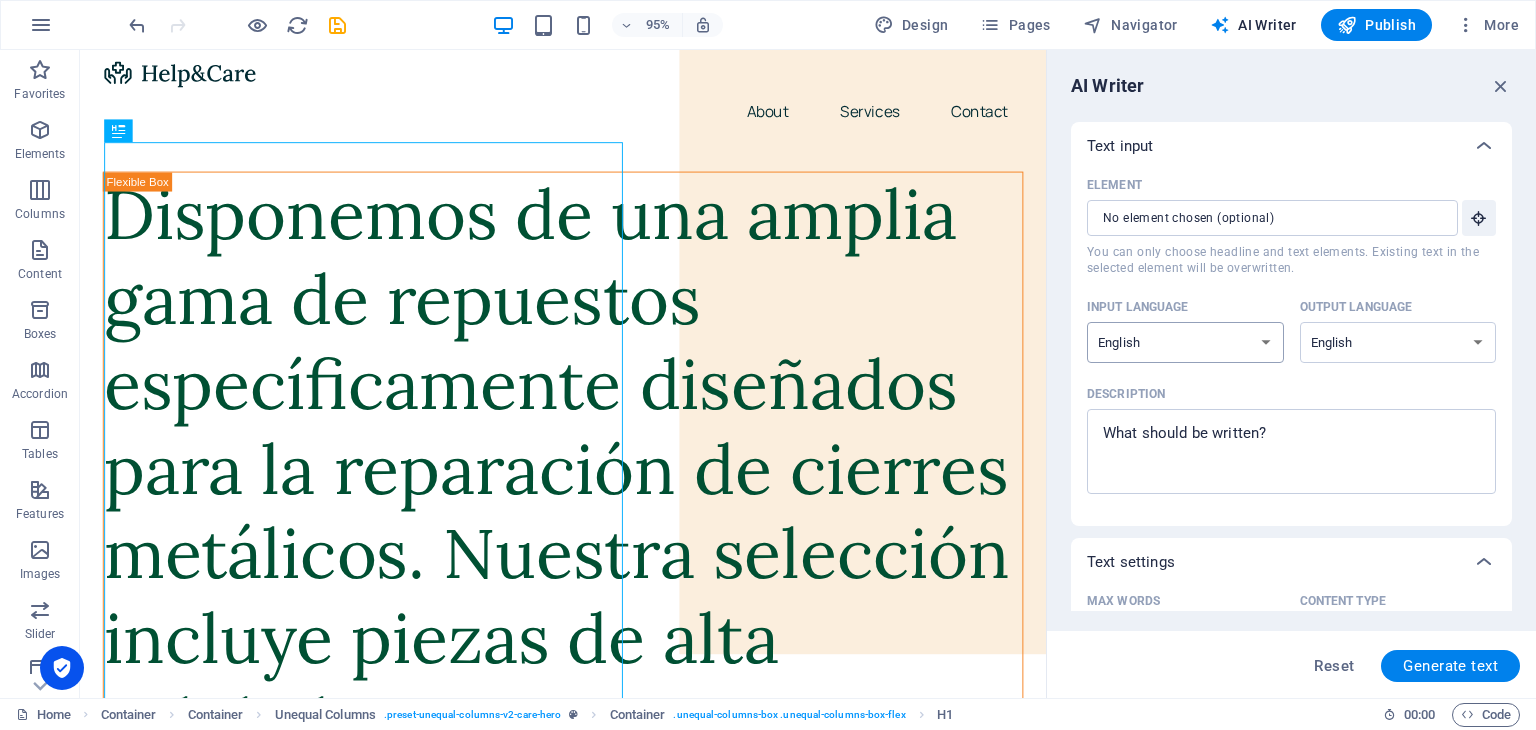 select on "Spanish" 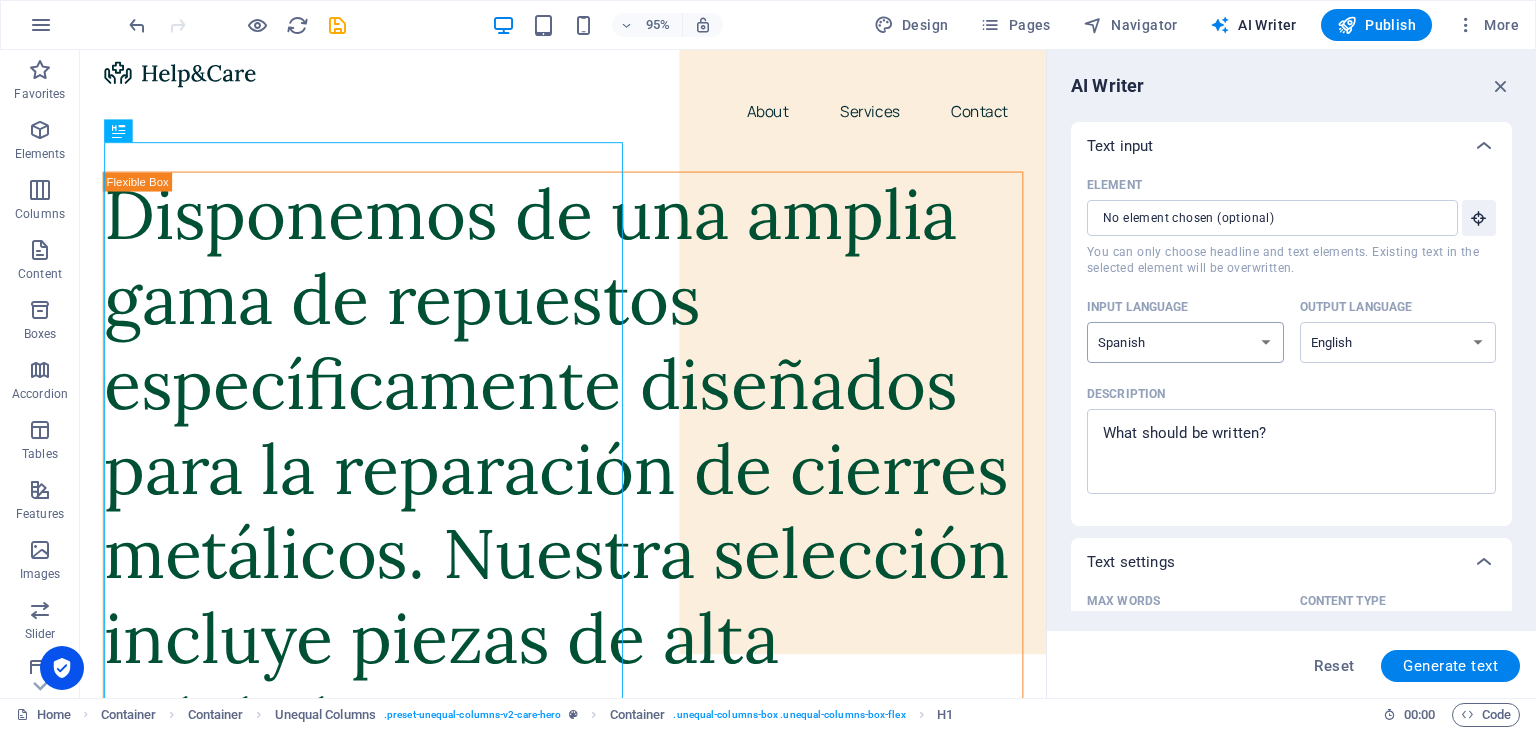 click on "Albanian Arabic Armenian Awadhi Azerbaijani Bashkir Basque Belarusian Bengali Bhojpuri Bosnian Brazilian Portuguese Bulgarian Cantonese (Yue) Catalan Chhattisgarhi Chinese Croatian Czech Danish Dogri Dutch English Estonian Faroese Finnish French Galician Georgian German Greek Gujarati Haryanvi Hindi Hungarian Indonesian Irish Italian Japanese Javanese Kannada Kashmiri Kazakh Konkani Korean Kyrgyz Latvian Lithuanian Macedonian Maithili Malay Maltese Mandarin Mandarin Chinese Marathi Marwari Min Nan Moldovan Mongolian Montenegrin Nepali Norwegian Oriya Pashto Persian (Farsi) Polish Portuguese Punjabi Rajasthani Romanian Russian Sanskrit Santali Serbian Sindhi Sinhala Slovak Slovene Slovenian Spanish Ukrainian Urdu Uzbek Vietnamese Welsh Wu" at bounding box center [1185, 342] 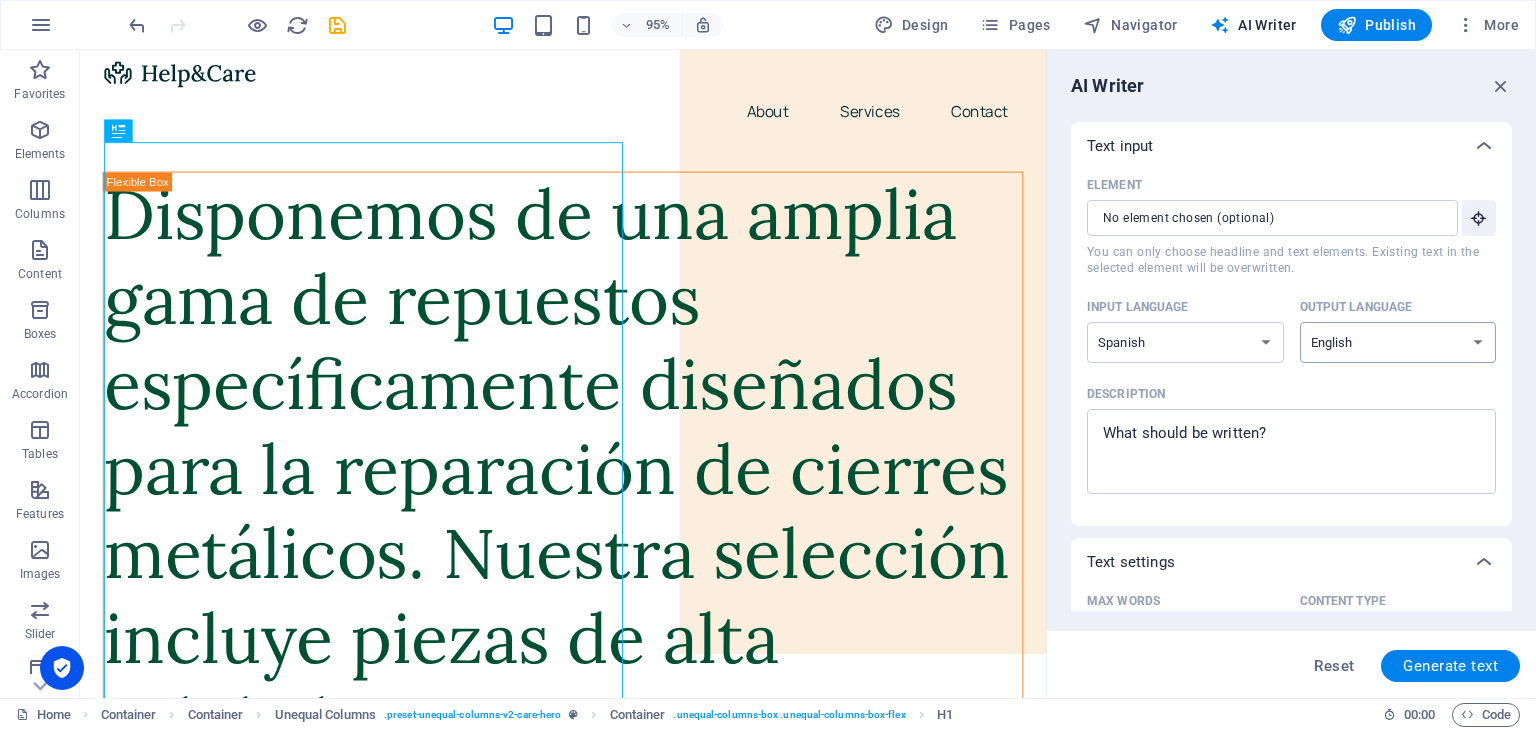 click on "Albanian Arabic Armenian Awadhi Azerbaijani Bashkir Basque Belarusian Bengali Bhojpuri Bosnian Brazilian Portuguese Bulgarian Cantonese (Yue) Catalan Chhattisgarhi Chinese Croatian Czech Danish Dogri Dutch English Estonian Faroese Finnish French Galician Georgian German Greek Gujarati Haryanvi Hindi Hungarian Indonesian Irish Italian Japanese Javanese Kannada Kashmiri Kazakh Konkani Korean Kyrgyz Latvian Lithuanian Macedonian Maithili Malay Maltese Mandarin Mandarin Chinese Marathi Marwari Min Nan Moldovan Mongolian Montenegrin Nepali Norwegian Oriya Pashto Persian (Farsi) Polish Portuguese Punjabi Rajasthani Romanian Russian Sanskrit Santali Serbian Sindhi Sinhala Slovak Slovene Slovenian Spanish Ukrainian Urdu Uzbek Vietnamese Welsh Wu" at bounding box center [1398, 342] 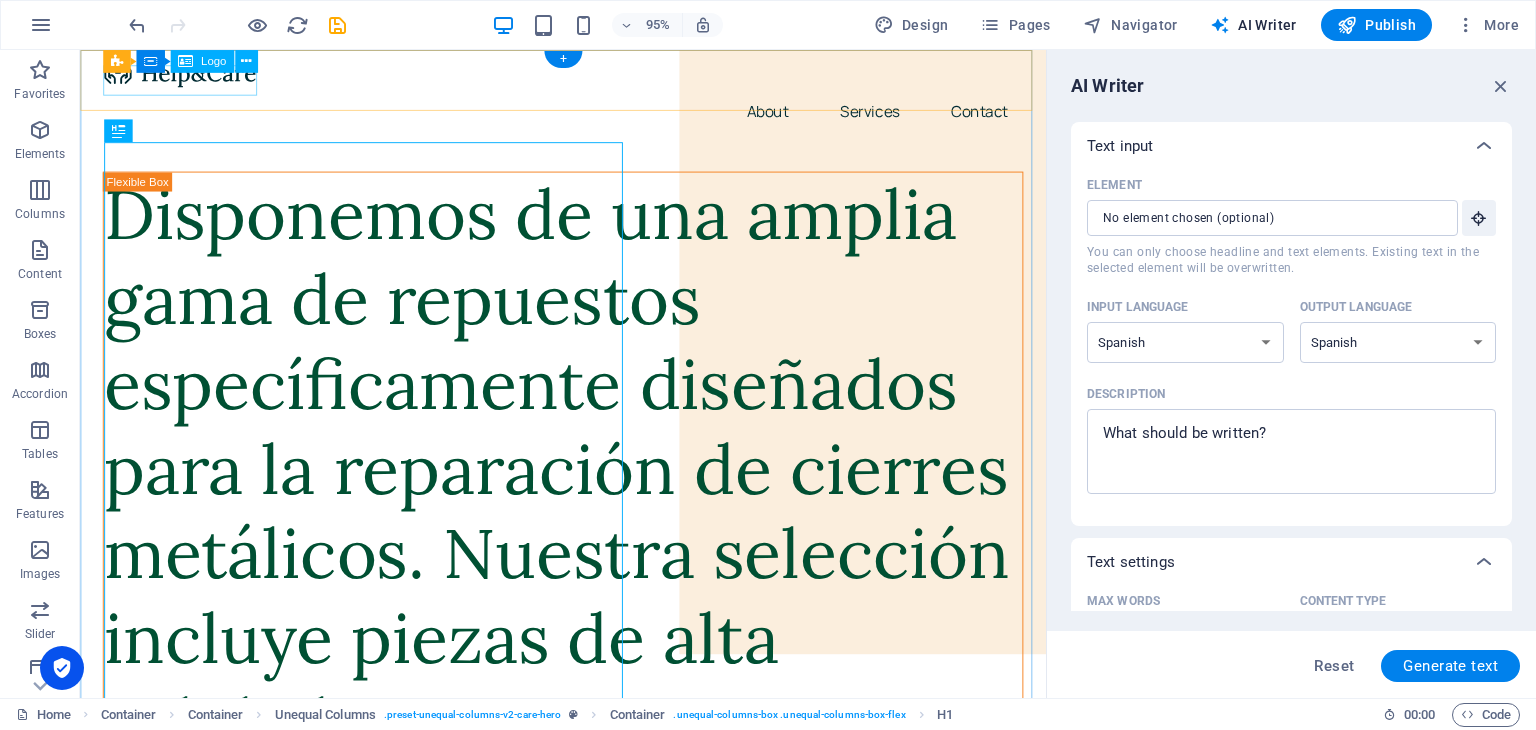 drag, startPoint x: 1552, startPoint y: 267, endPoint x: 239, endPoint y: 93, distance: 1324.4791 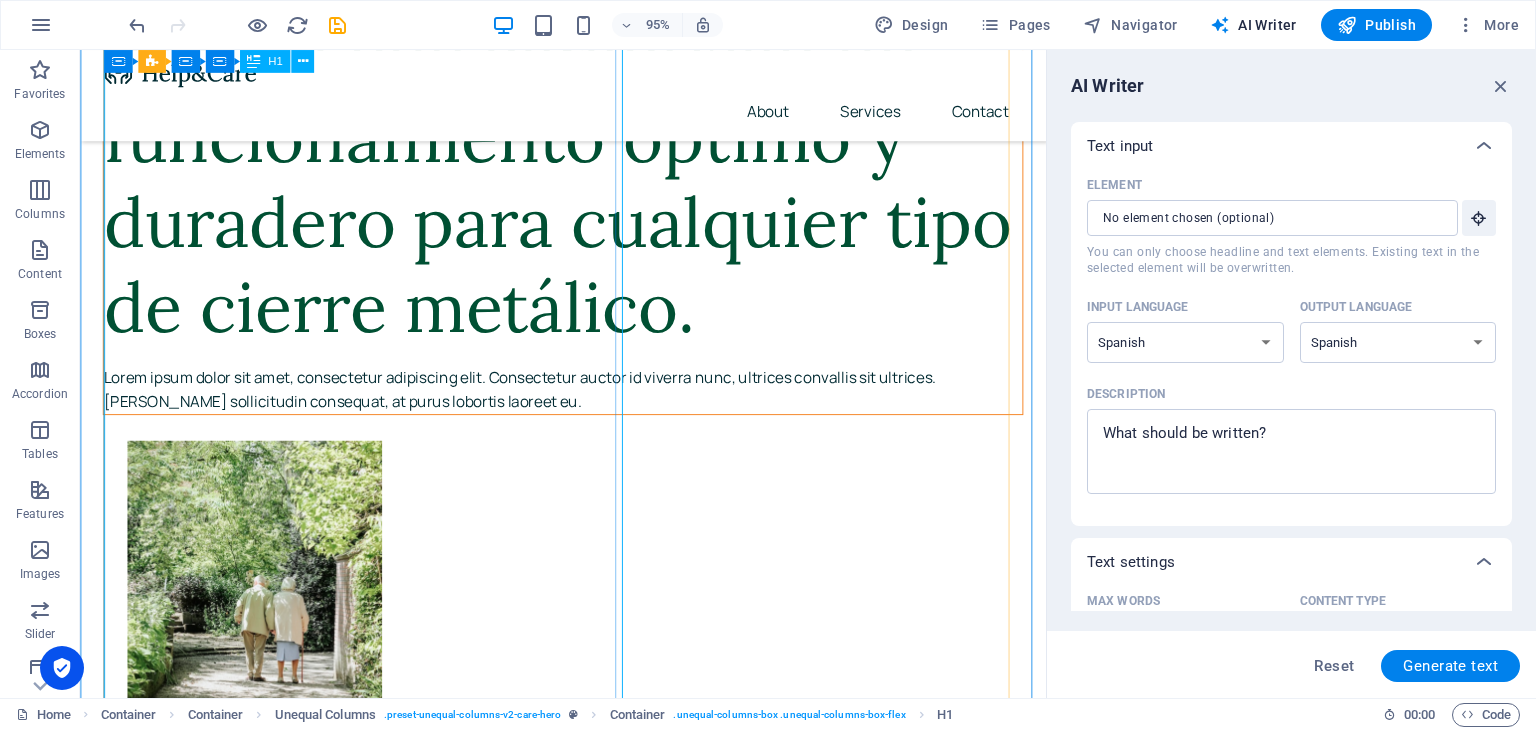 scroll, scrollTop: 686, scrollLeft: 0, axis: vertical 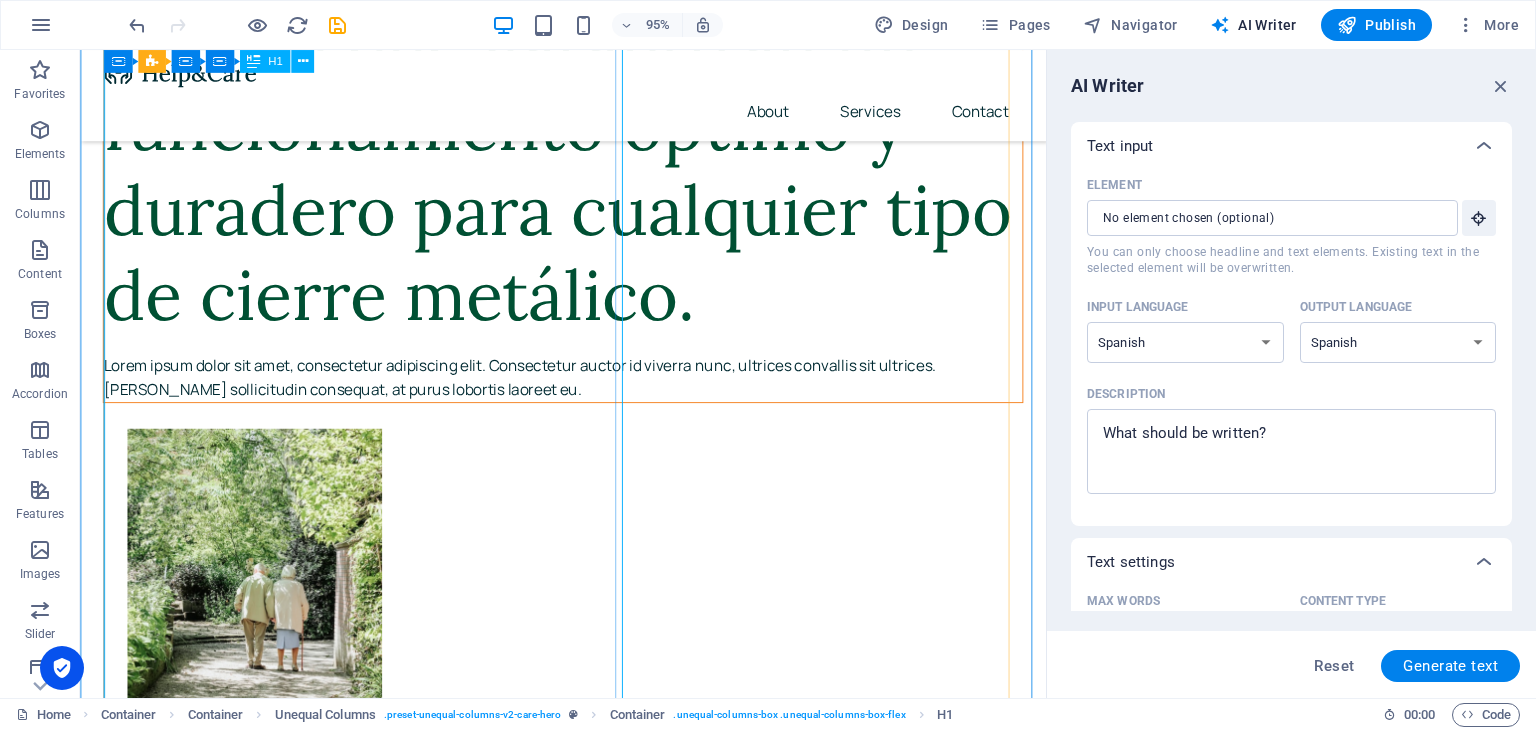 click on "Disponemos de una amplia gama de repuestos específicamente diseñados para la reparación de cierres metálicos. Nuestra selección incluye piezas de alta calidad que garantizan un funcionamiento óptimo y duradero para cualquier tipo de cierre metálico." at bounding box center (588, -93) 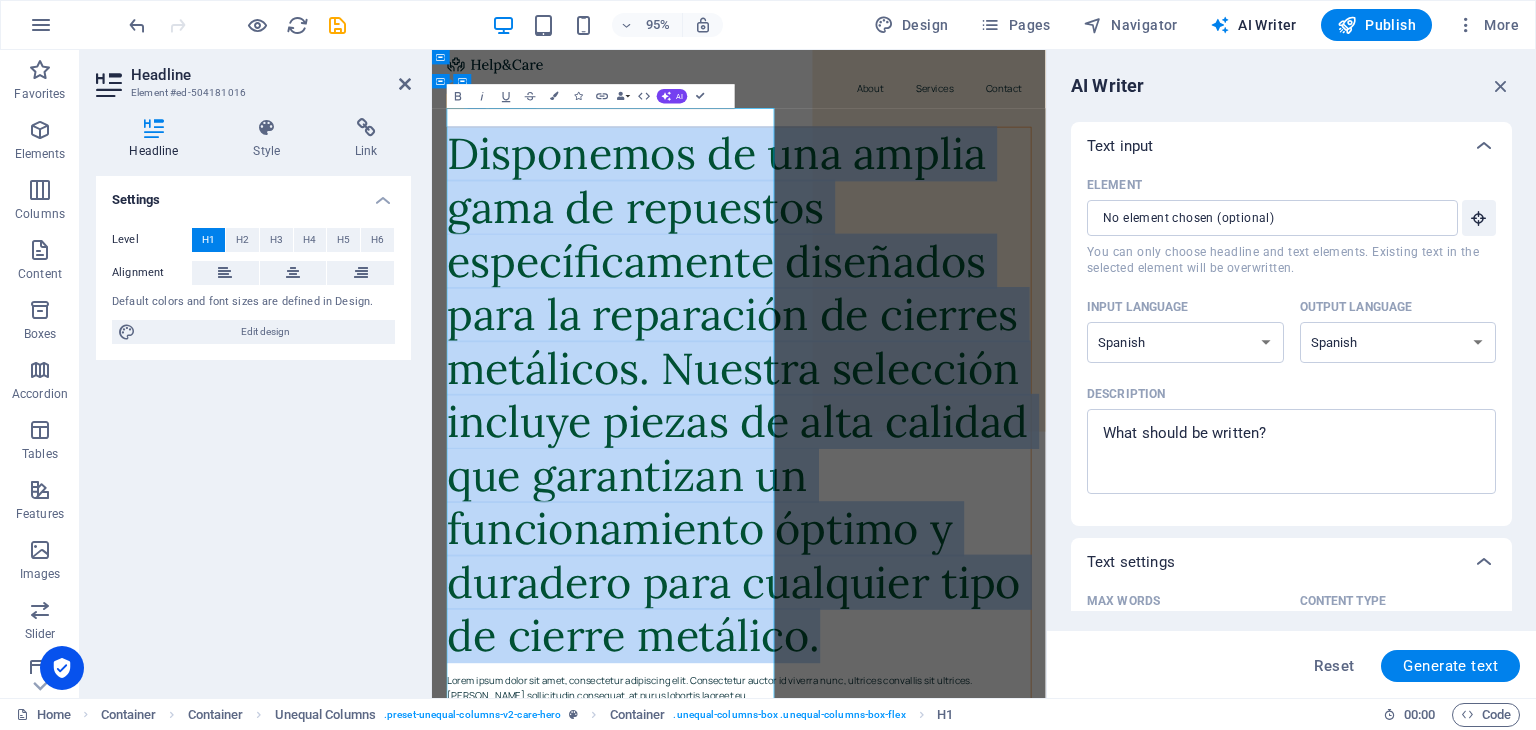 scroll, scrollTop: 0, scrollLeft: 0, axis: both 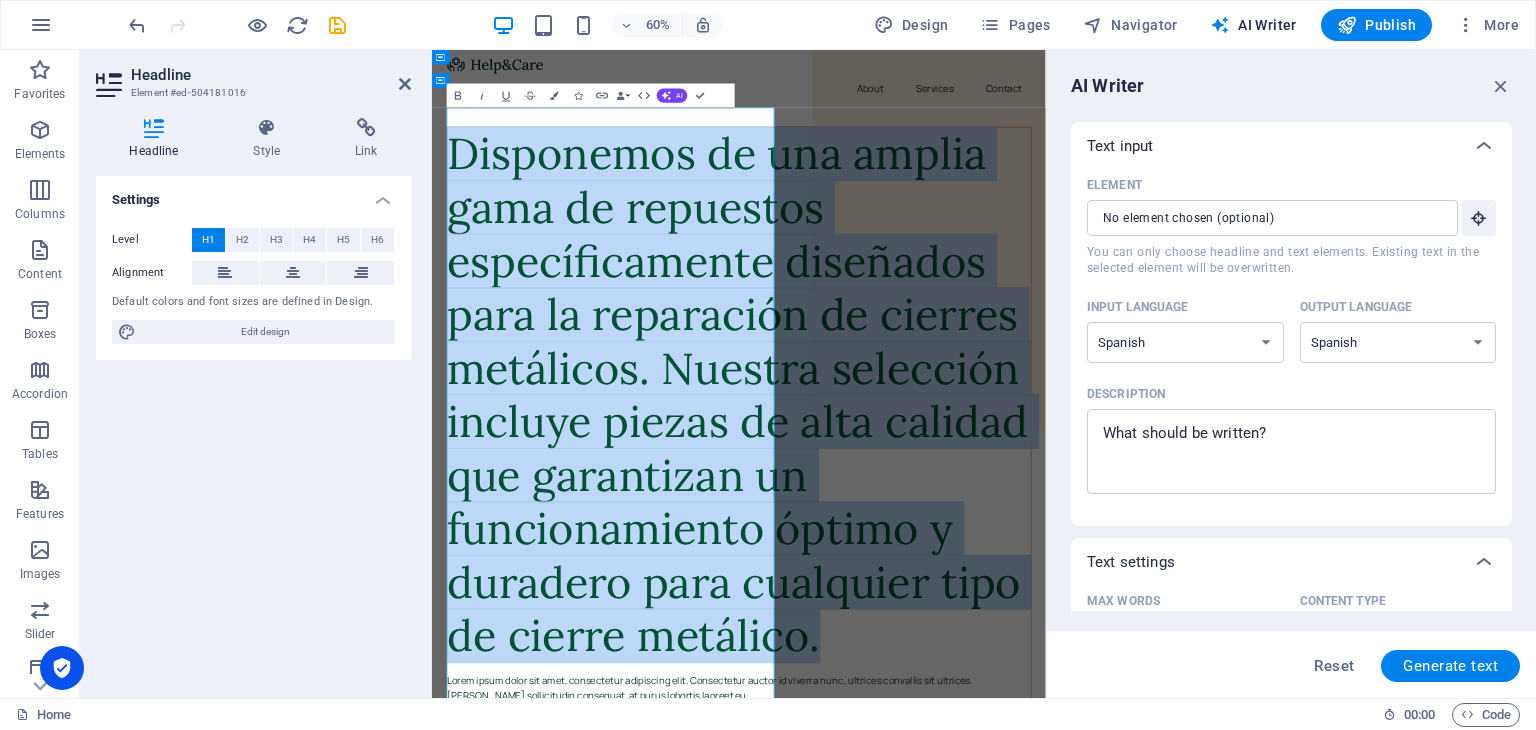 click on "Disponemos de una amplia gama de repuestos específicamente diseñados para la reparación de cierres metálicos. Nuestra selección incluye piezas de alta calidad que garantizan un funcionamiento óptimo y duradero para cualquier tipo de cierre metálico." at bounding box center [943, 625] 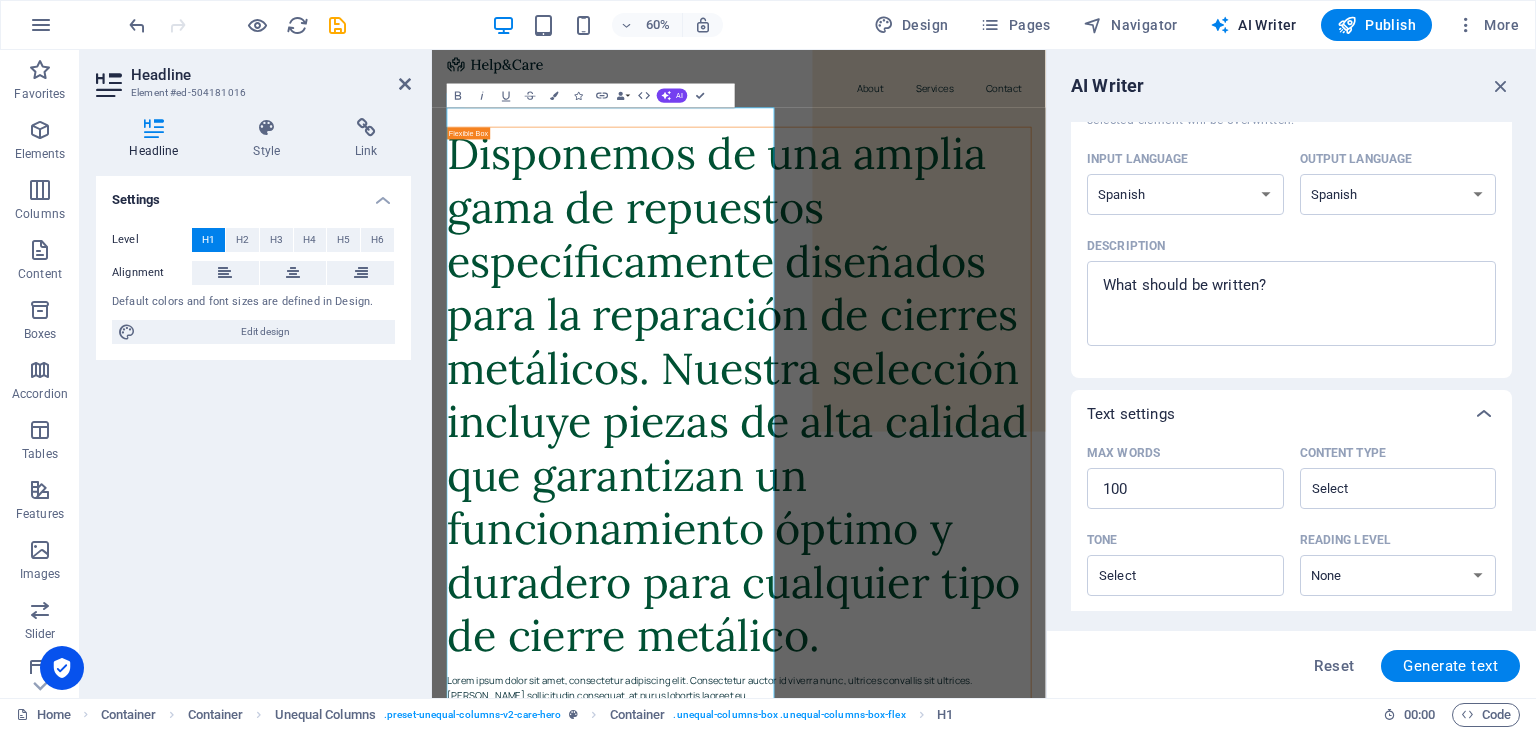 scroll, scrollTop: 148, scrollLeft: 0, axis: vertical 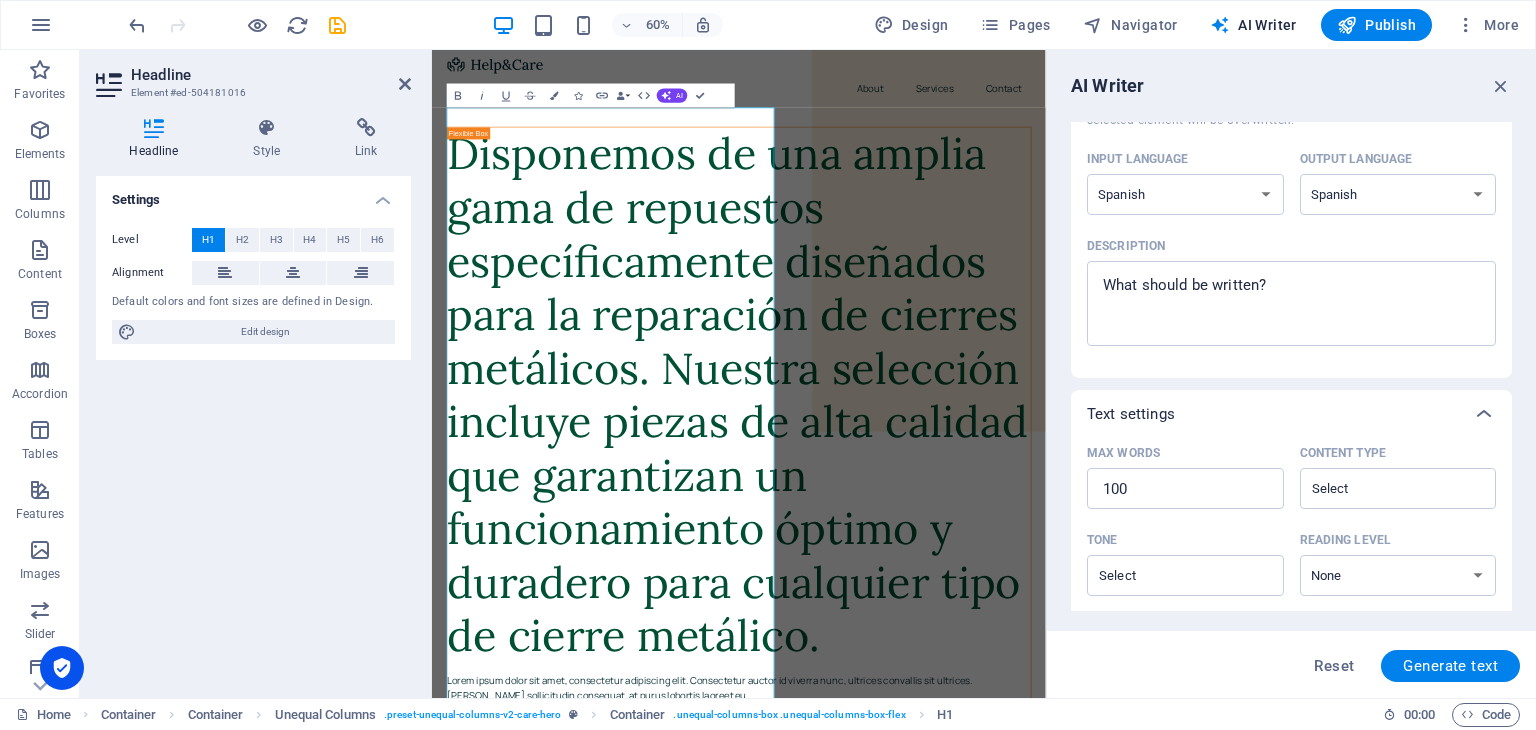 click on "Settings Level H1 H2 H3 H4 H5 H6 Alignment Default colors and font sizes are defined in Design. Edit design" at bounding box center (253, 429) 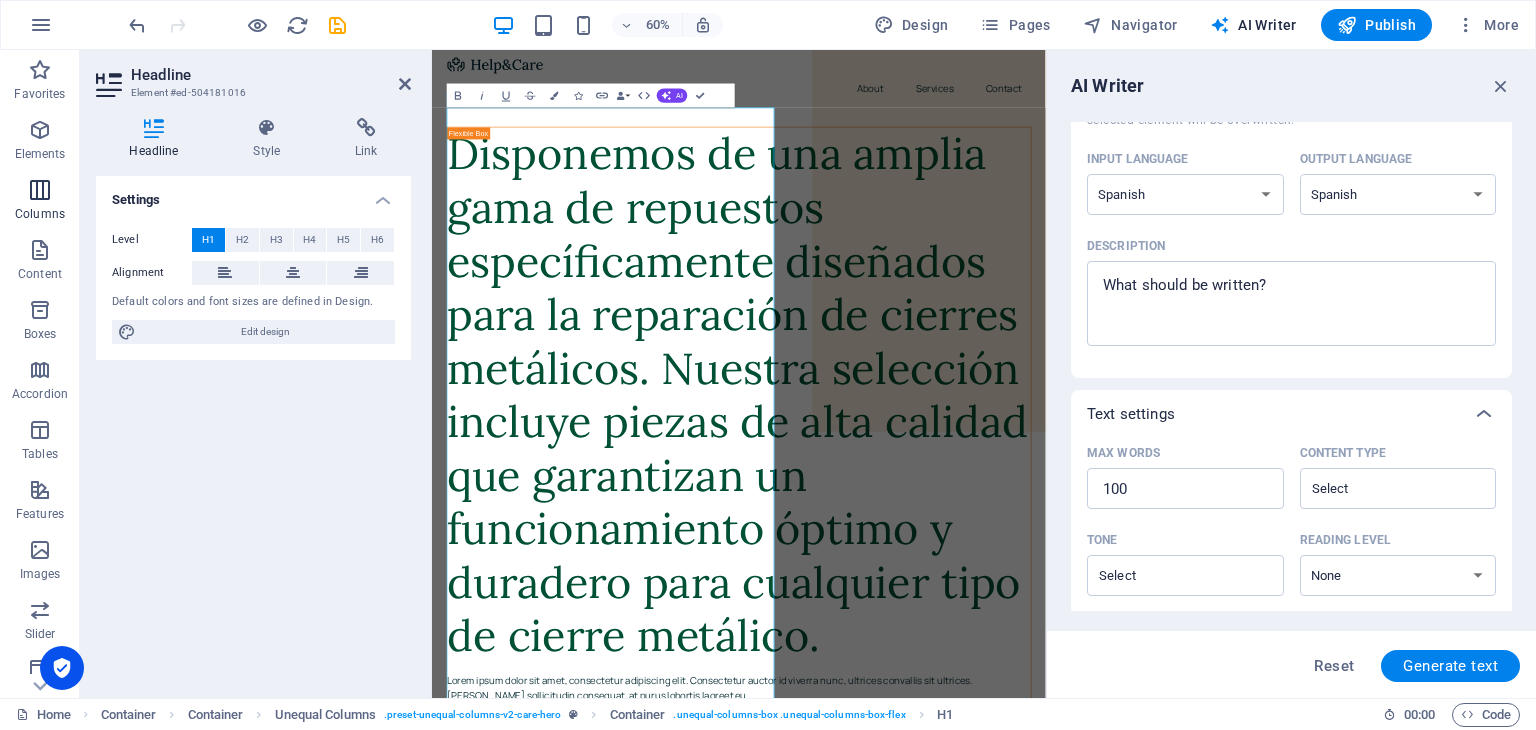 click at bounding box center [40, 190] 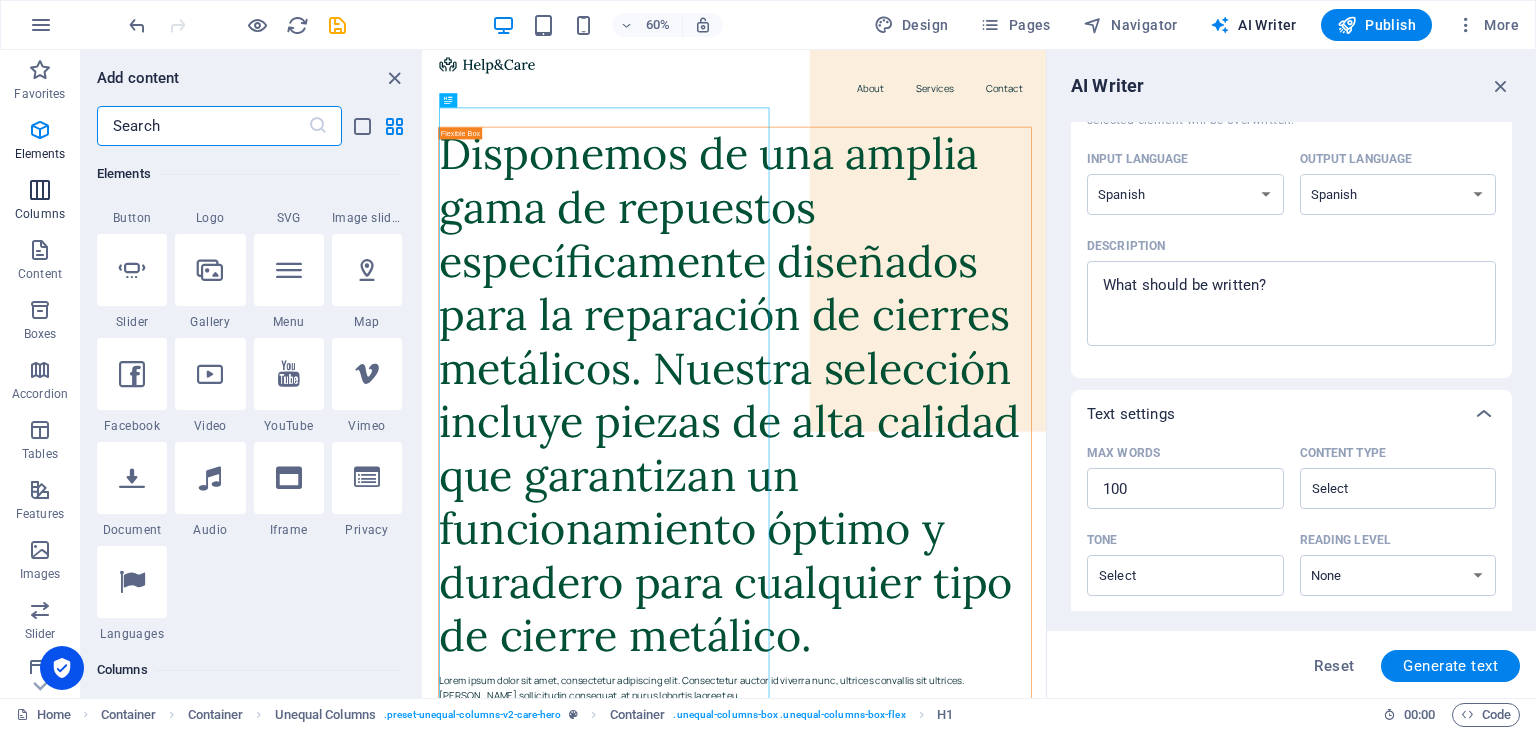 scroll, scrollTop: 990, scrollLeft: 0, axis: vertical 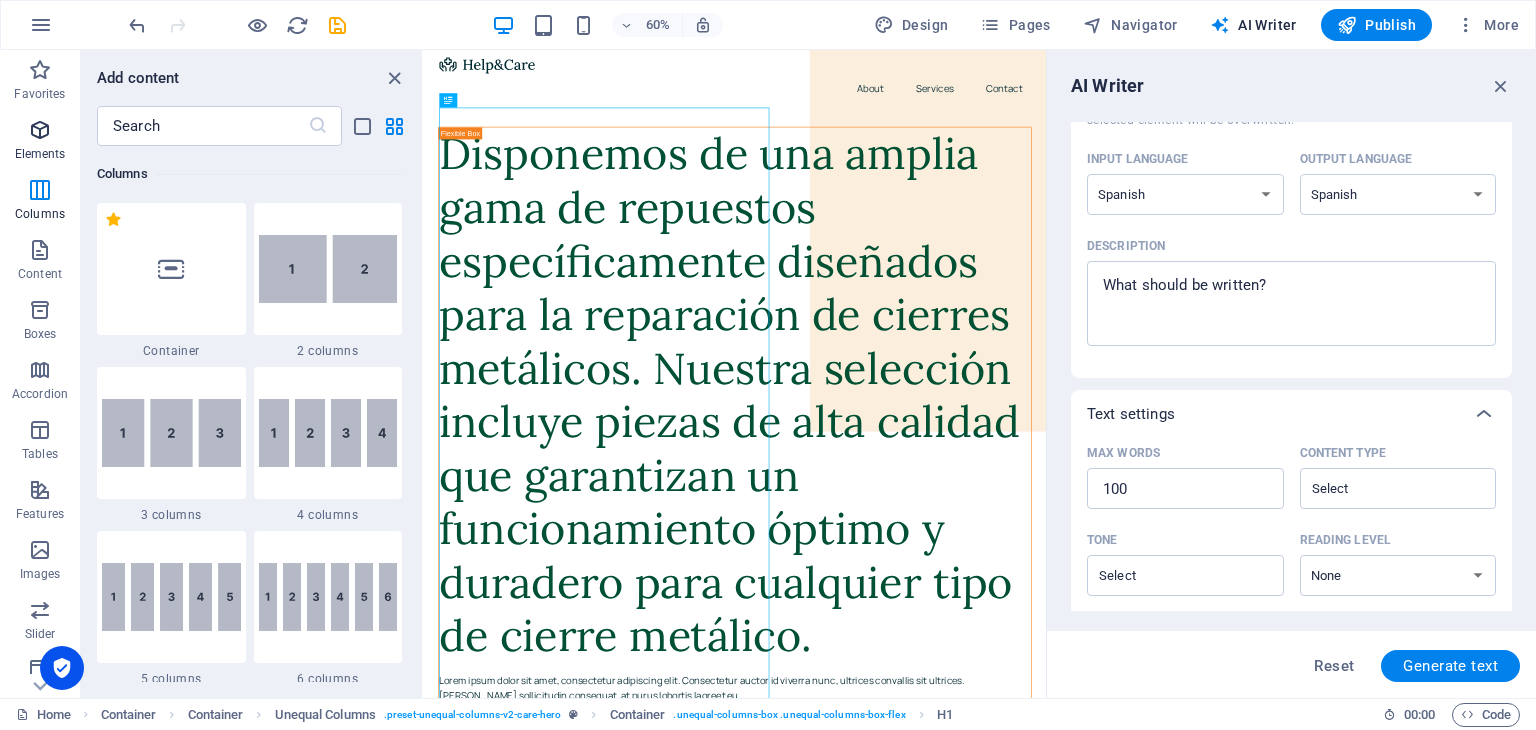 click at bounding box center (40, 130) 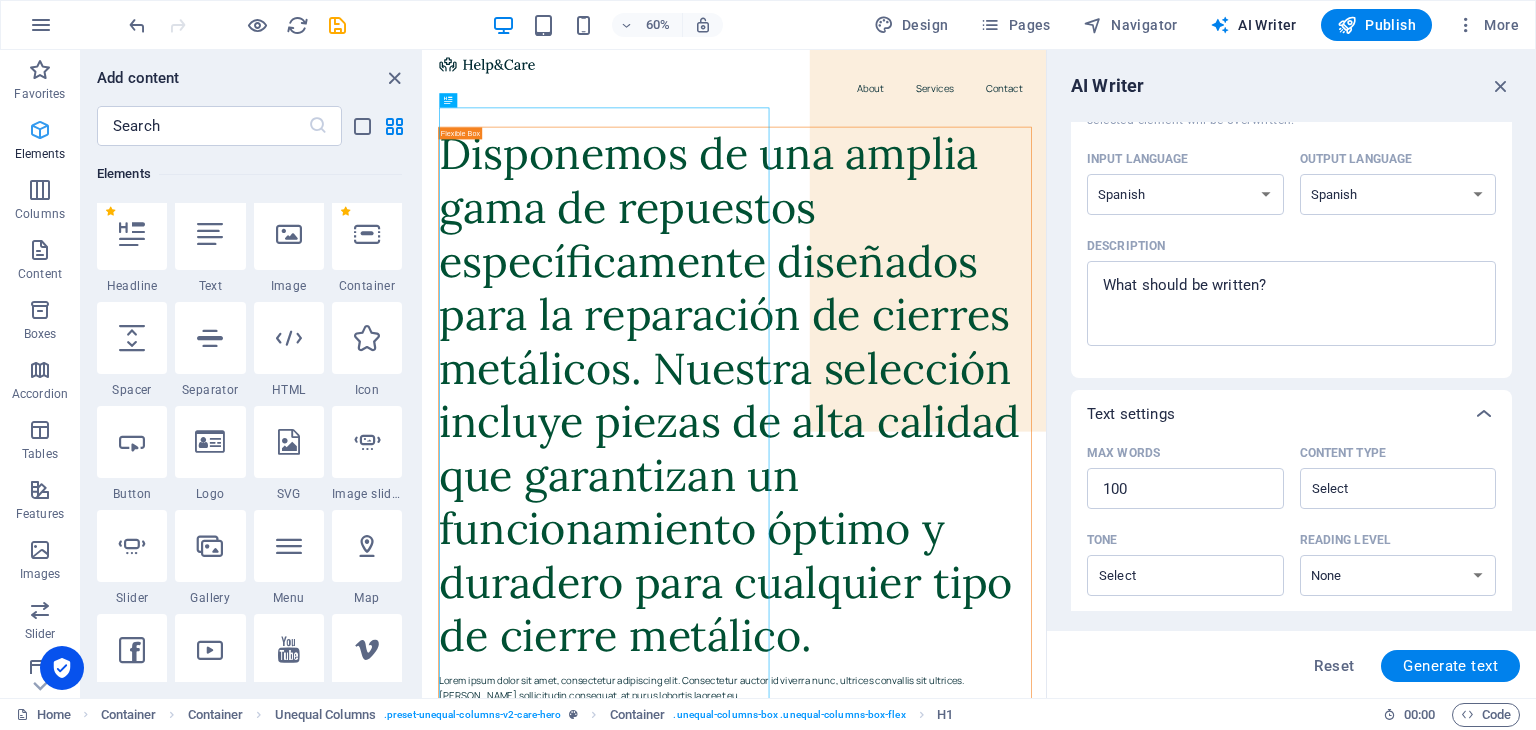 scroll, scrollTop: 213, scrollLeft: 0, axis: vertical 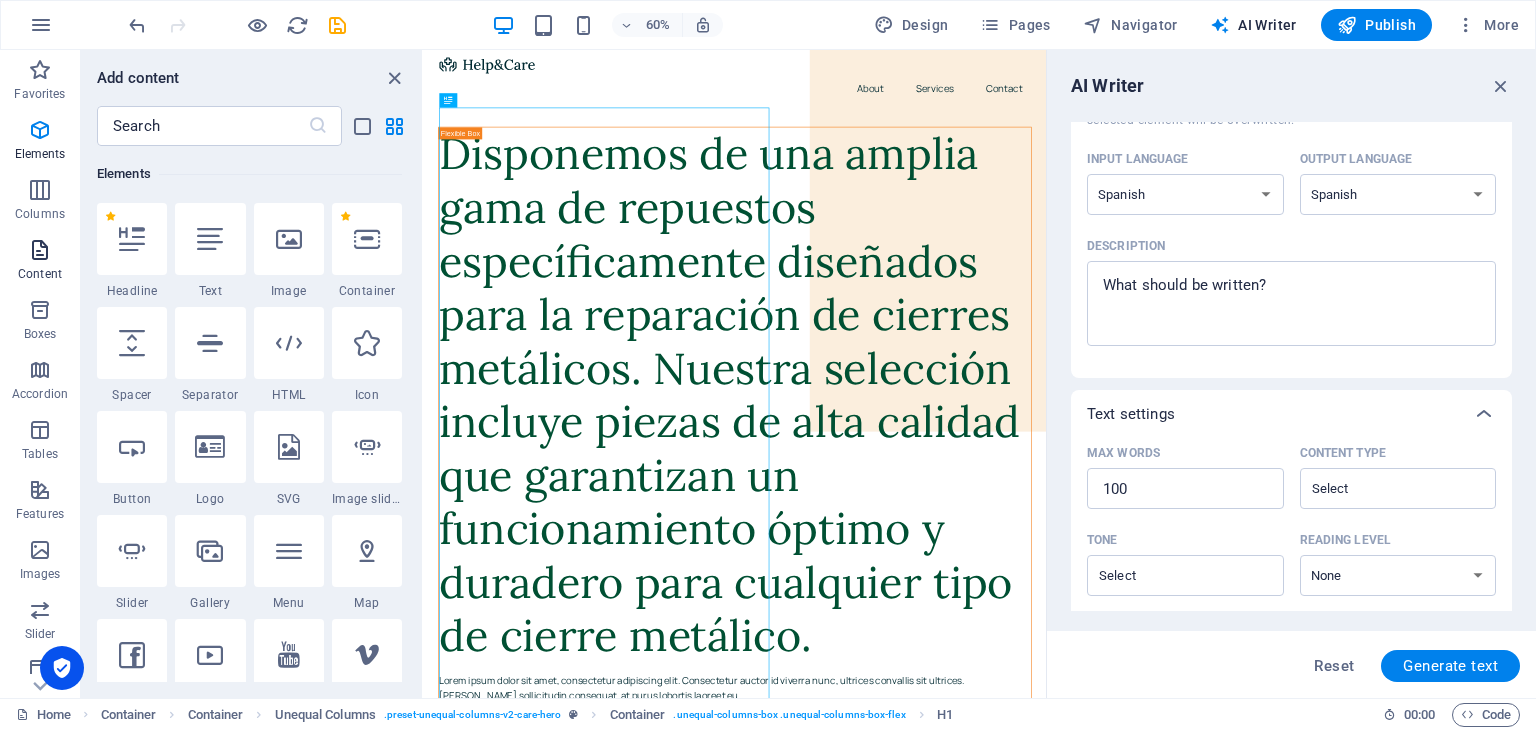 click on "Content" at bounding box center [40, 274] 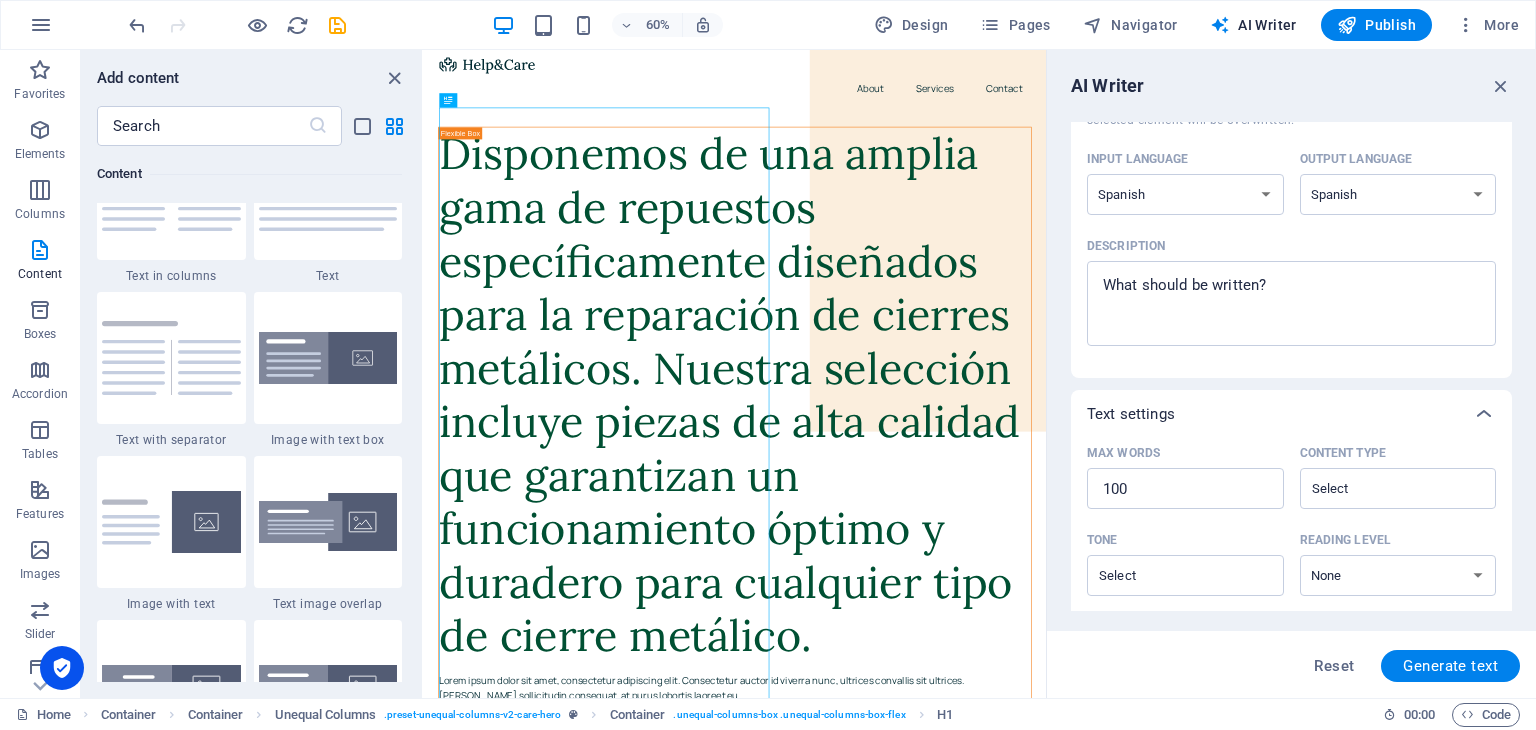 scroll, scrollTop: 3572, scrollLeft: 0, axis: vertical 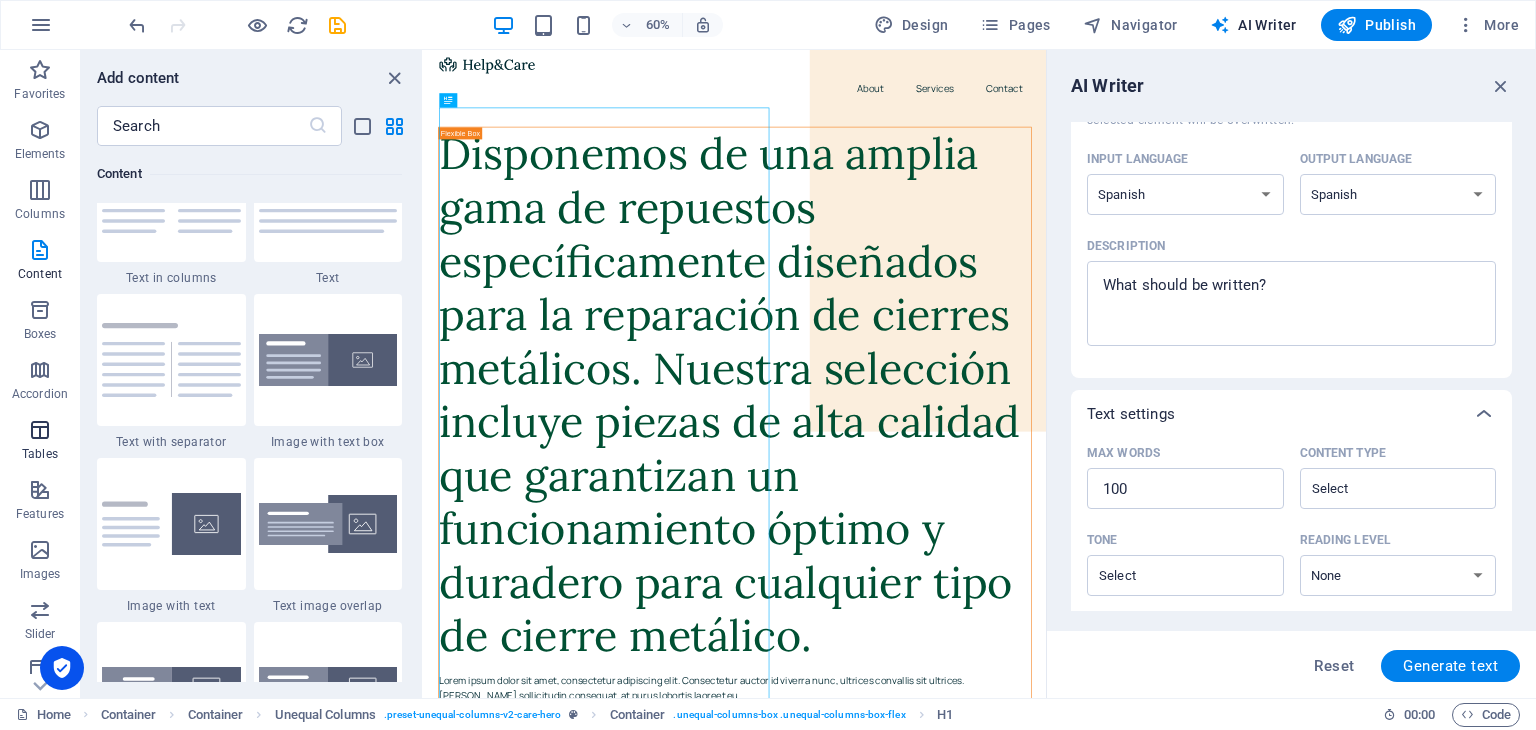 click on "Tables" at bounding box center [40, 454] 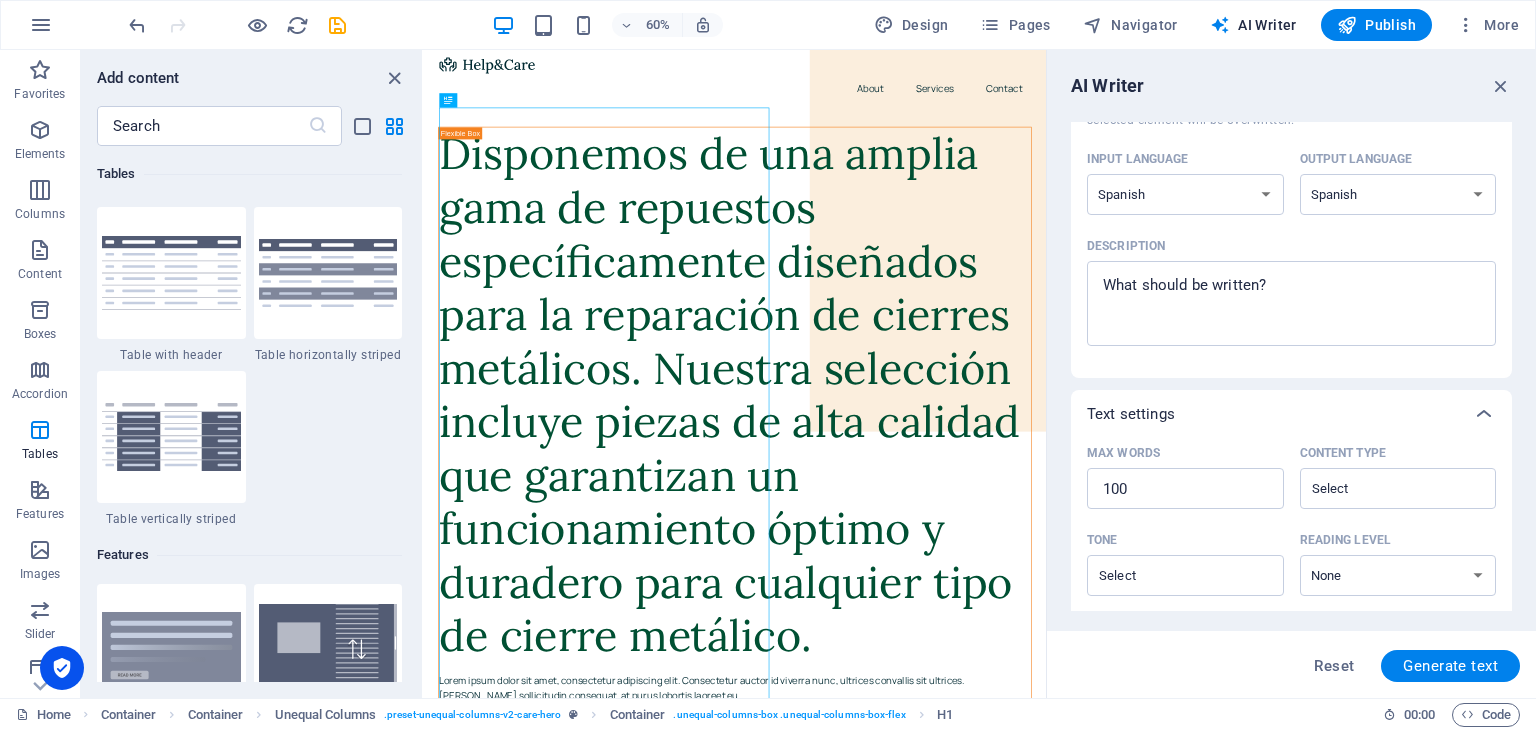 scroll, scrollTop: 7251, scrollLeft: 0, axis: vertical 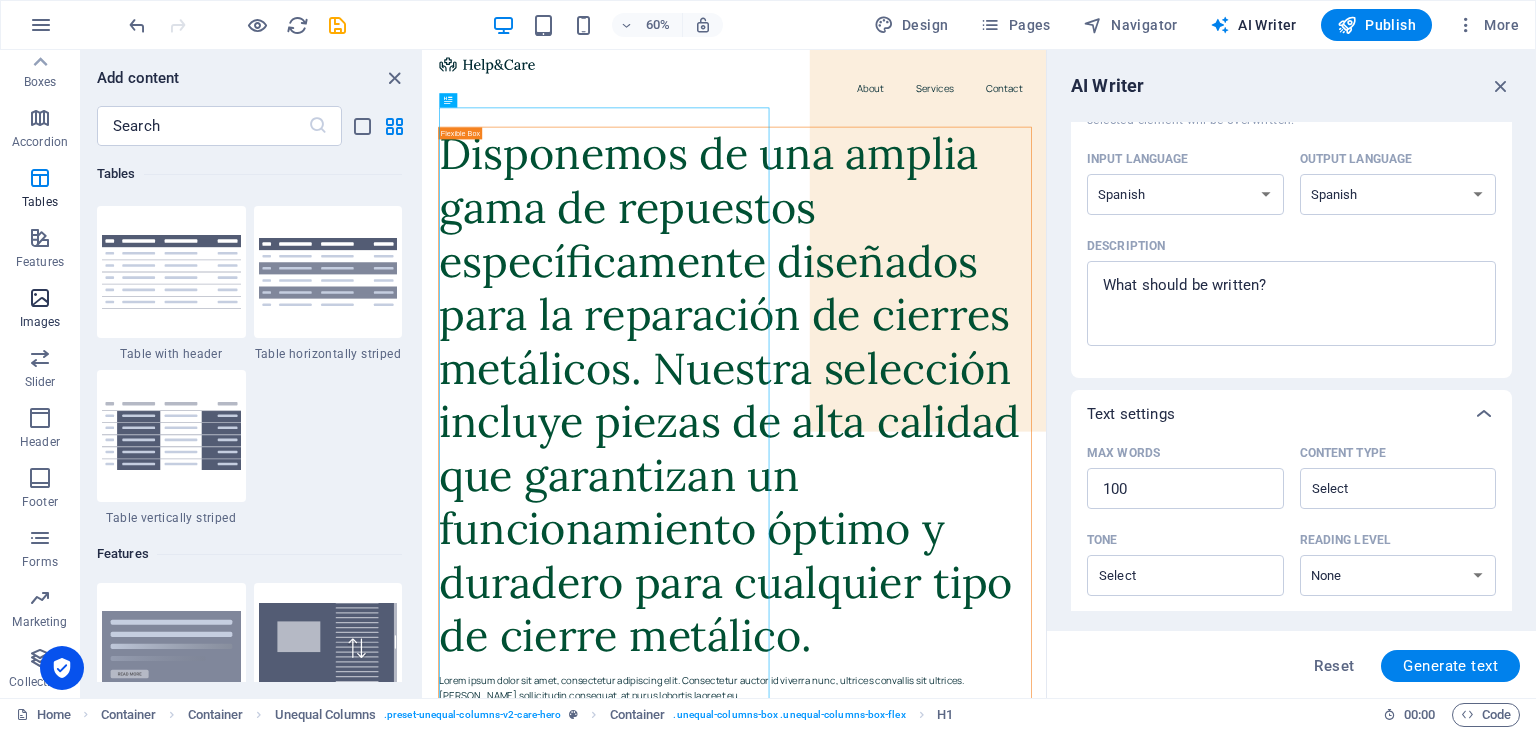 click on "Images" at bounding box center [40, 322] 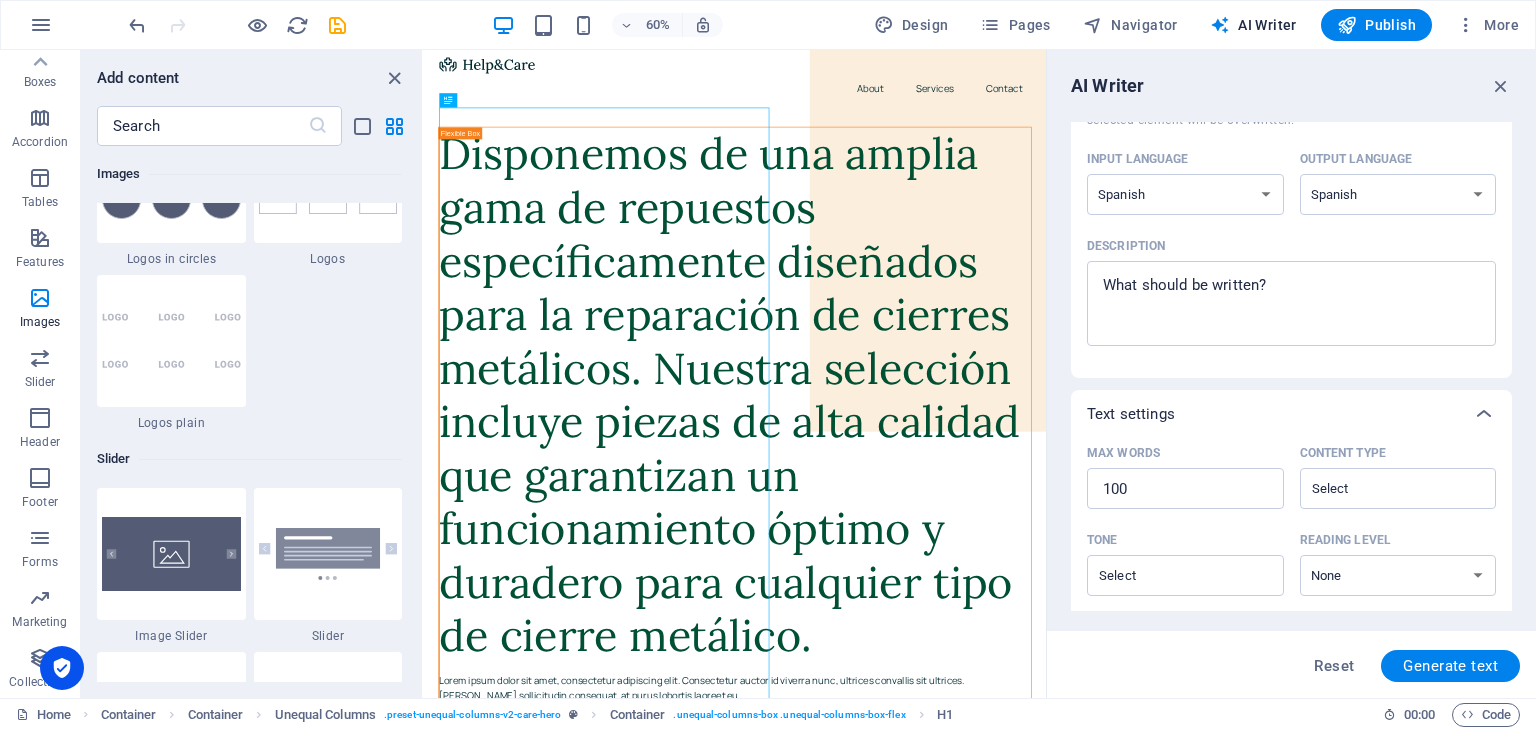 scroll, scrollTop: 10890, scrollLeft: 0, axis: vertical 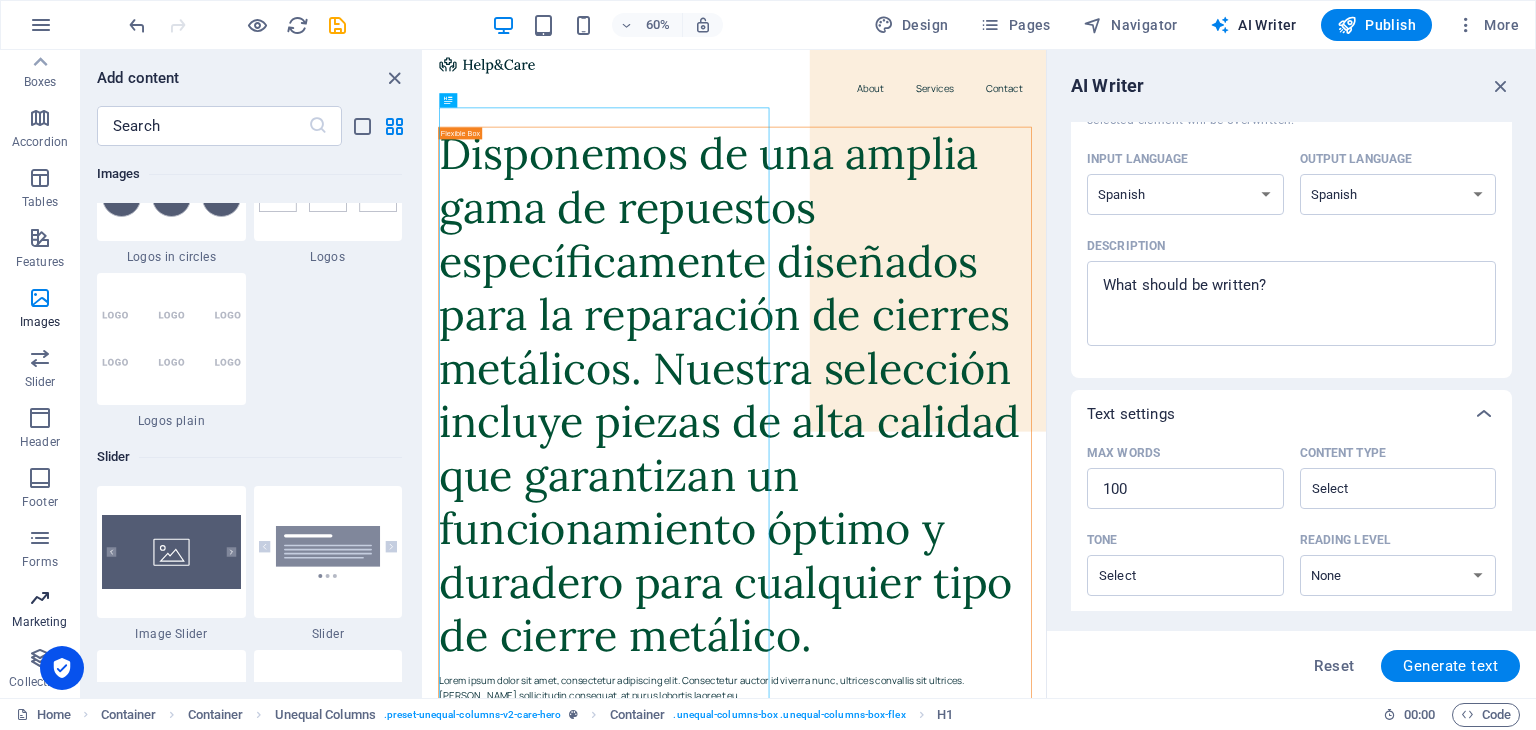 click on "Marketing" at bounding box center [40, 610] 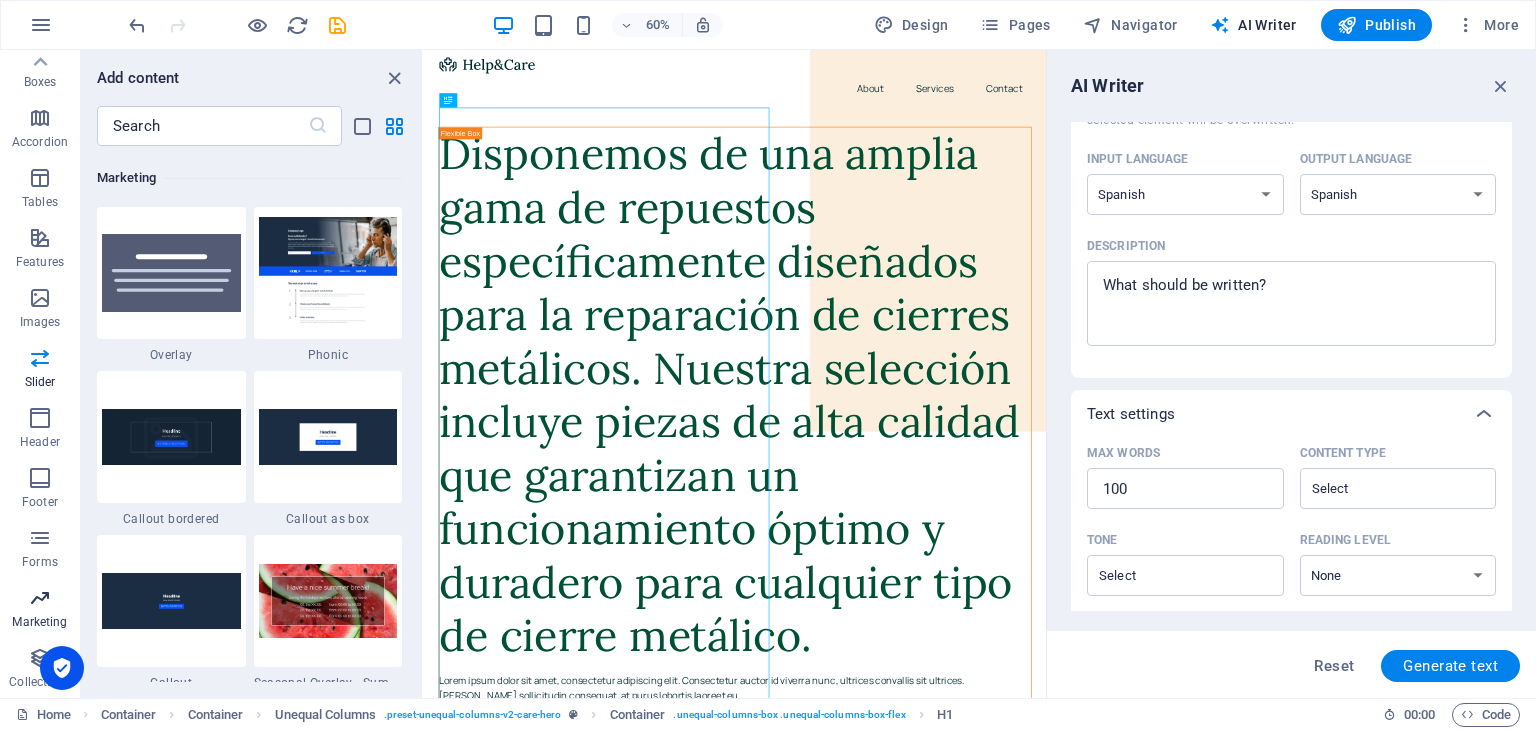 scroll, scrollTop: 16125, scrollLeft: 0, axis: vertical 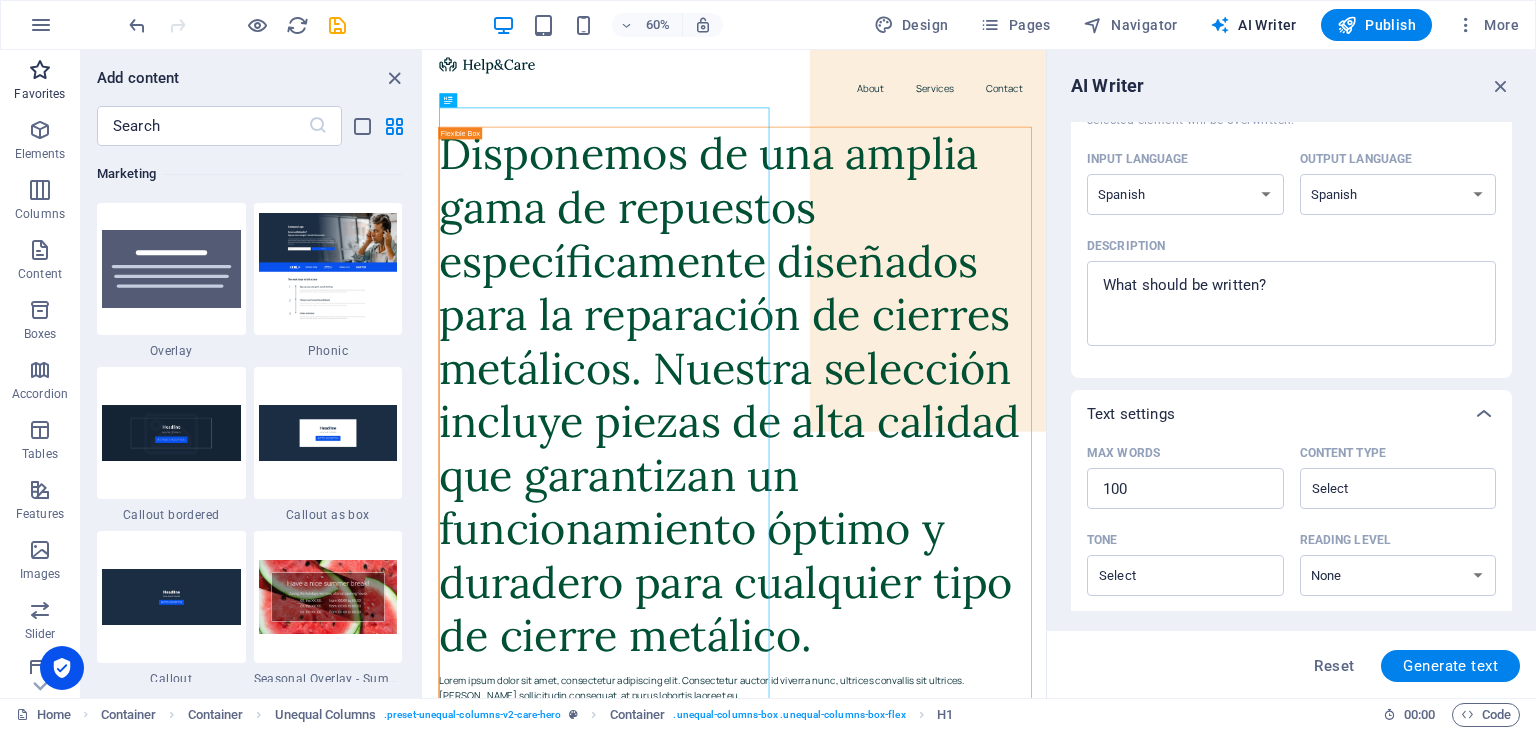 click at bounding box center (40, 70) 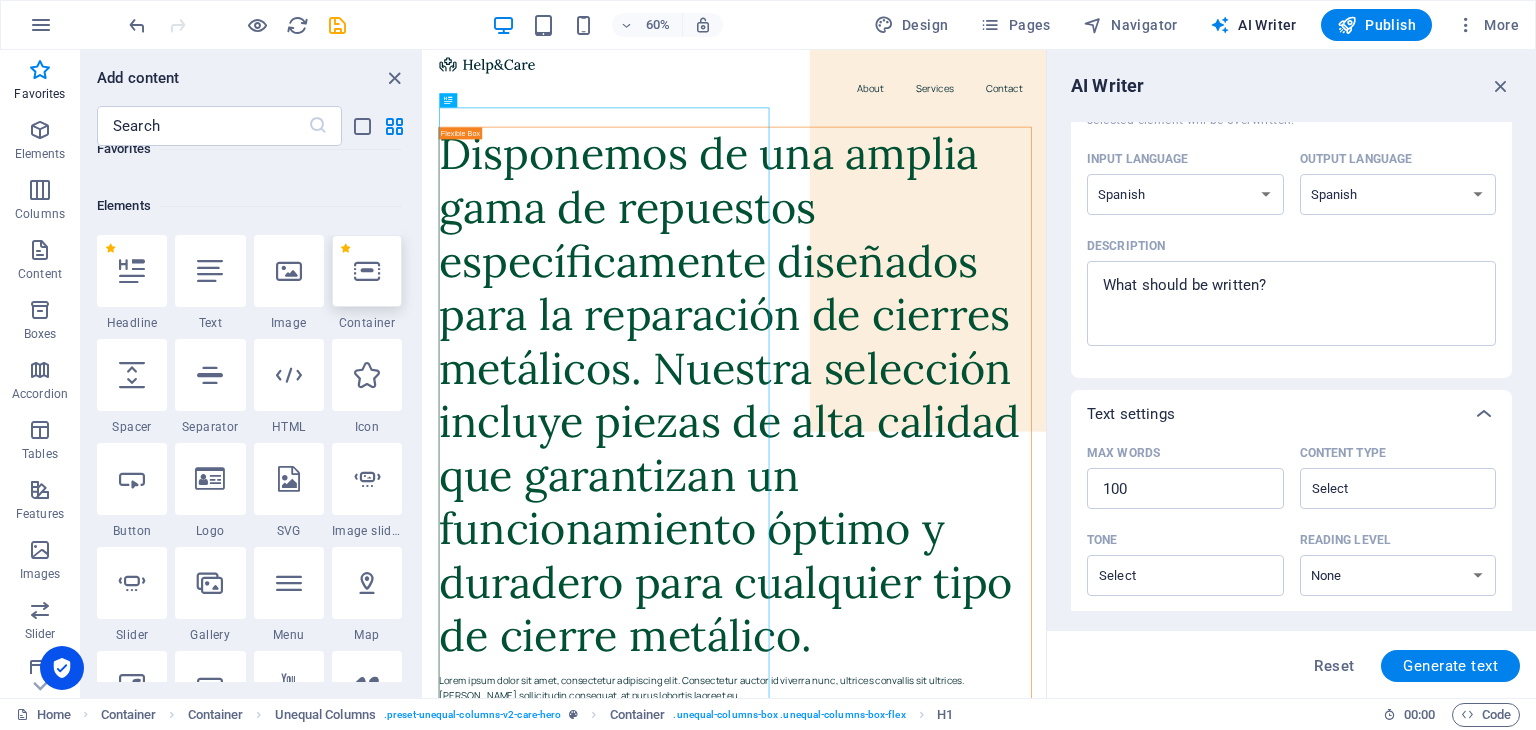 scroll, scrollTop: 186, scrollLeft: 0, axis: vertical 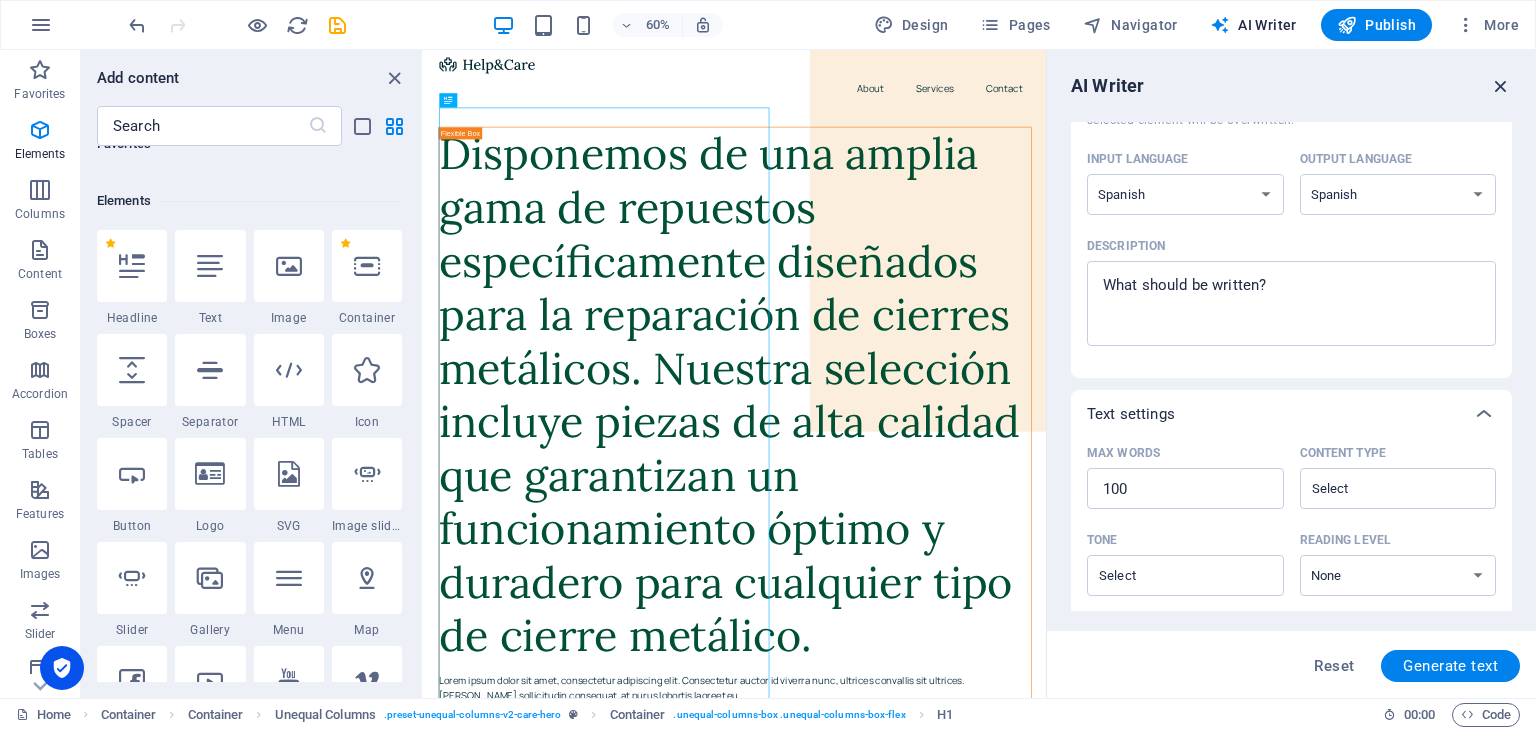click at bounding box center (1501, 86) 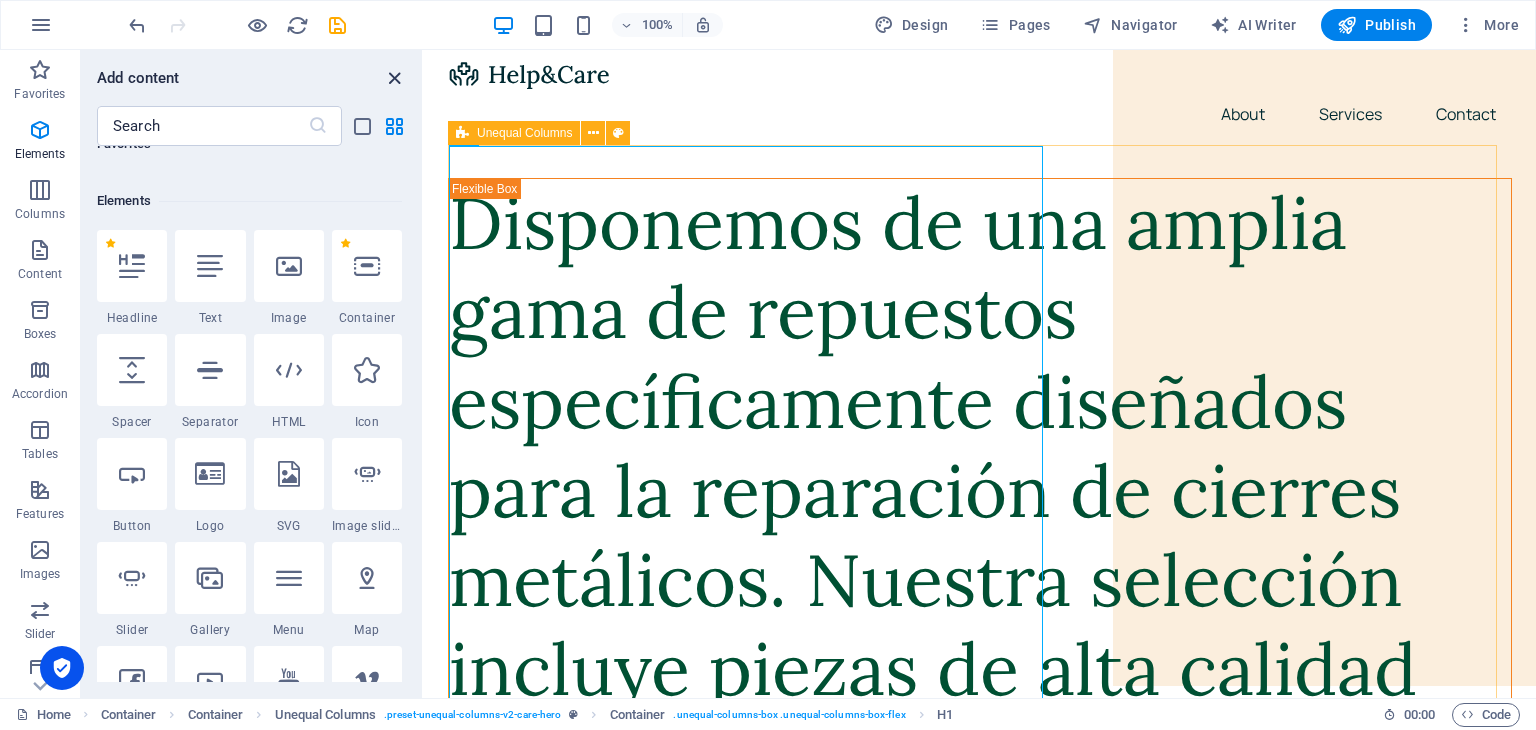 click at bounding box center [394, 78] 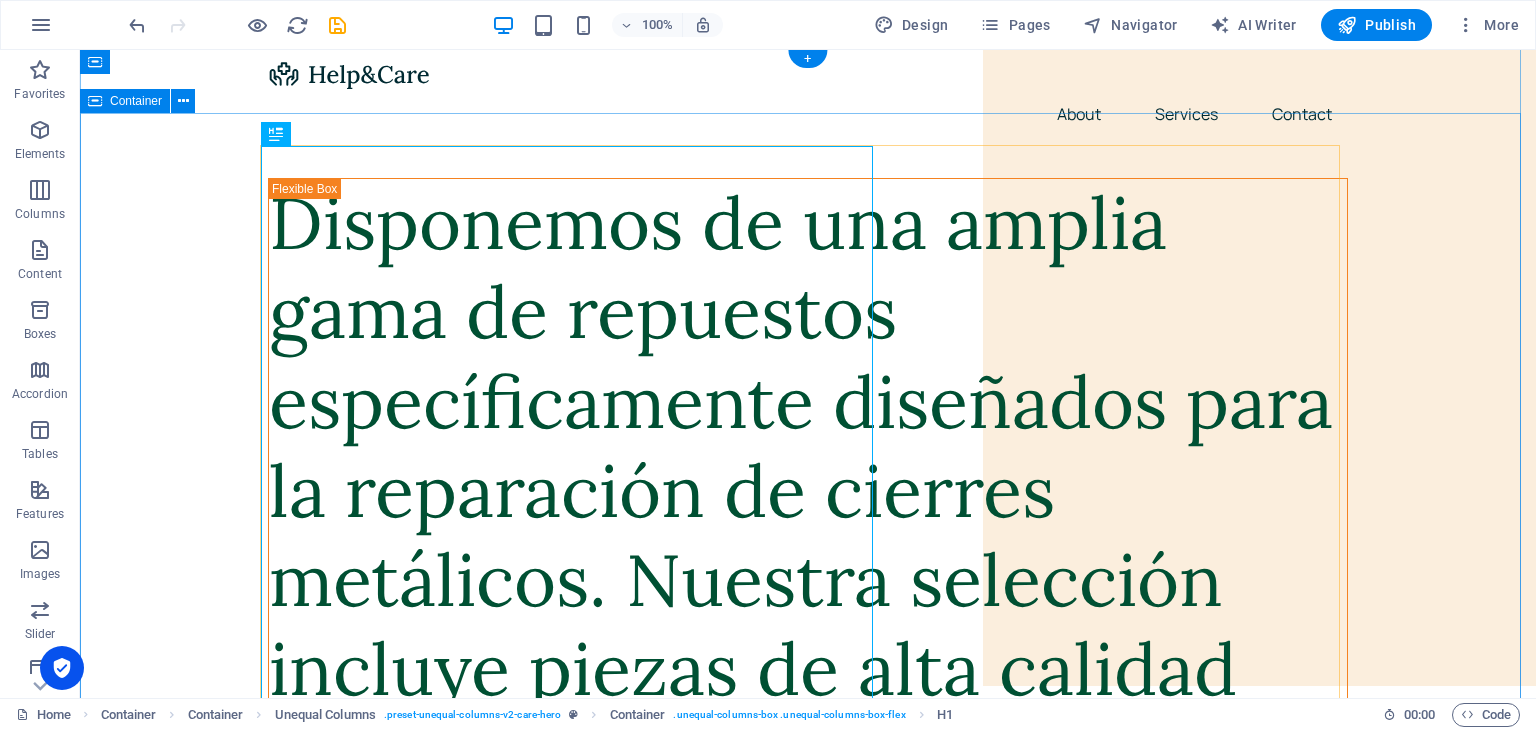 scroll, scrollTop: 0, scrollLeft: 0, axis: both 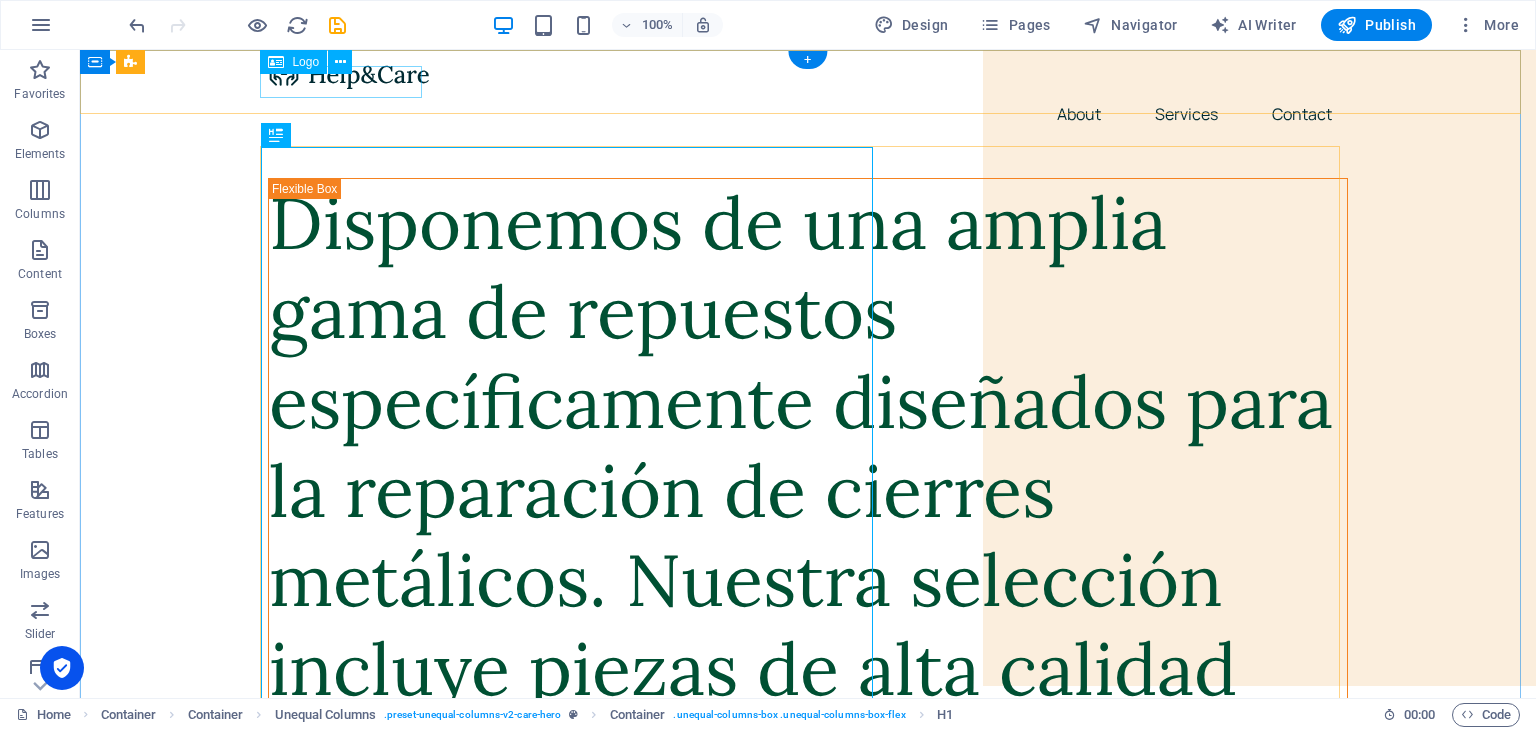 click at bounding box center (808, 74) 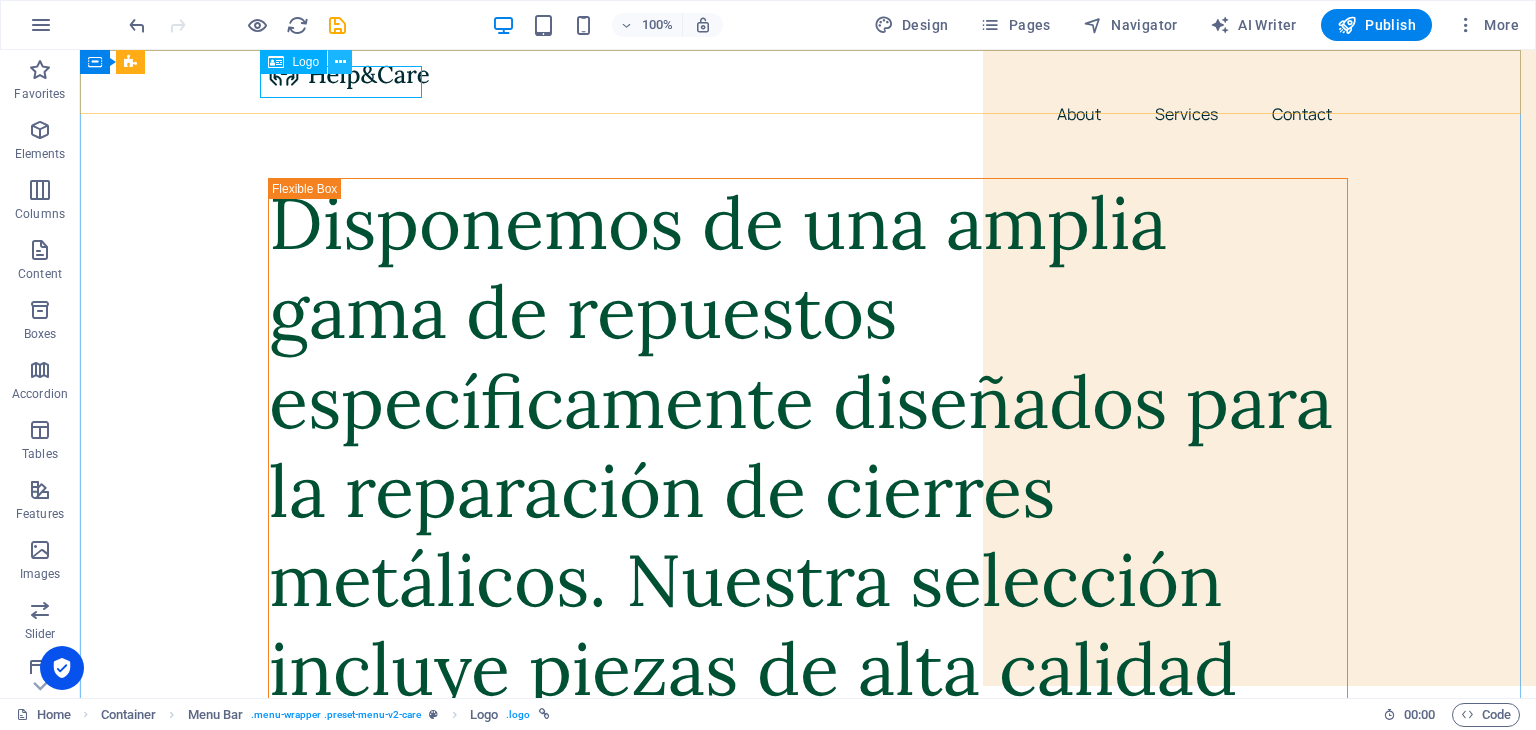 click at bounding box center [340, 62] 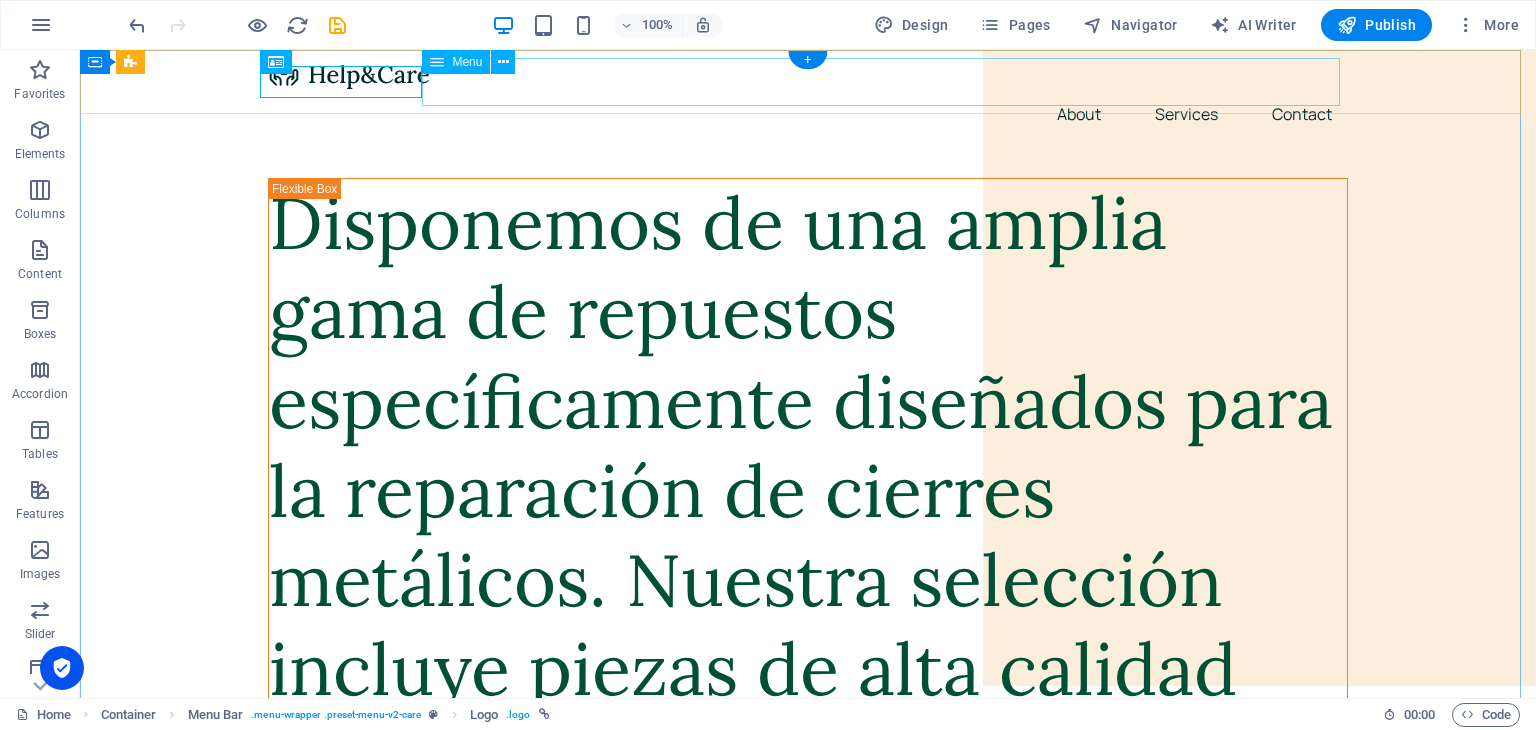 click on "About Services Contact" at bounding box center (808, 114) 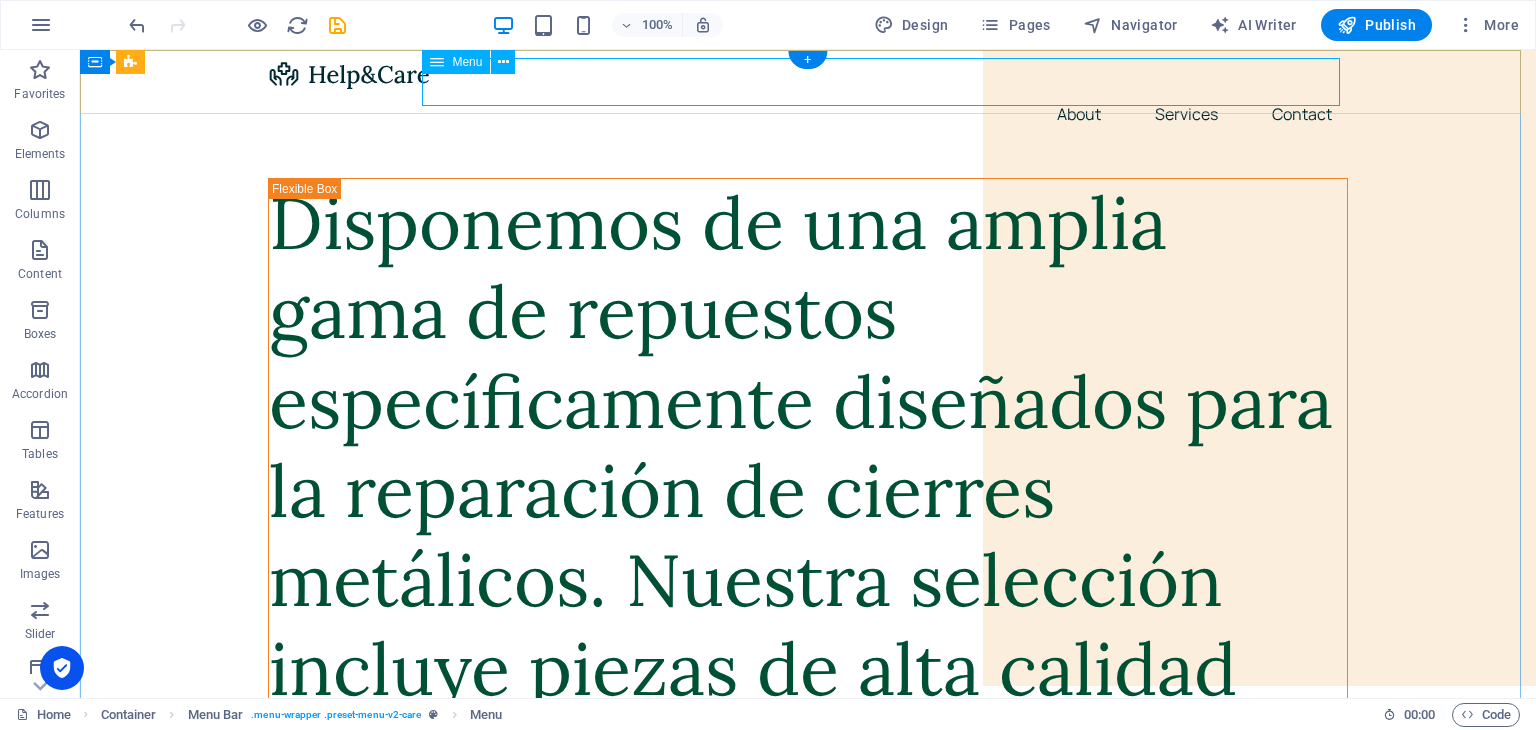 click on "About Services Contact" at bounding box center (808, 114) 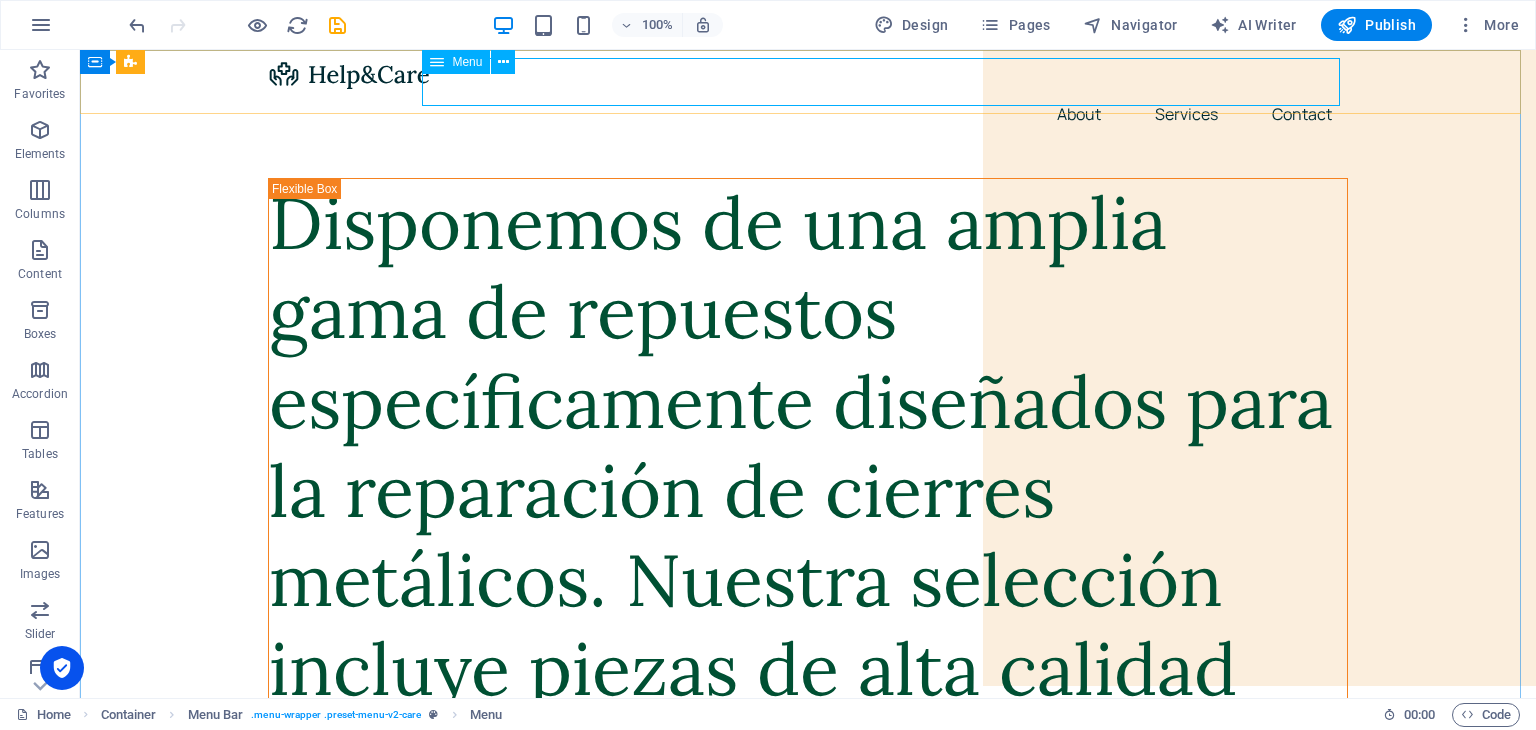 click at bounding box center (437, 62) 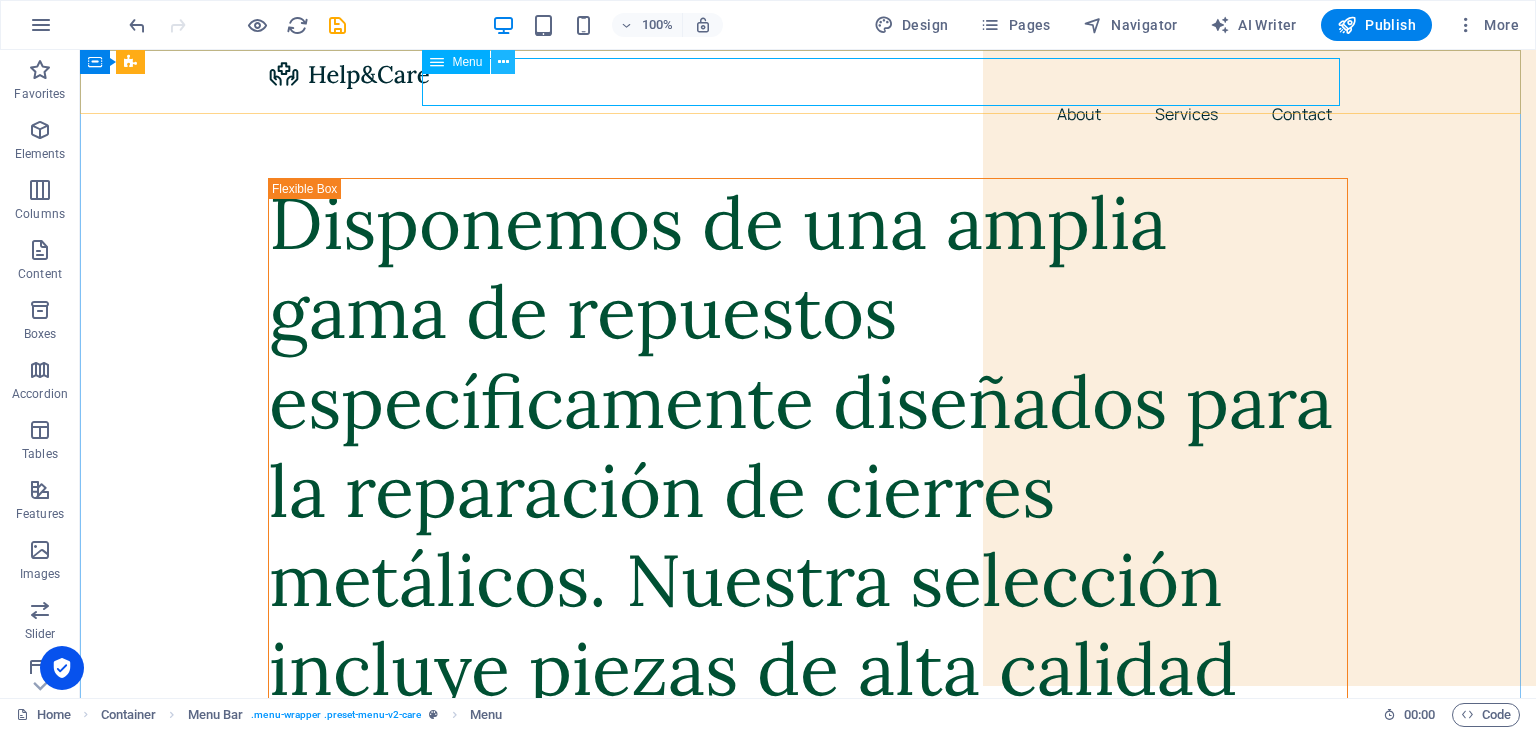 click at bounding box center [503, 62] 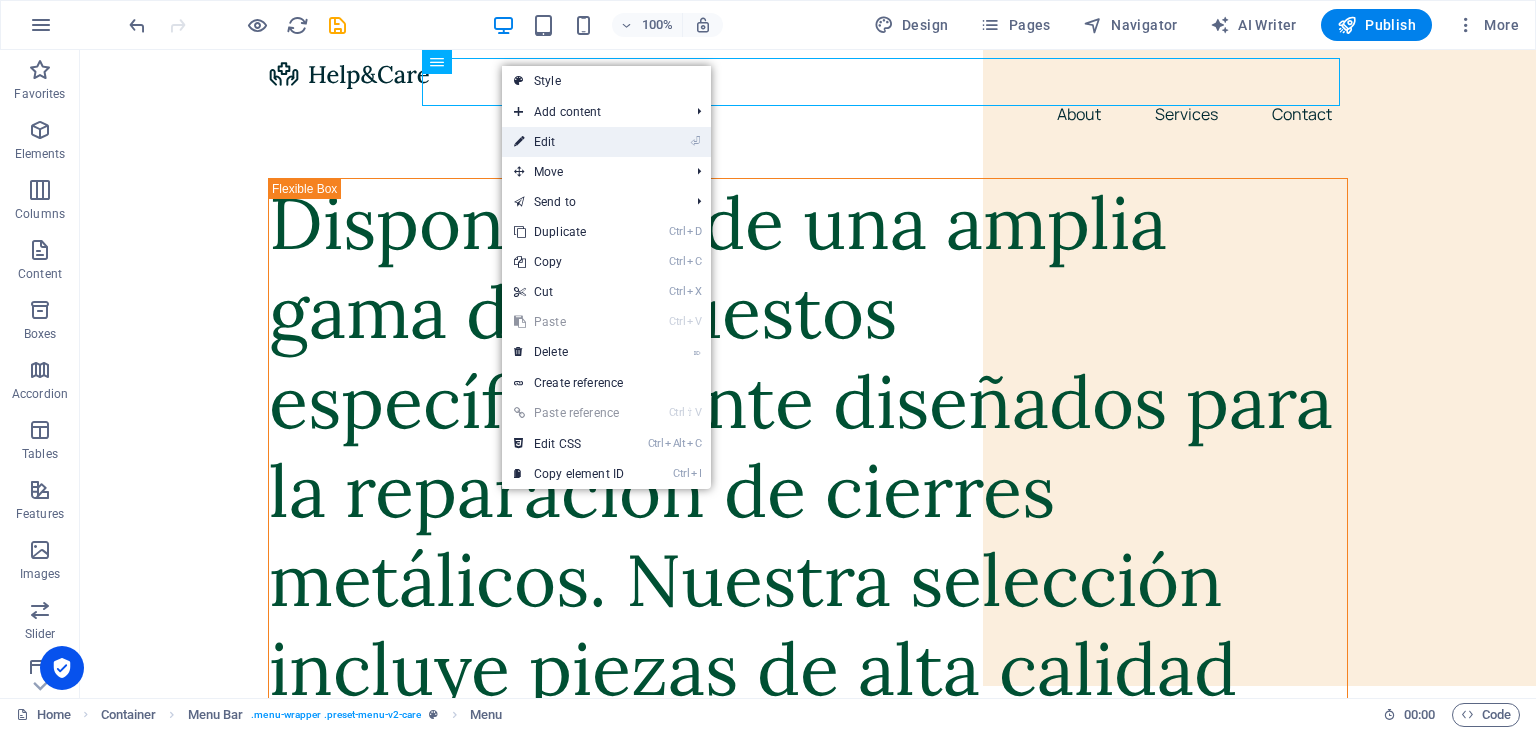 click on "⏎  Edit" at bounding box center (569, 142) 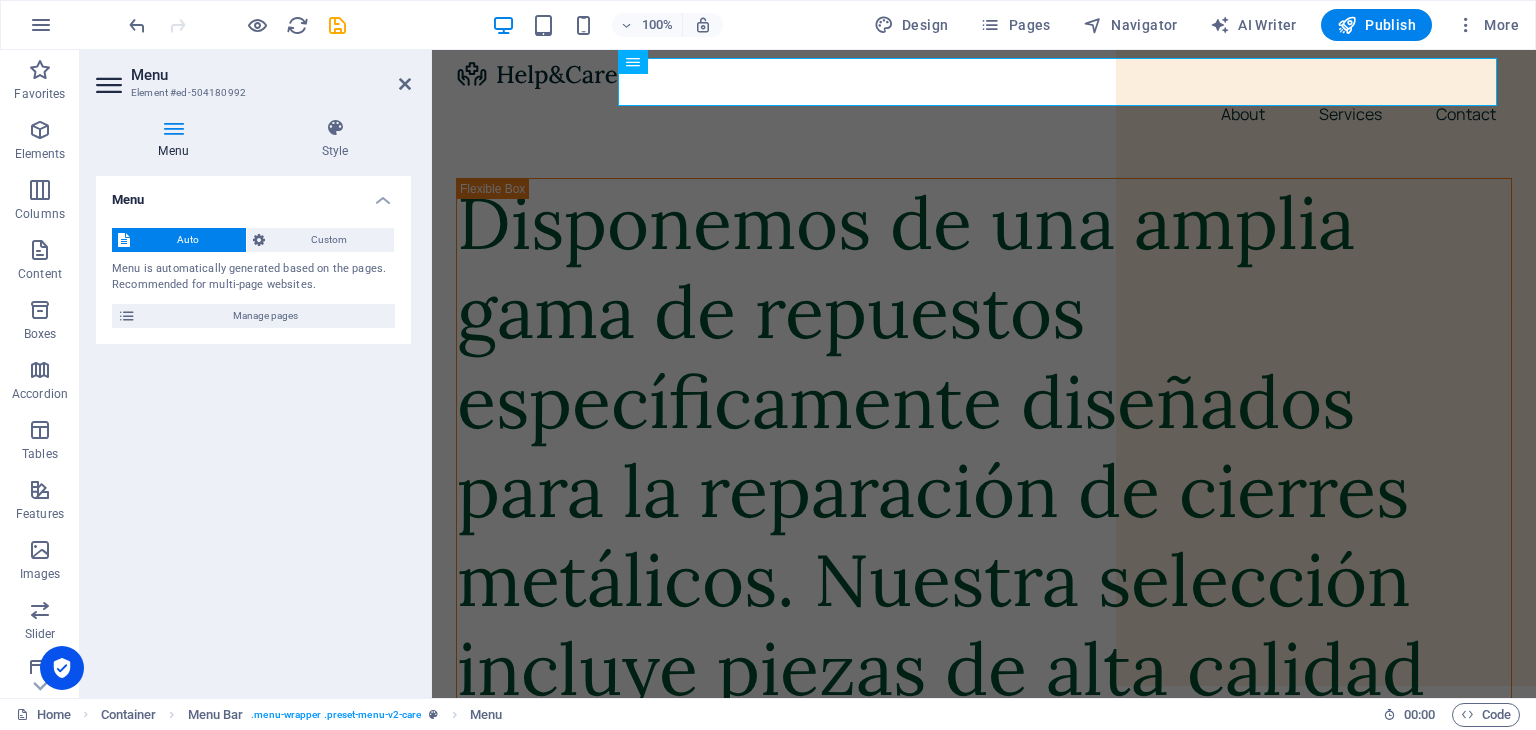 click on "Auto" at bounding box center [188, 240] 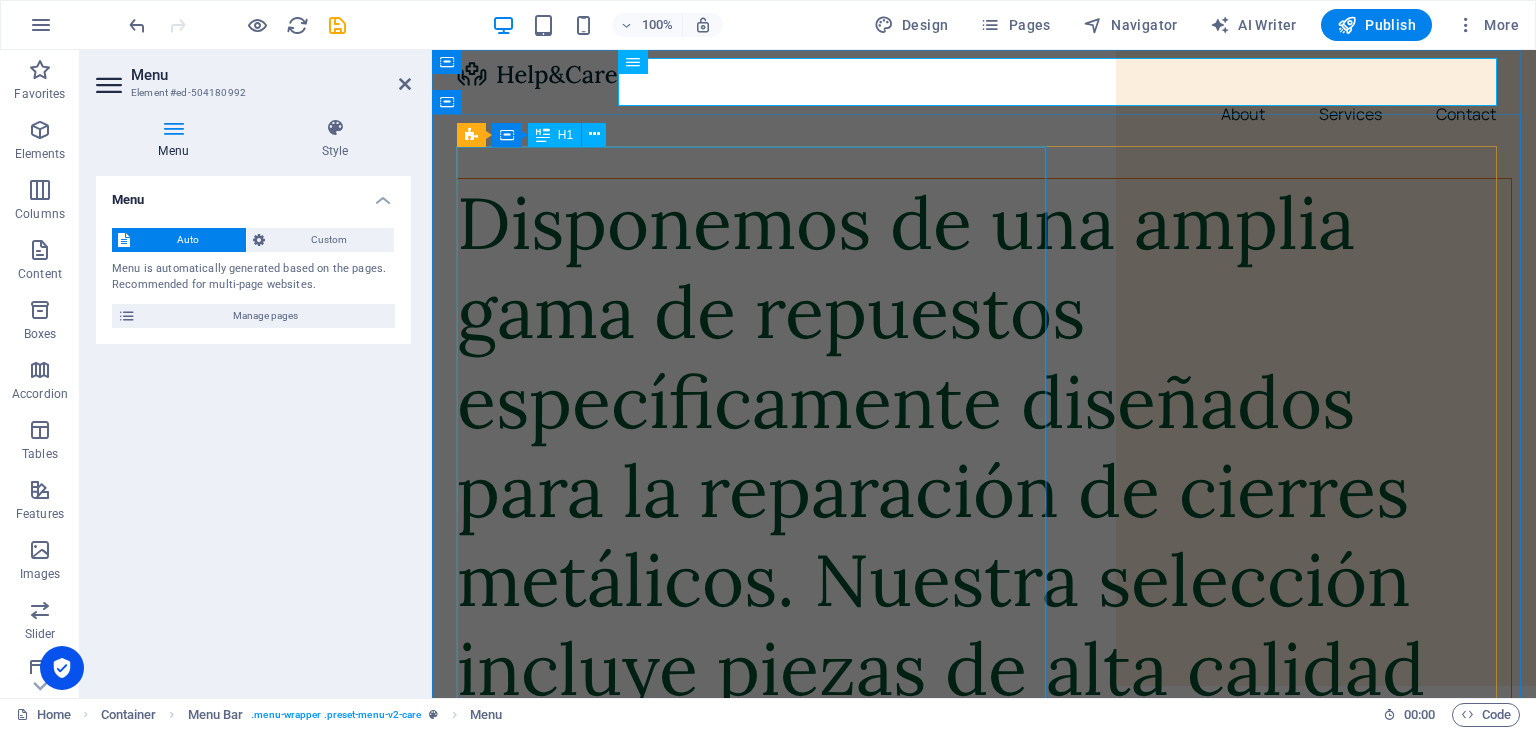 click on "Disponemos de una amplia gama de repuestos específicamente diseñados para la reparación de cierres metálicos. Nuestra selección incluye piezas de alta calidad que garantizan un funcionamiento óptimo y duradero para cualquier tipo de cierre metálico." at bounding box center (984, 625) 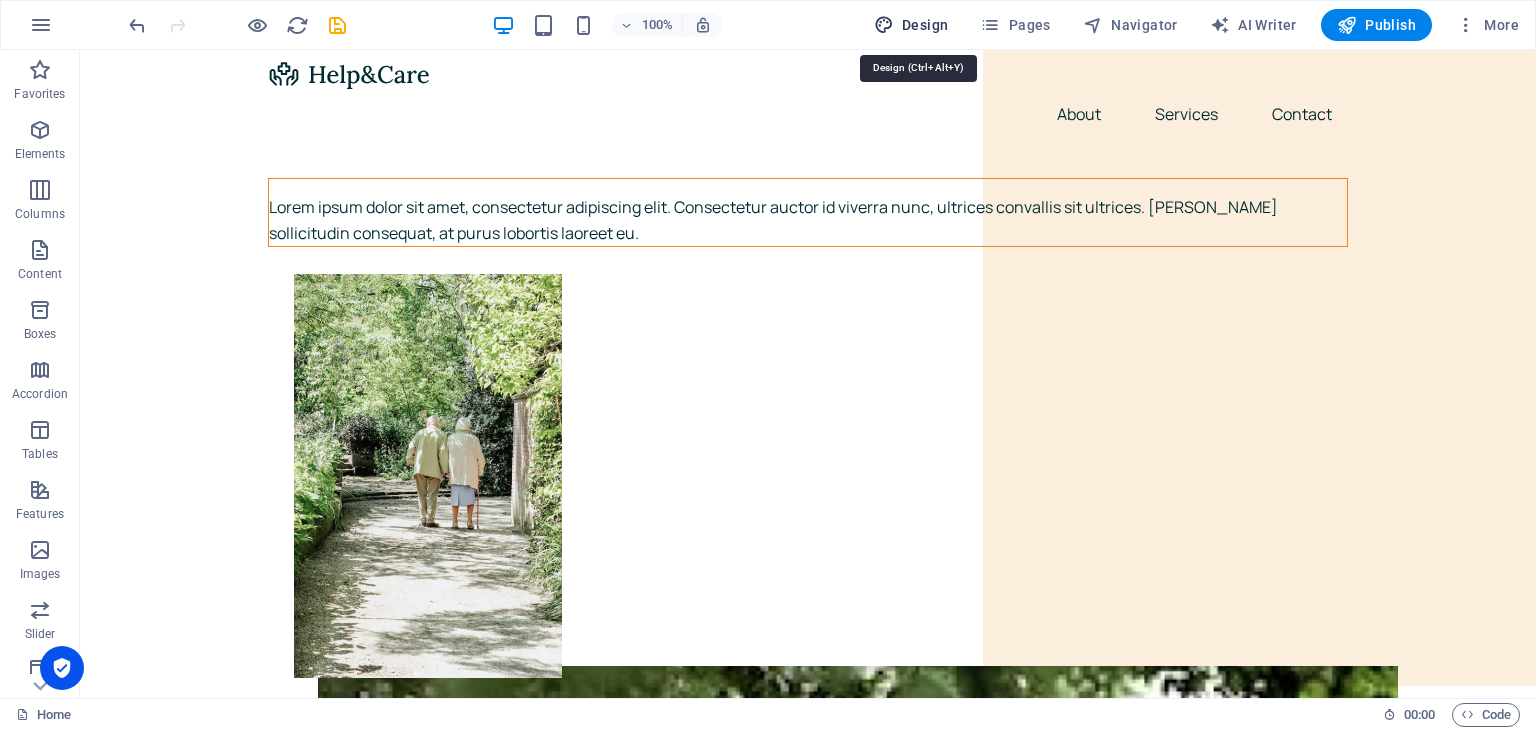 click on "Design" at bounding box center (911, 25) 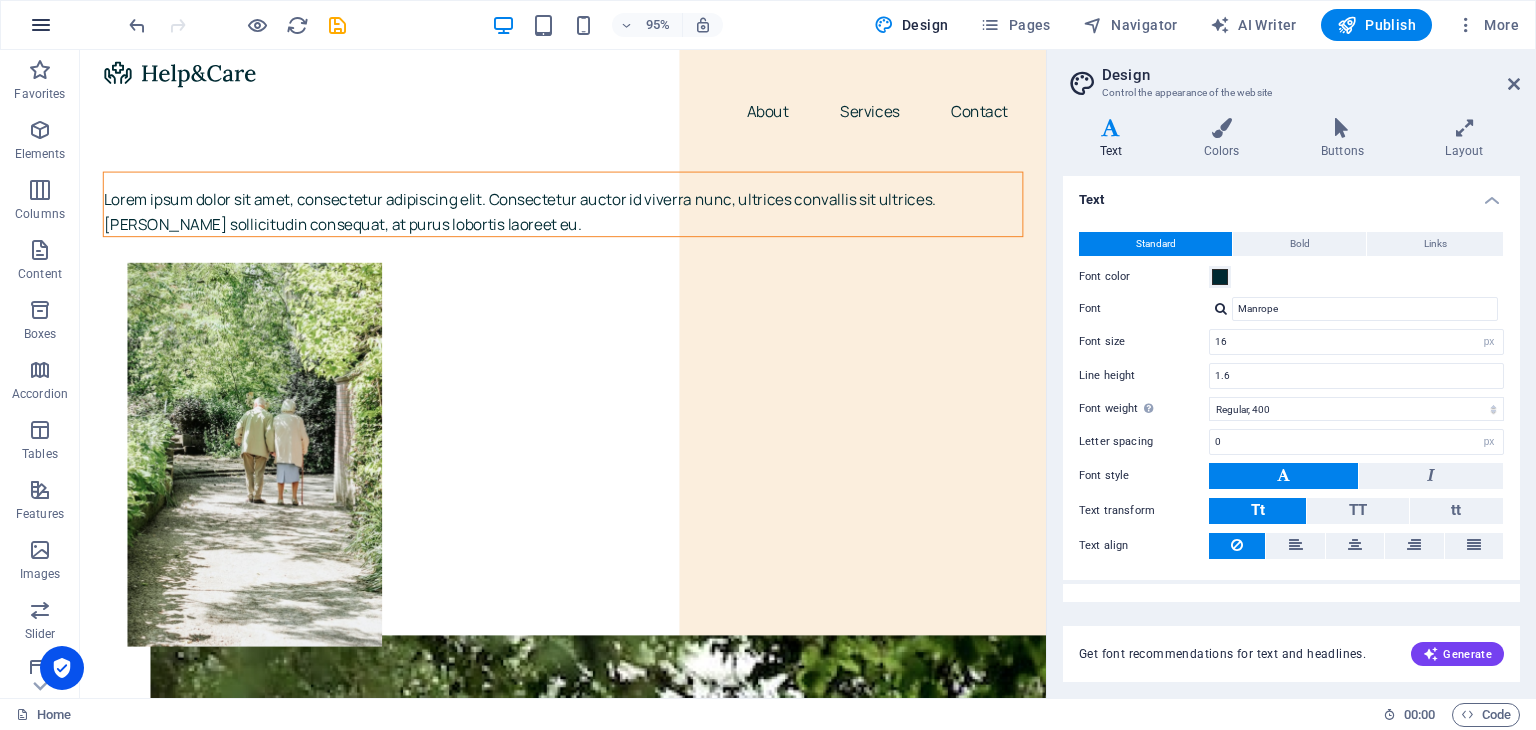 click at bounding box center [41, 25] 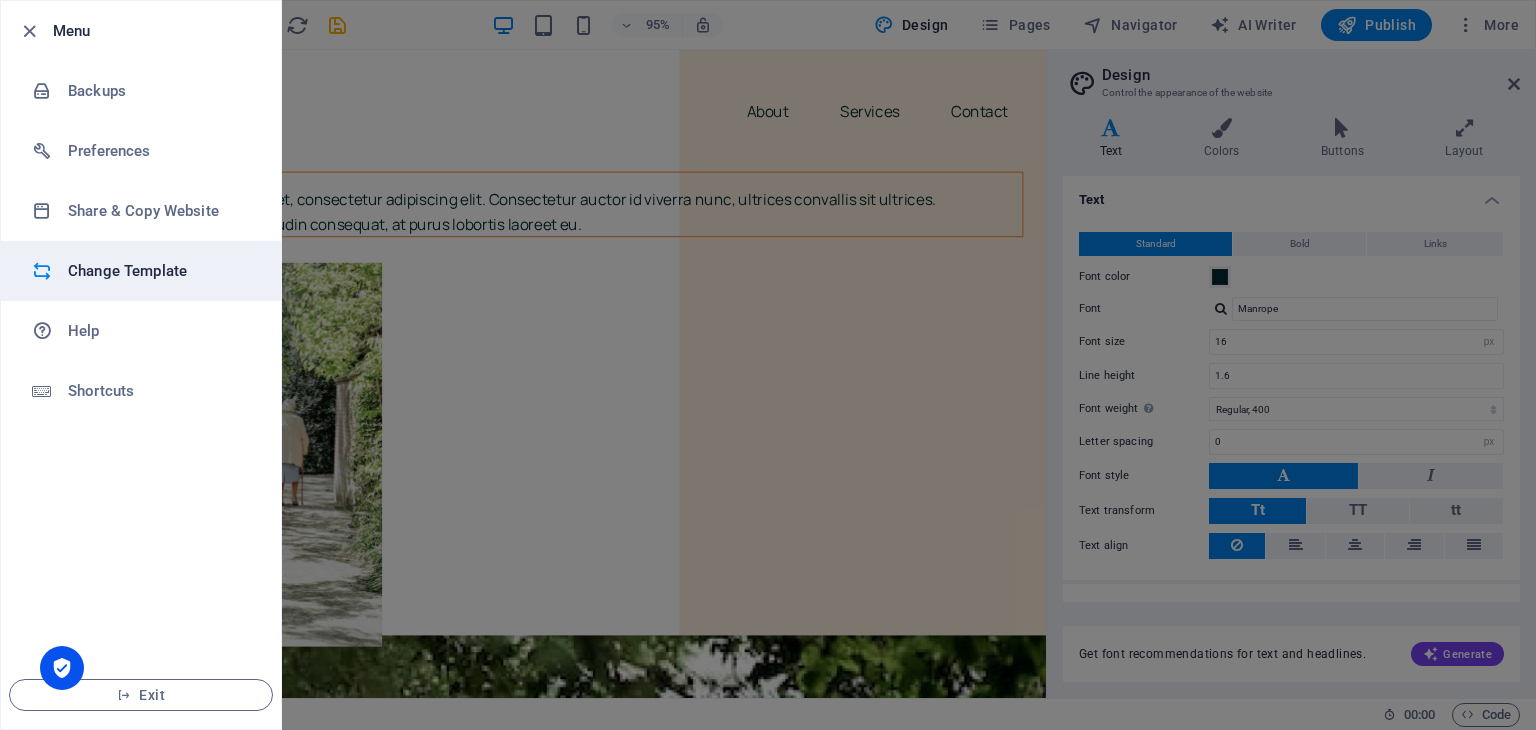 click on "Change Template" at bounding box center [160, 271] 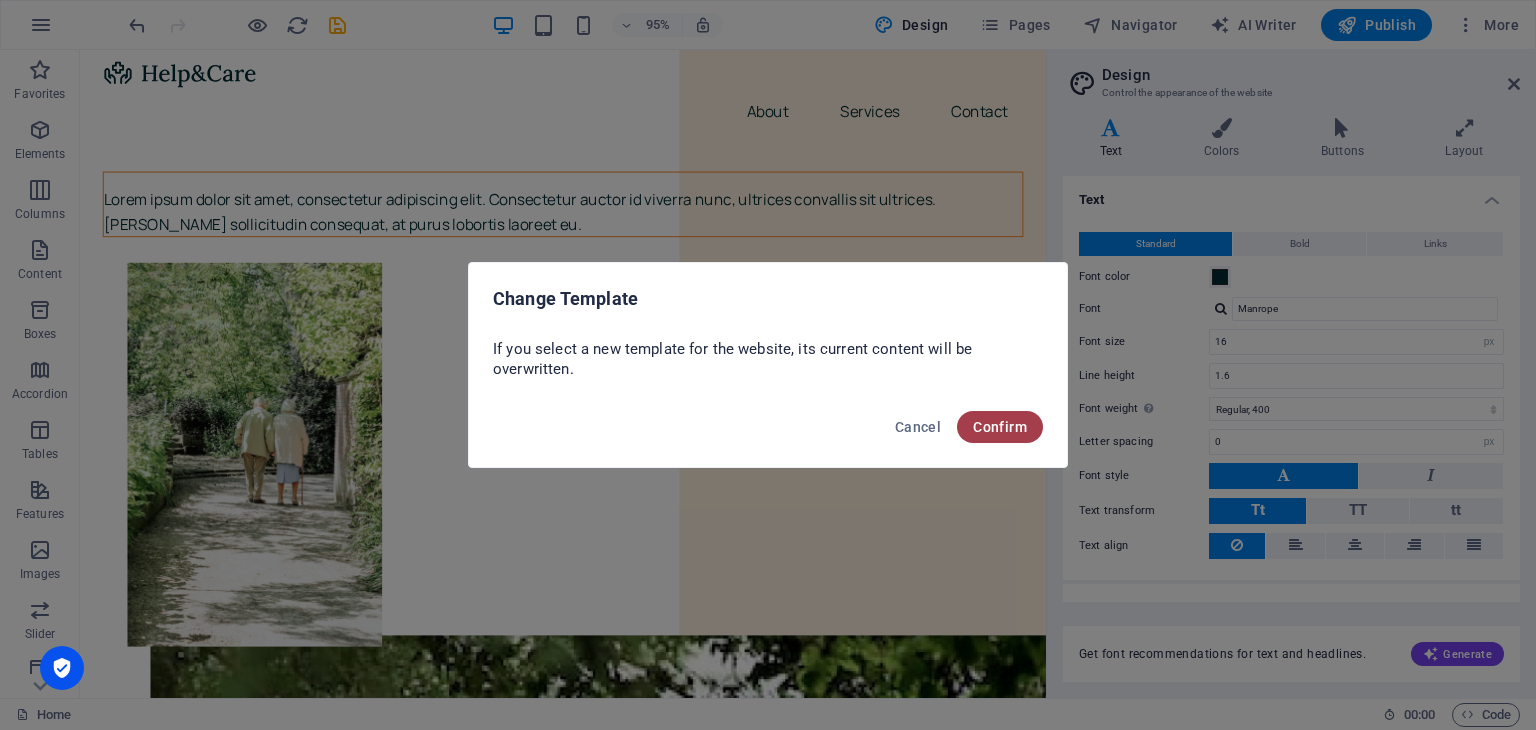 click on "Confirm" at bounding box center (1000, 427) 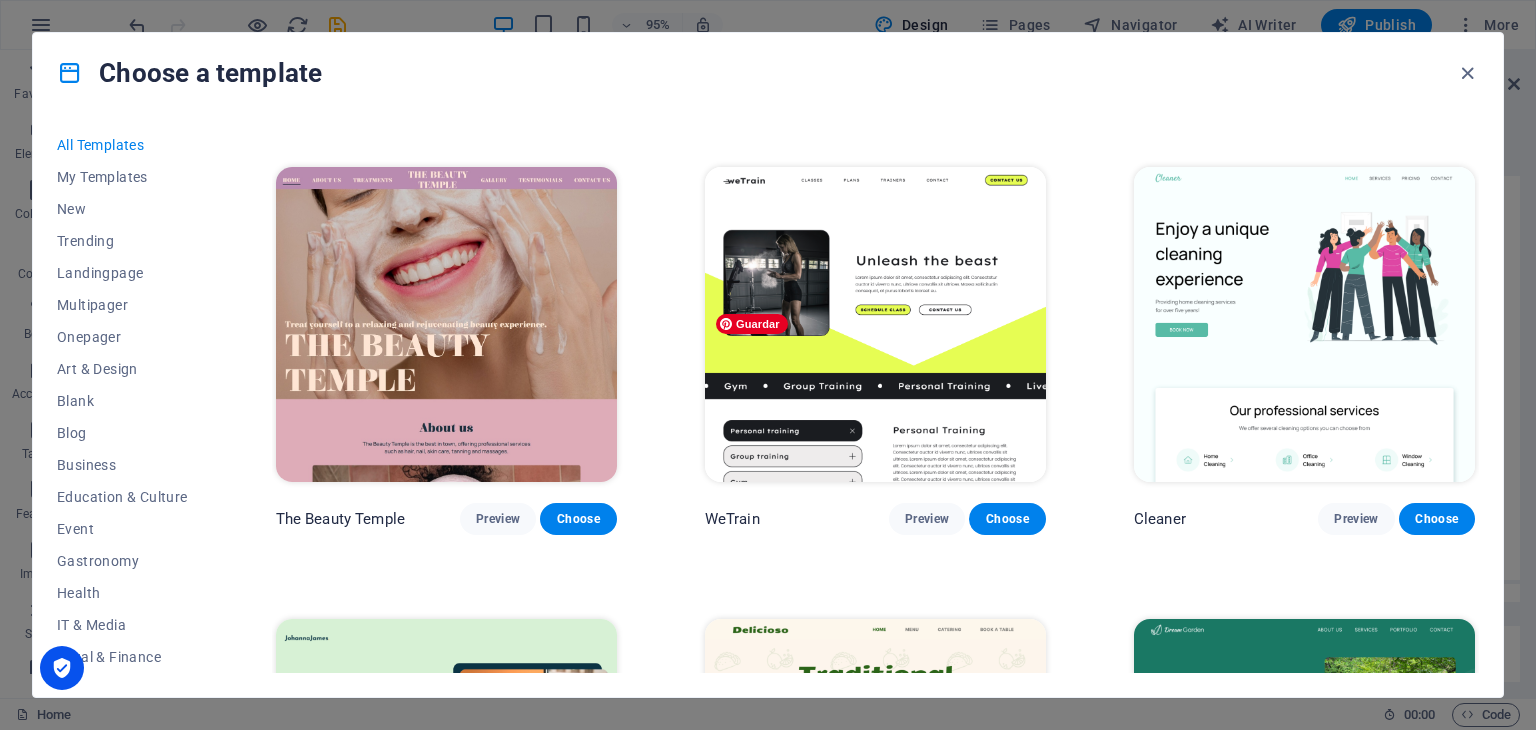 scroll, scrollTop: 1332, scrollLeft: 0, axis: vertical 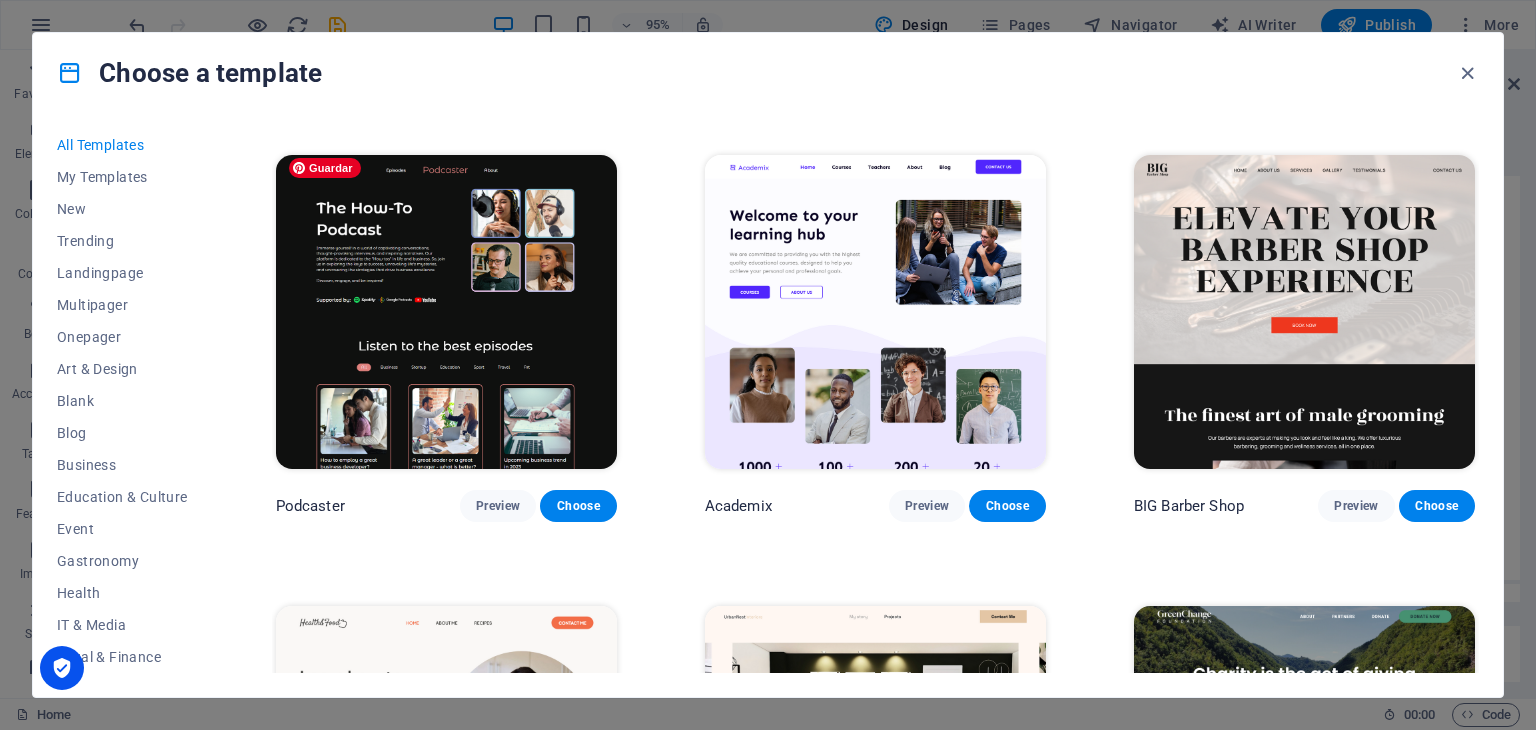 click at bounding box center (446, 312) 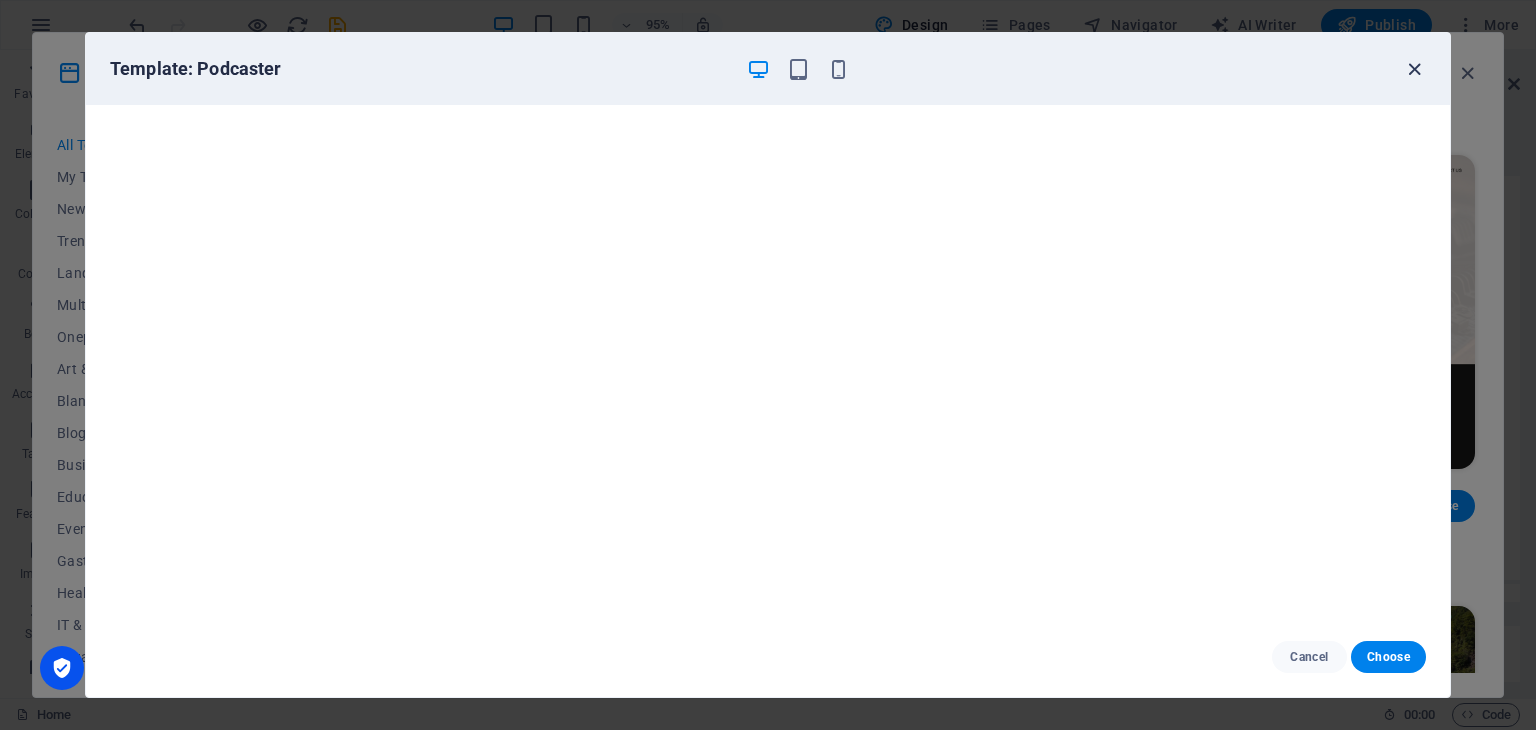 click at bounding box center (1414, 69) 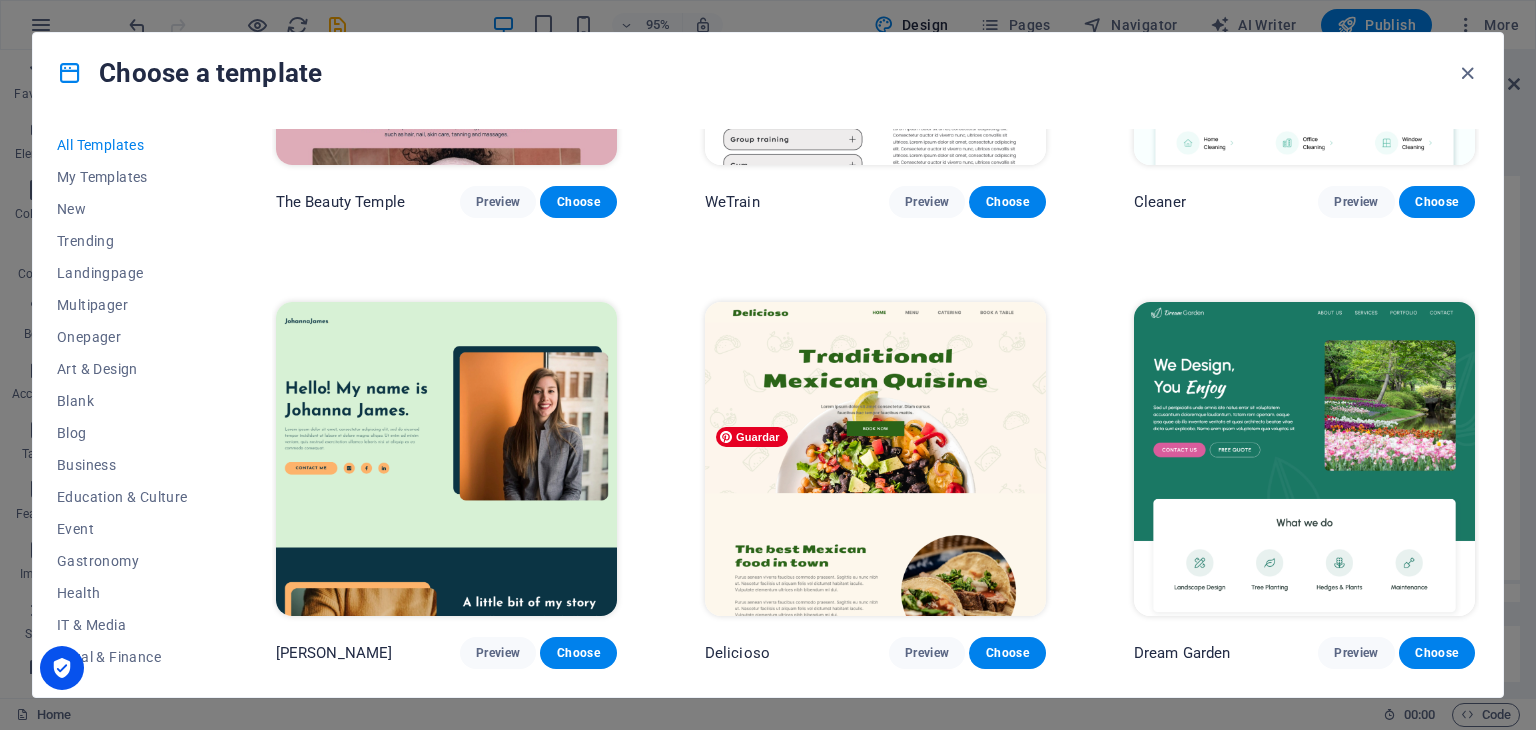 scroll, scrollTop: 2540, scrollLeft: 0, axis: vertical 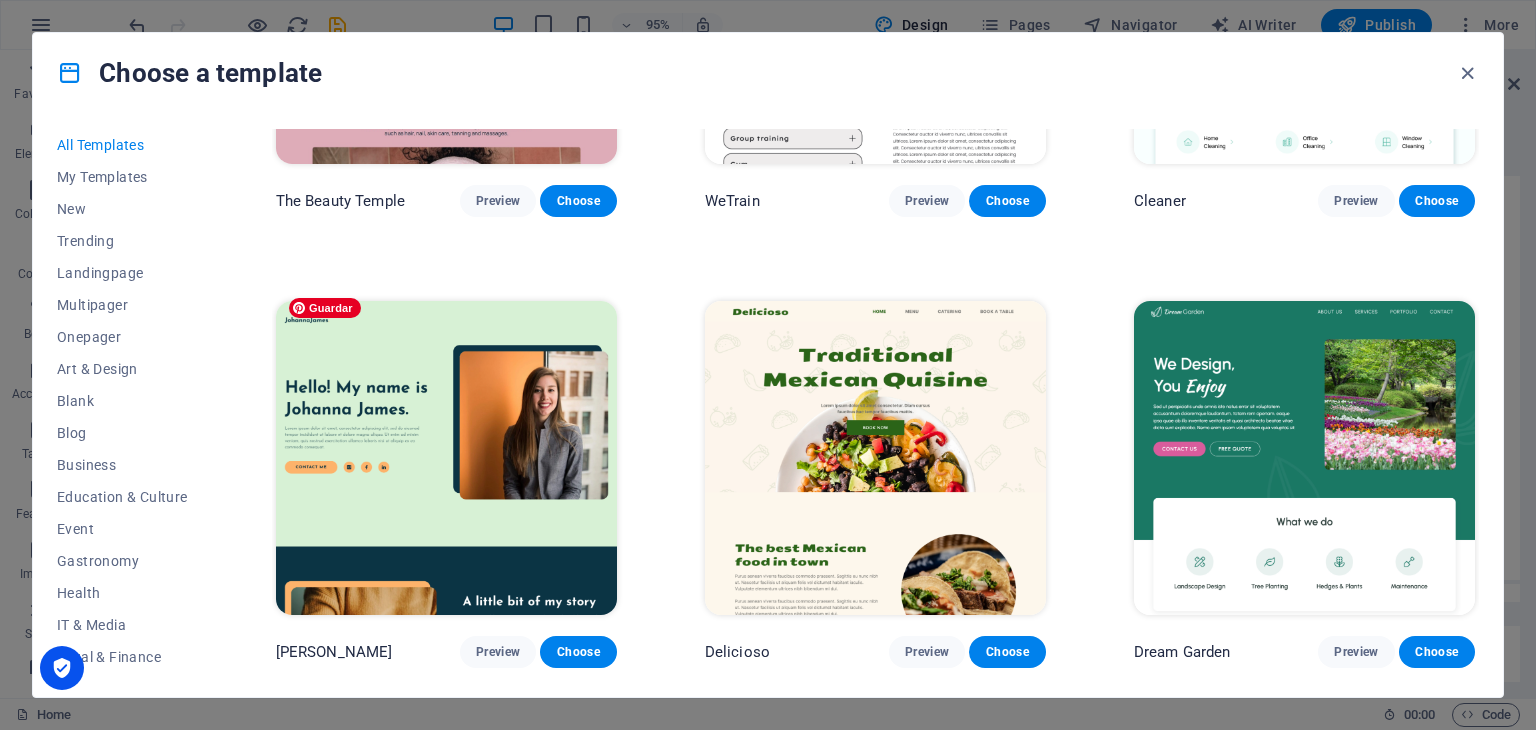 click at bounding box center [446, 458] 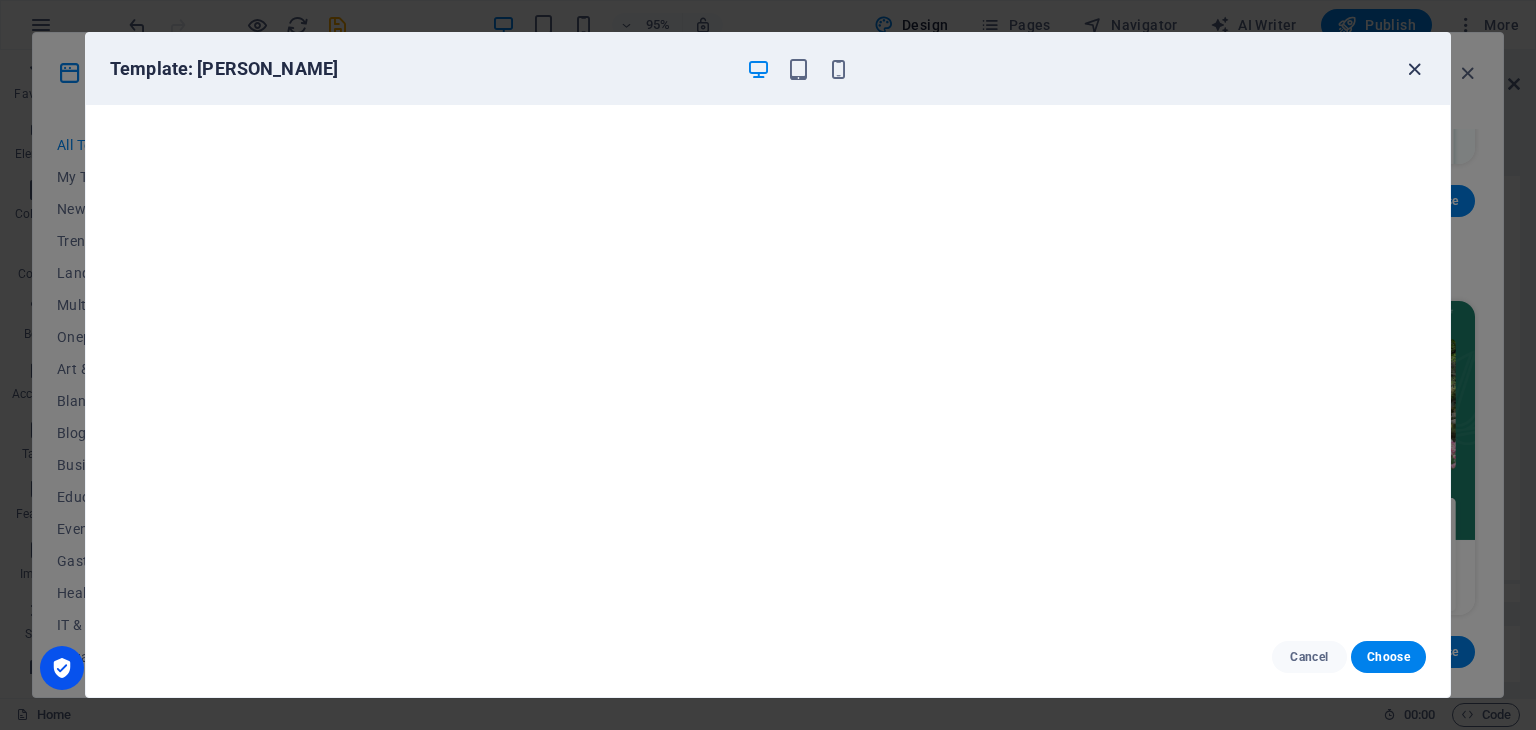 click at bounding box center (1414, 69) 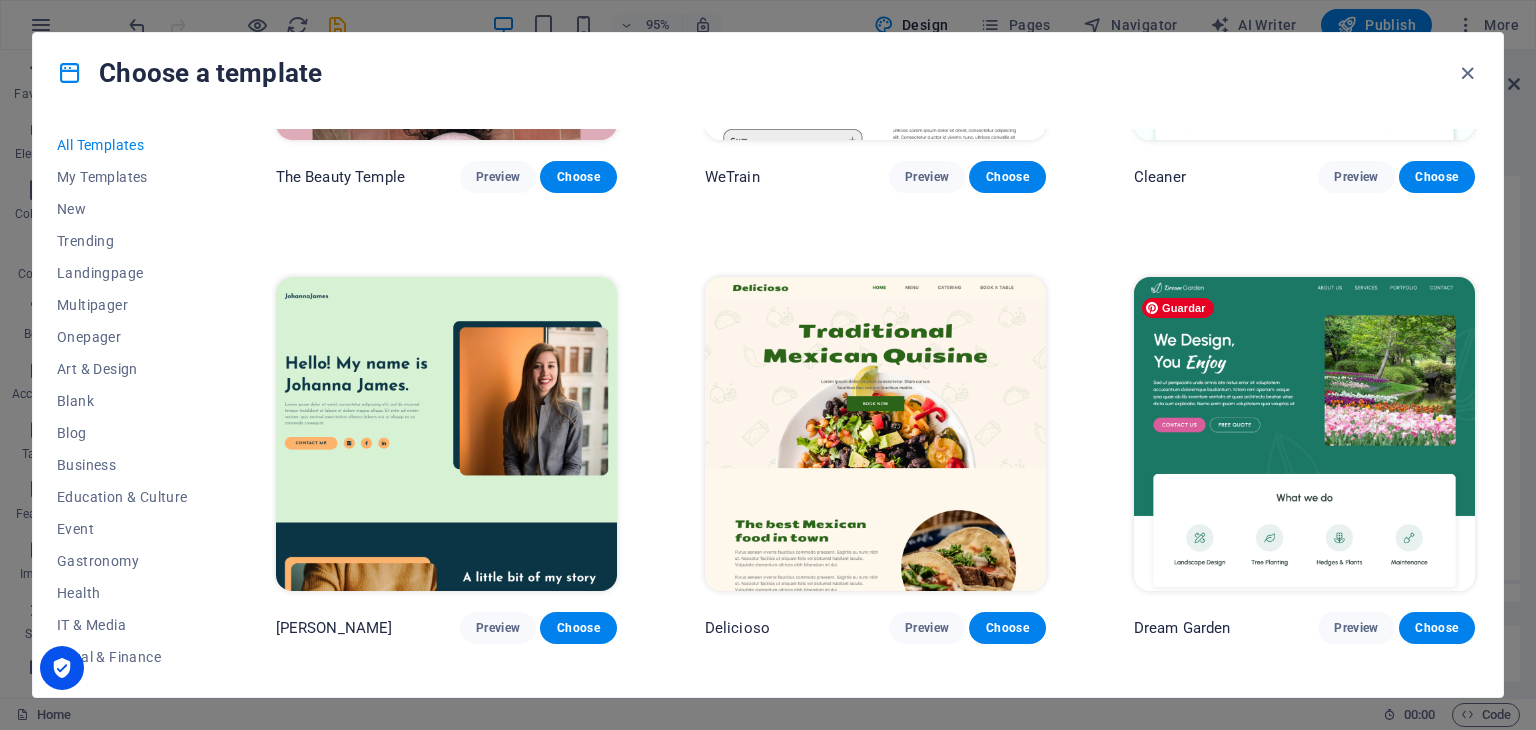 scroll, scrollTop: 3051, scrollLeft: 0, axis: vertical 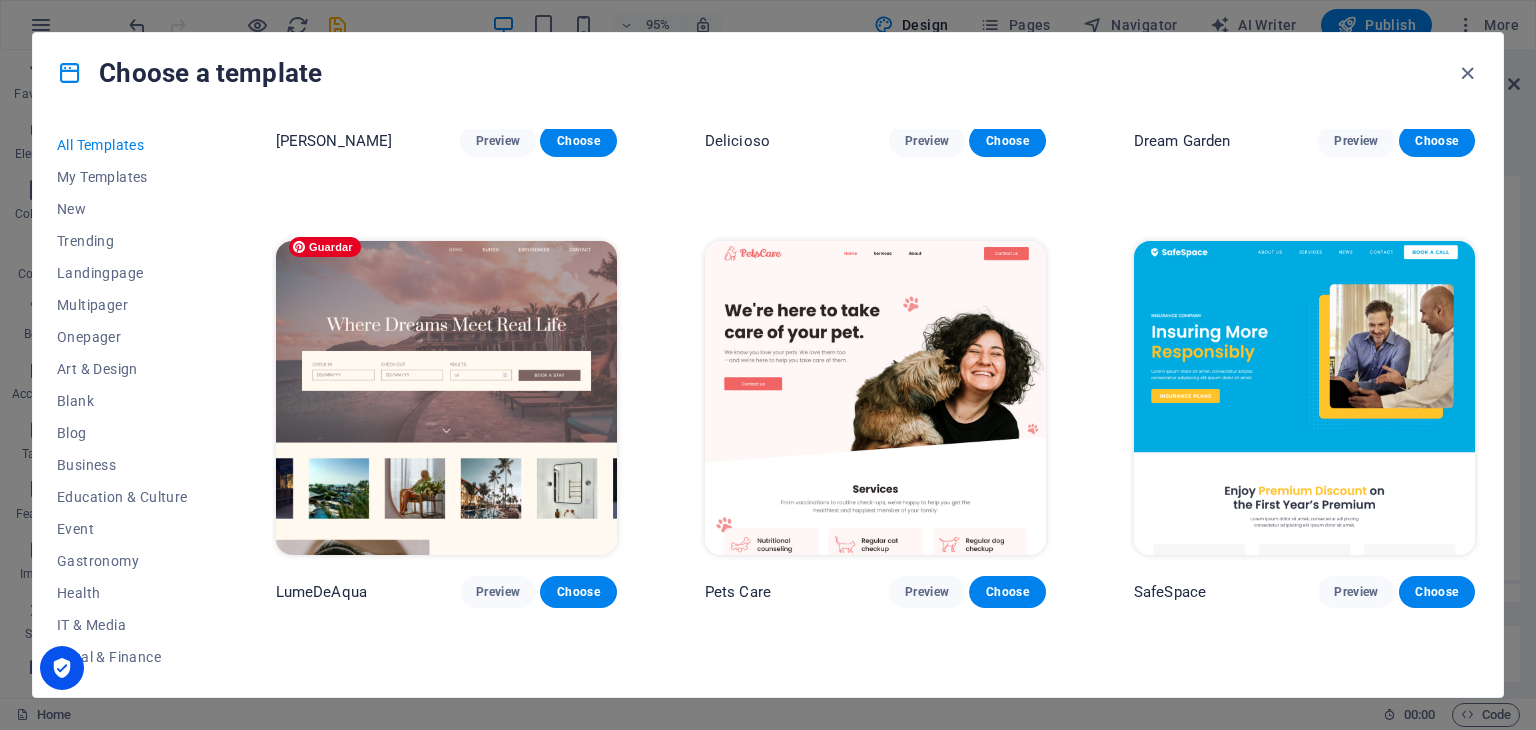 click at bounding box center (446, 398) 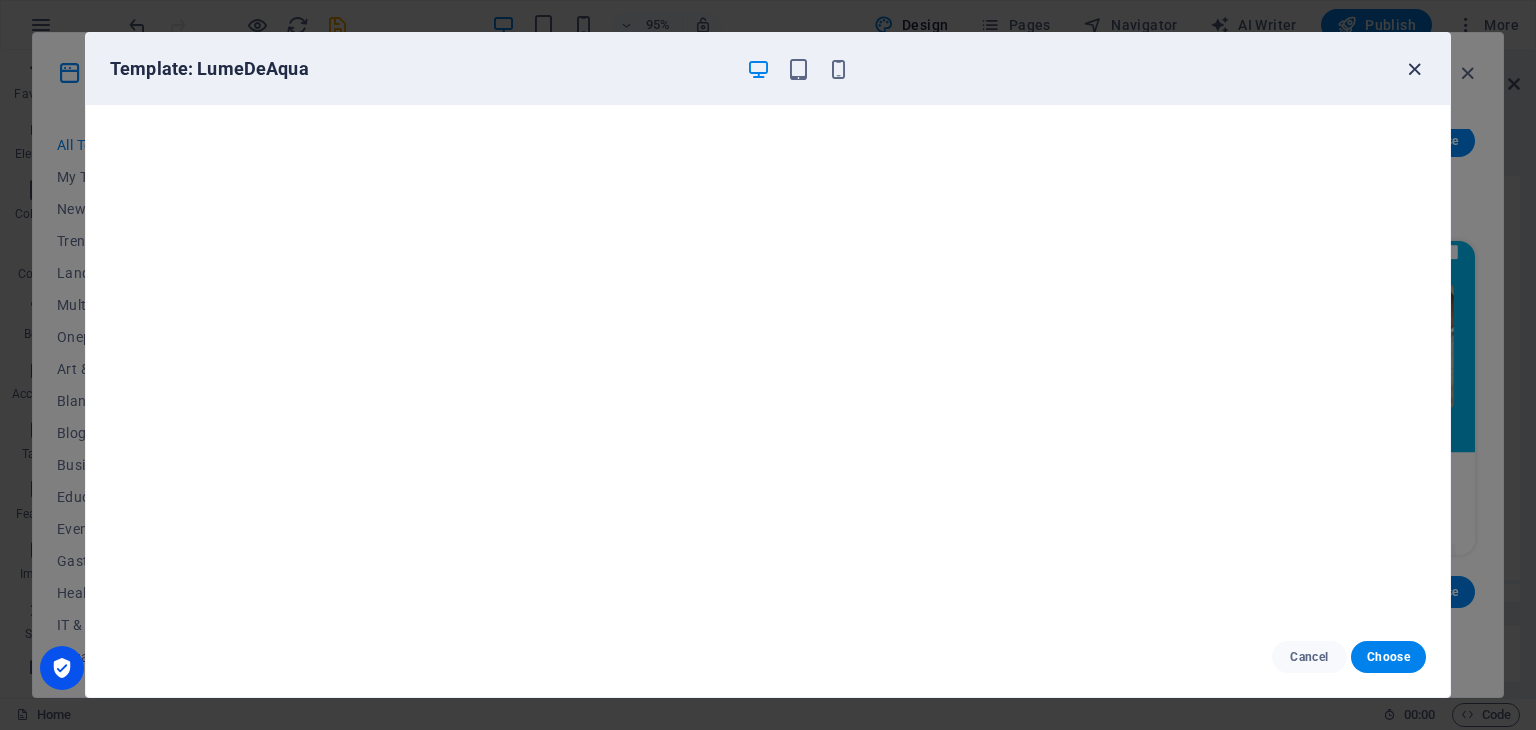 click at bounding box center (1414, 69) 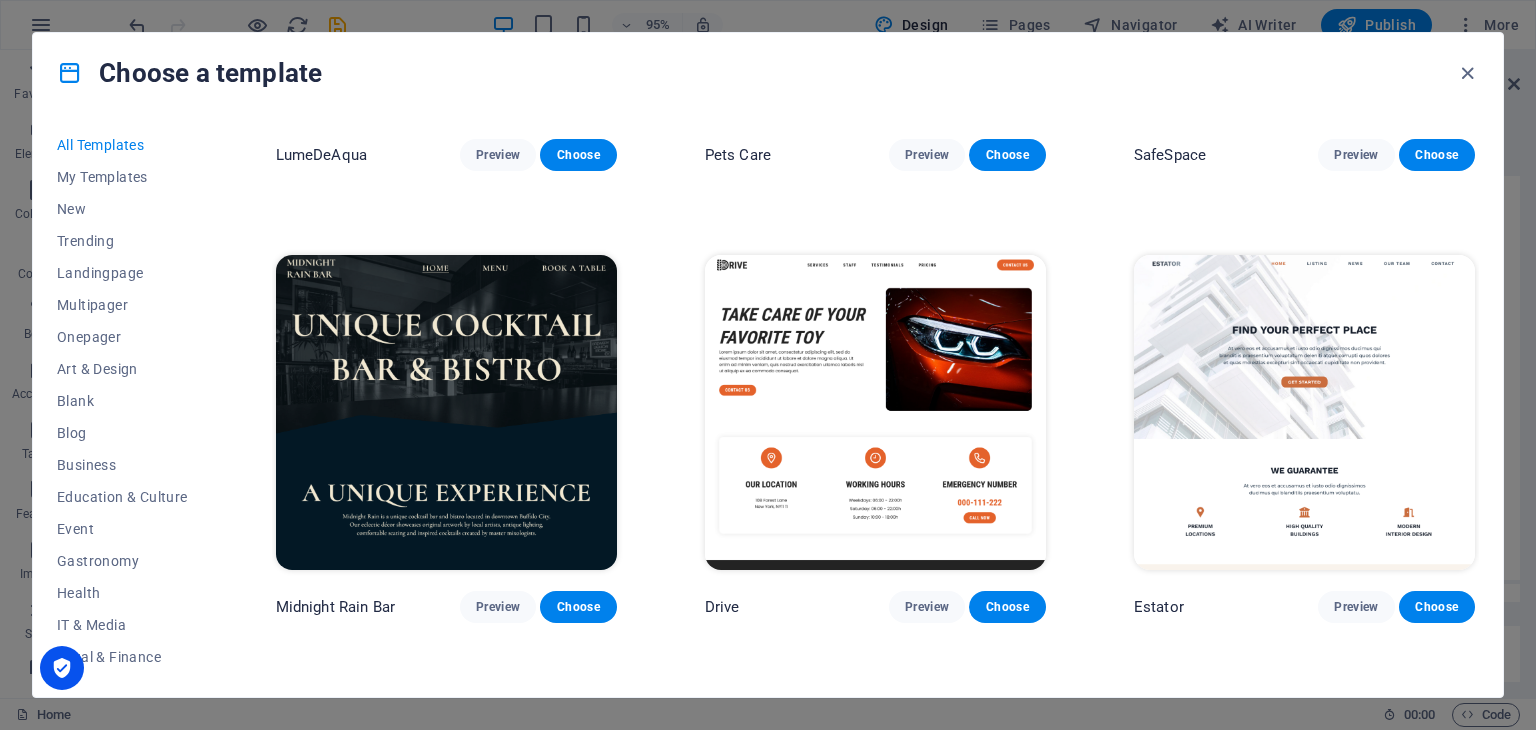 scroll, scrollTop: 3490, scrollLeft: 0, axis: vertical 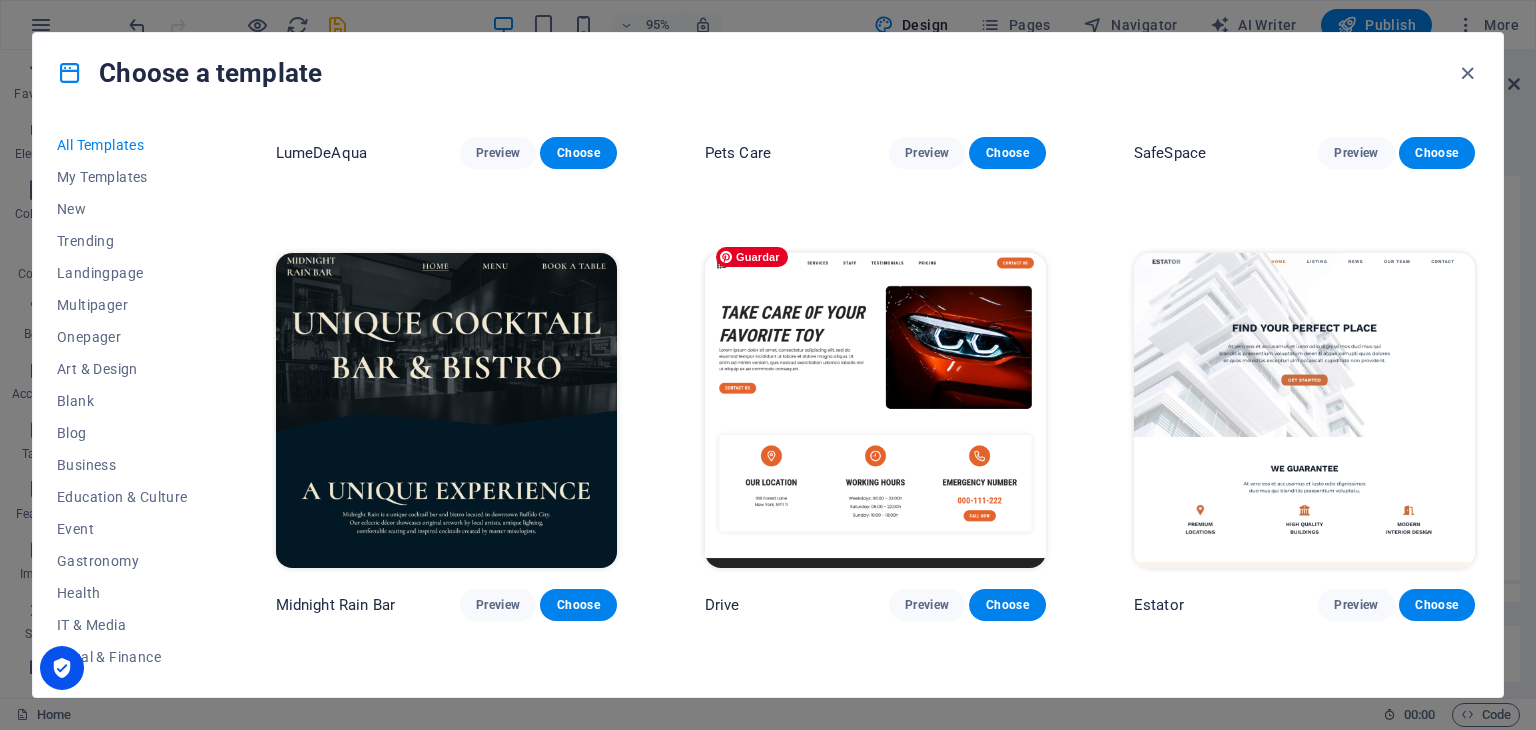 click at bounding box center [875, 410] 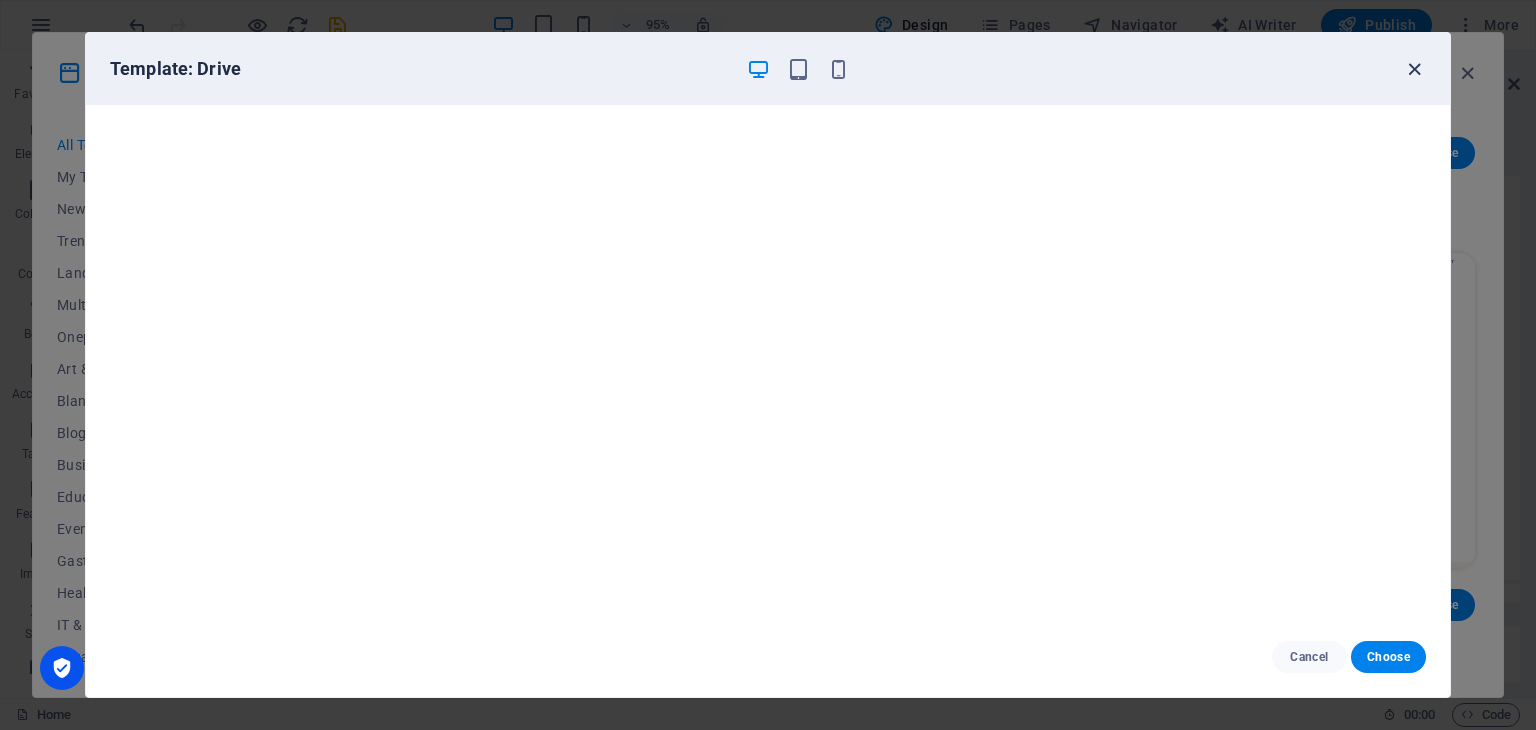 click at bounding box center [1414, 69] 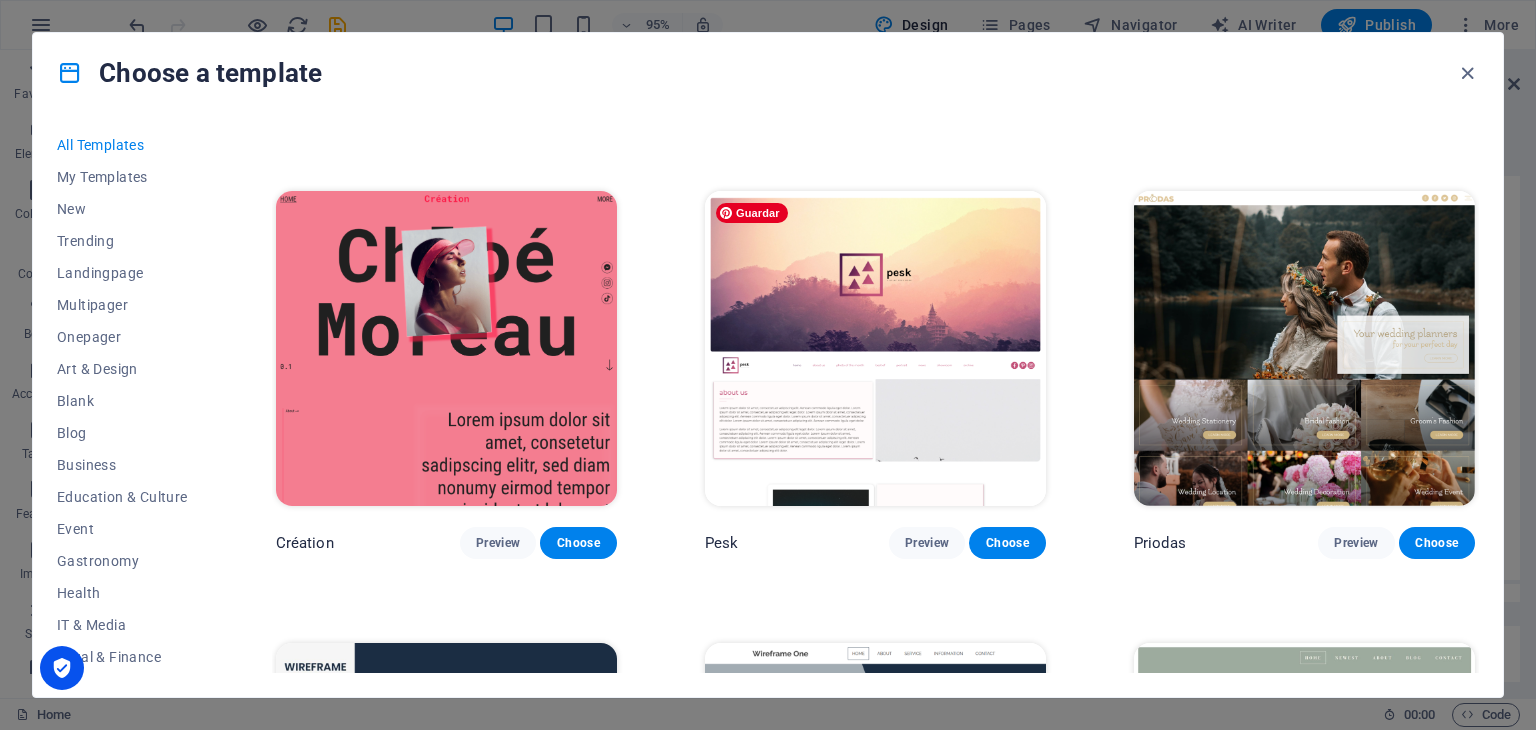 scroll, scrollTop: 6712, scrollLeft: 0, axis: vertical 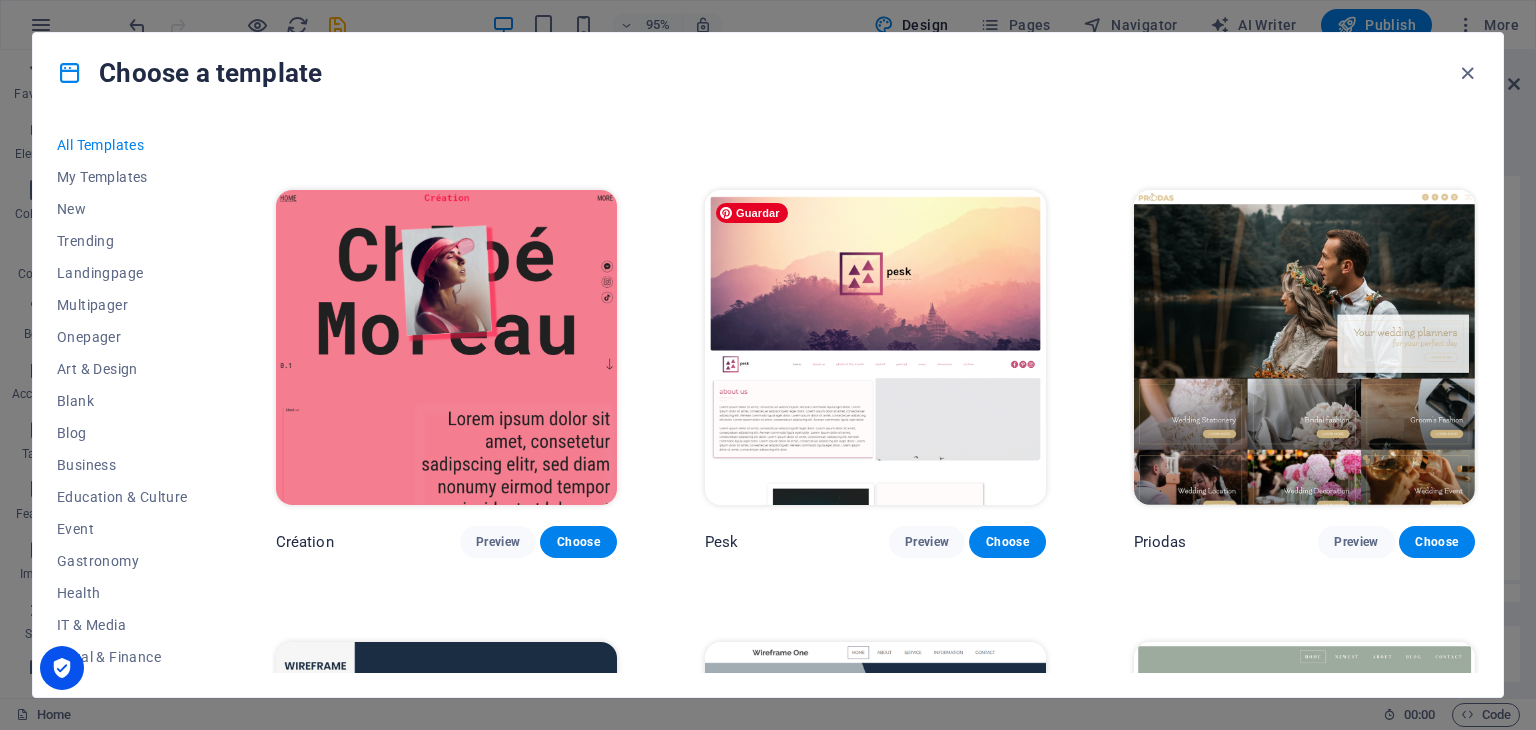 click at bounding box center (875, 347) 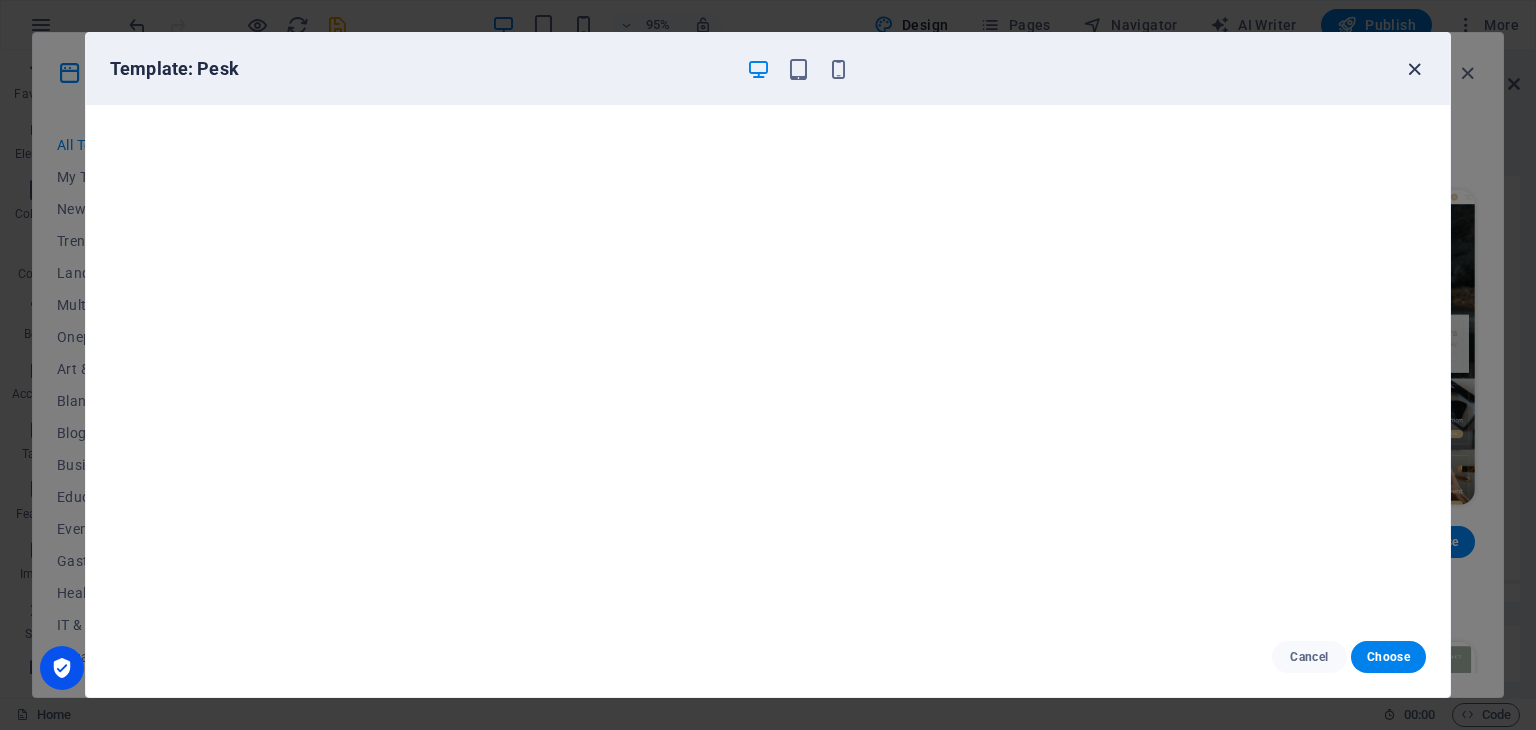 click at bounding box center (1414, 69) 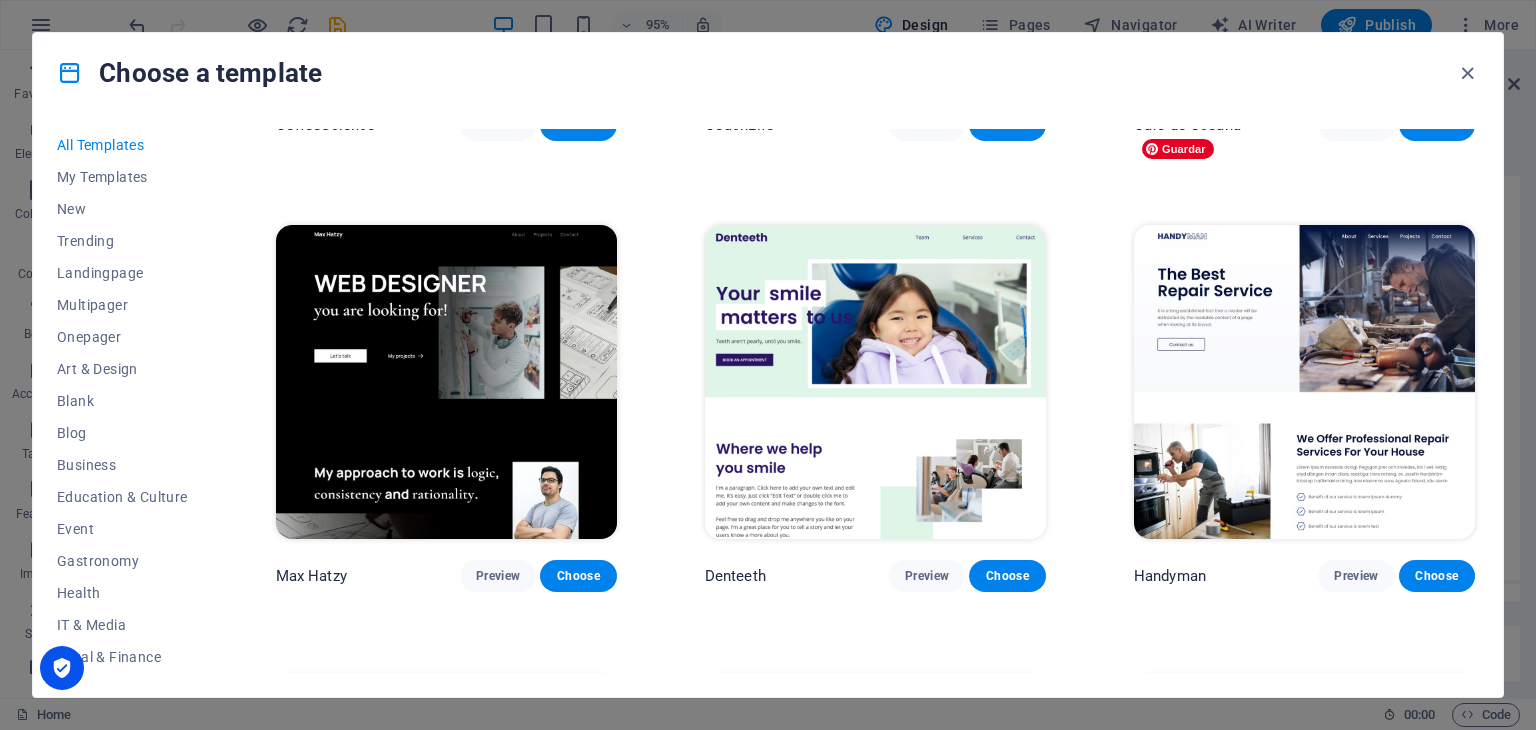 scroll, scrollTop: 5323, scrollLeft: 0, axis: vertical 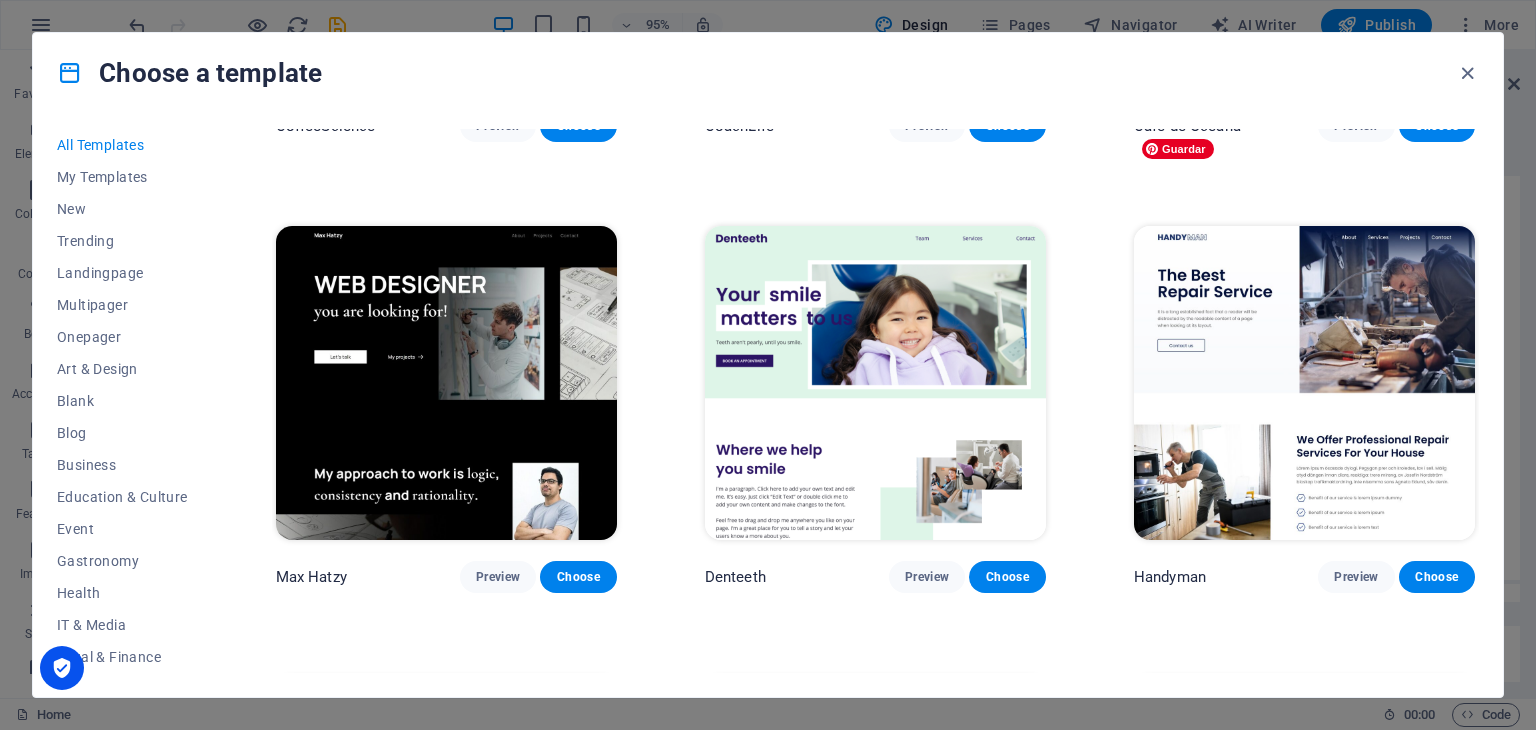 click at bounding box center [1304, 383] 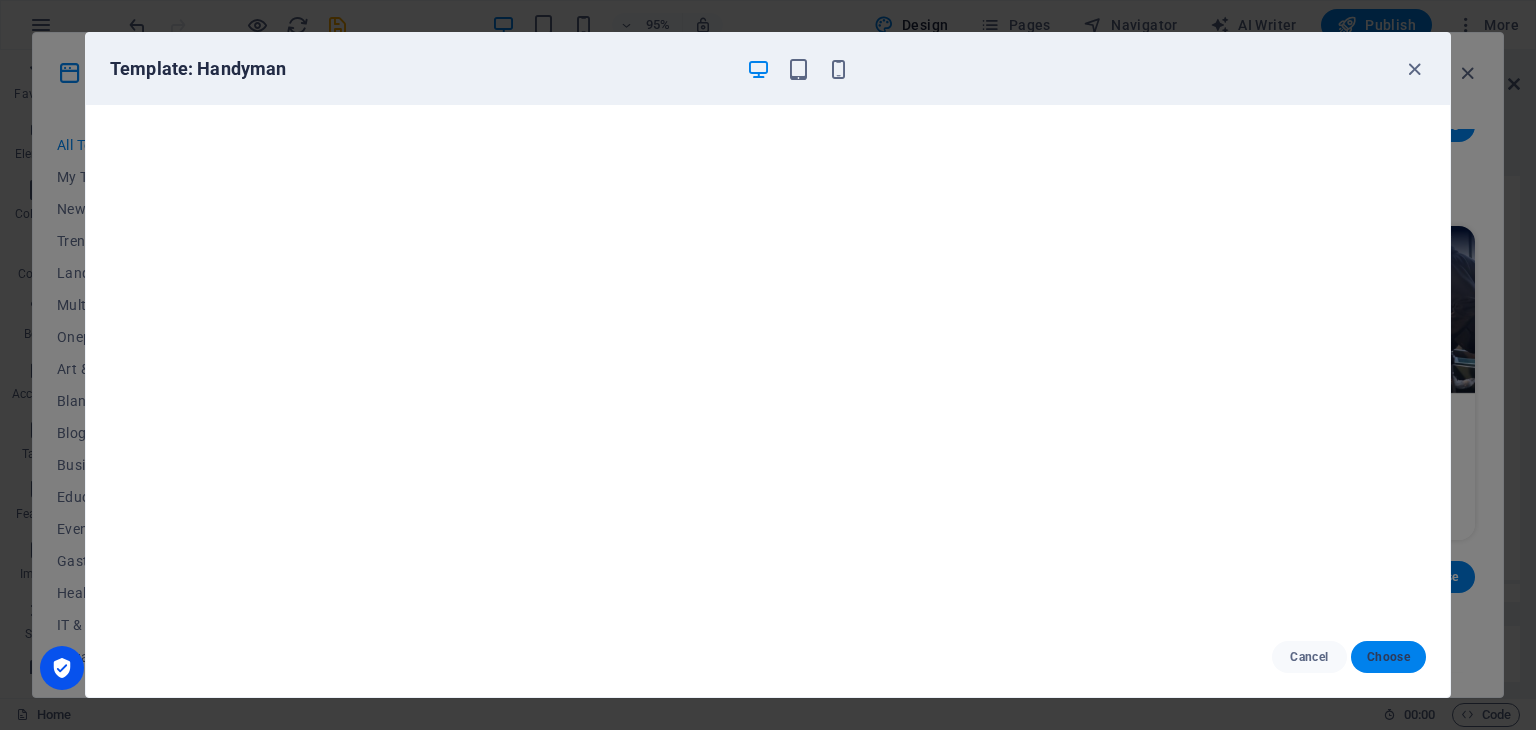 click on "Choose" at bounding box center (1388, 657) 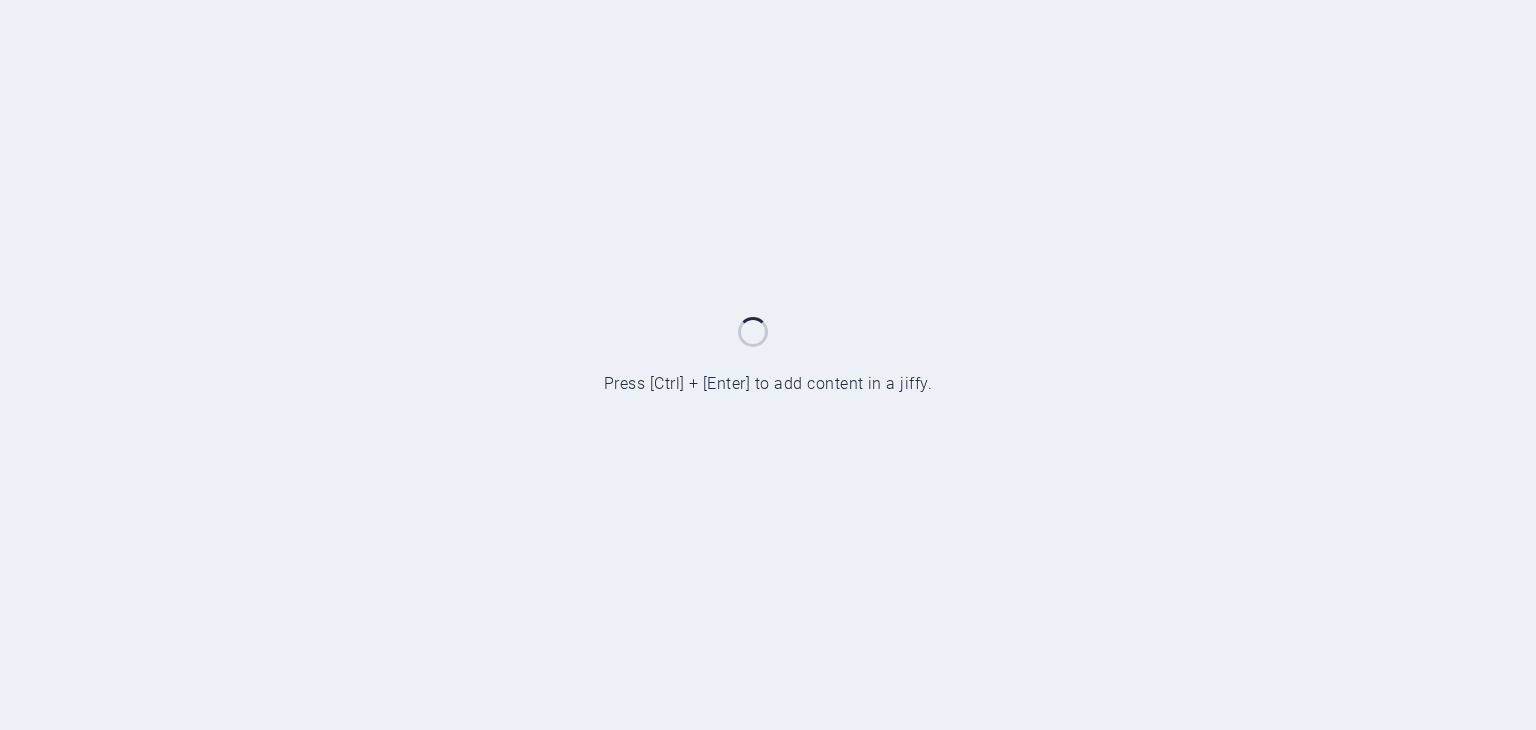 scroll, scrollTop: 0, scrollLeft: 0, axis: both 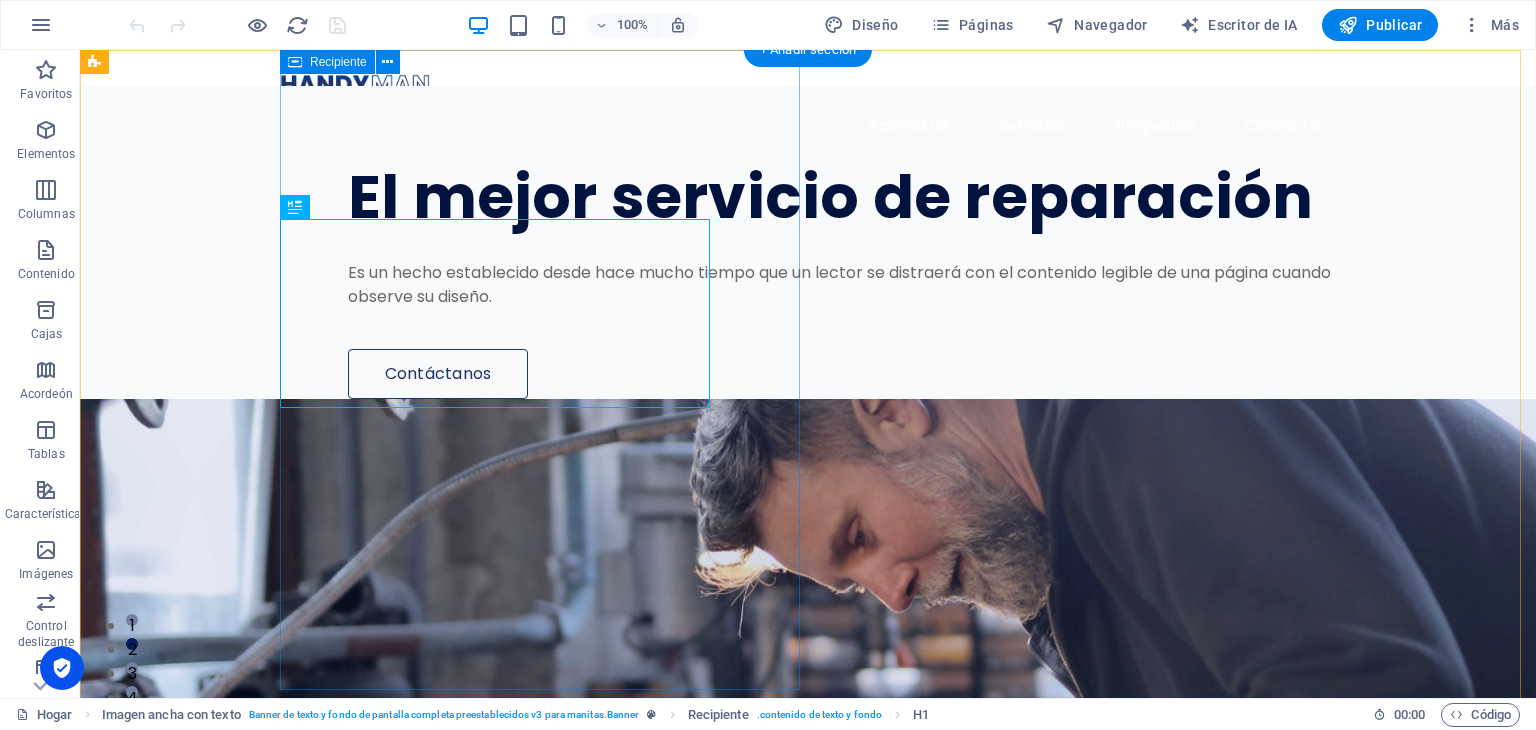 click on "El mejor servicio de reparación Es un hecho establecido desde hace mucho tiempo que un lector se distraerá con el contenido legible de una página cuando observe su diseño. Contáctanos" at bounding box center [908, 242] 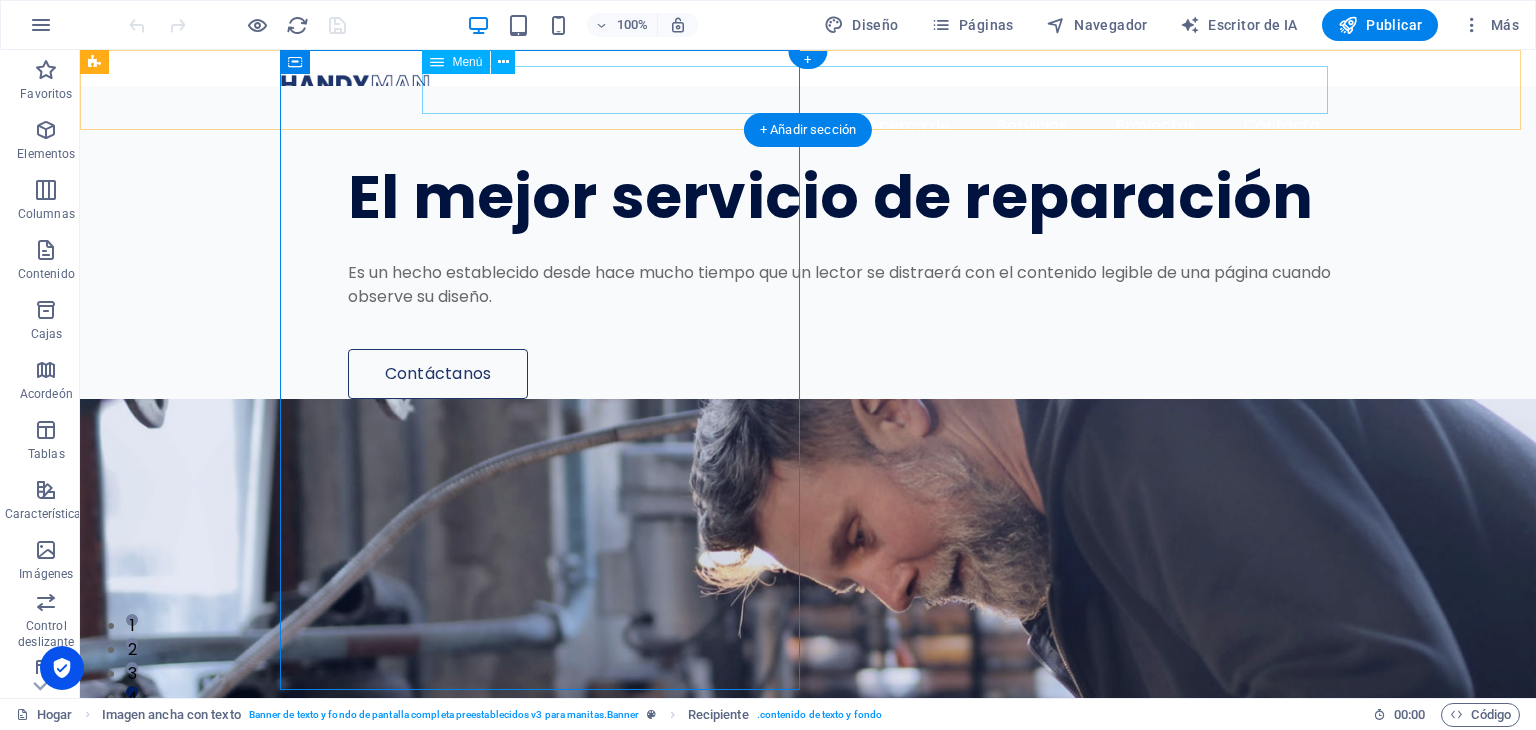 click on "Acerca de Servicios Proyectos Contacto" at bounding box center [808, 126] 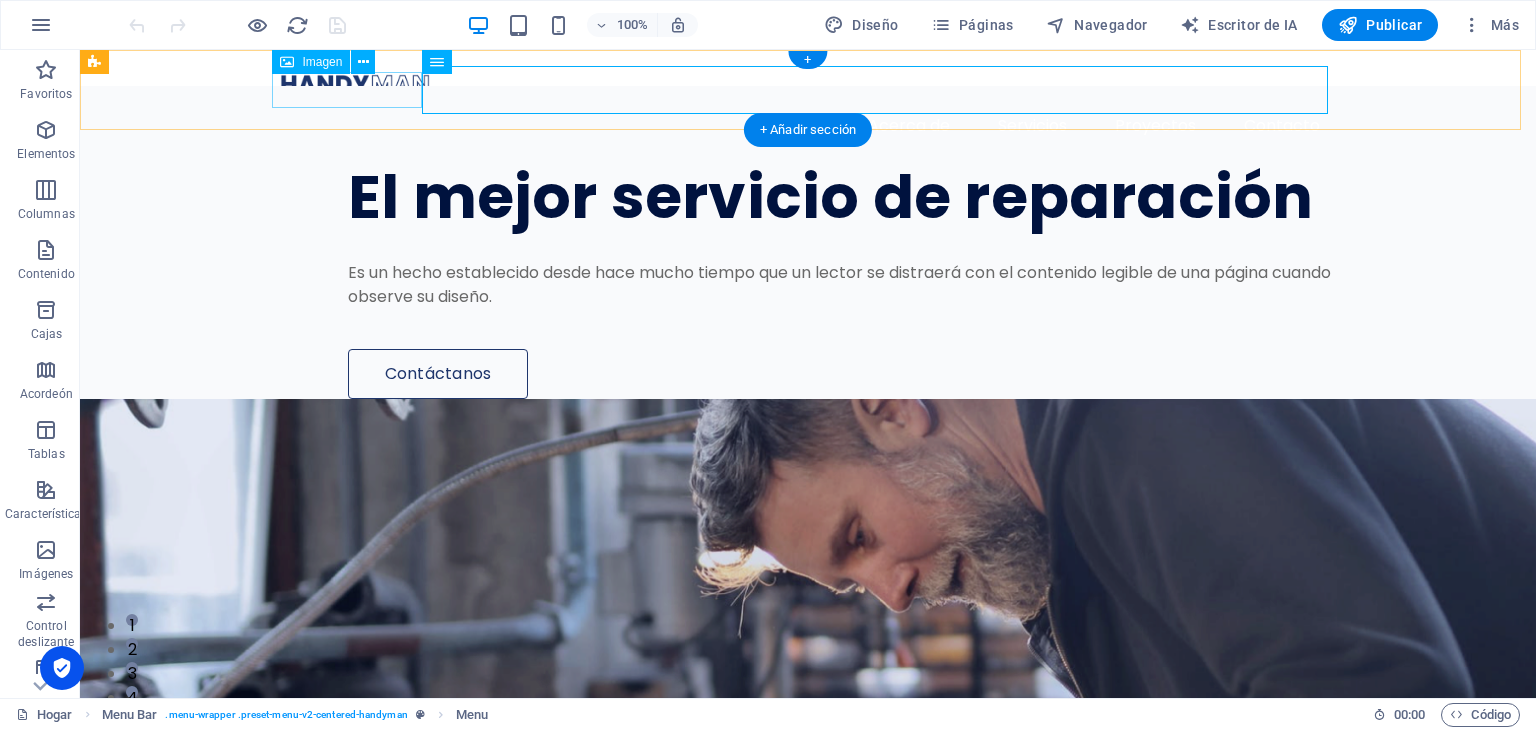 click at bounding box center [808, 84] 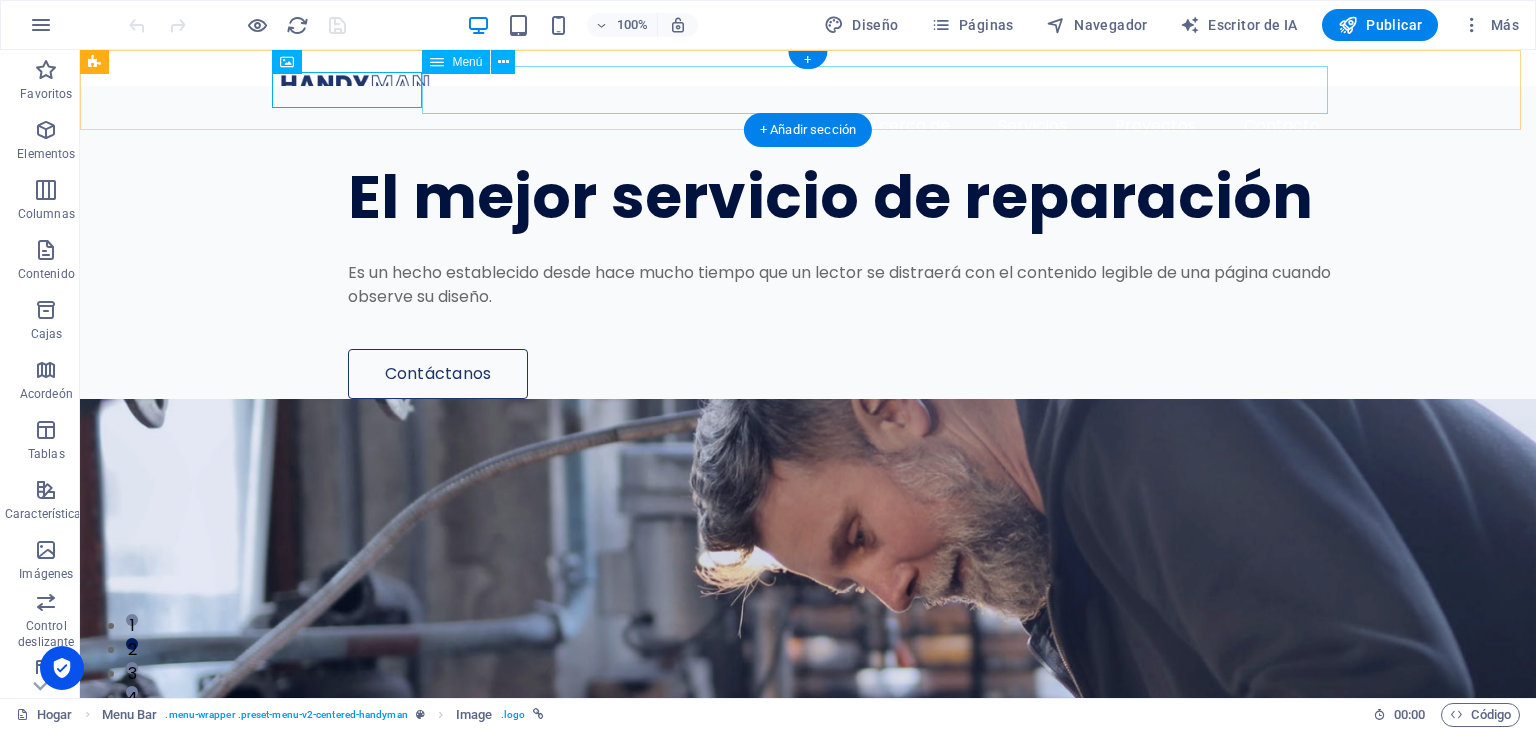 click on "Acerca de Servicios Proyectos Contacto" at bounding box center [808, 126] 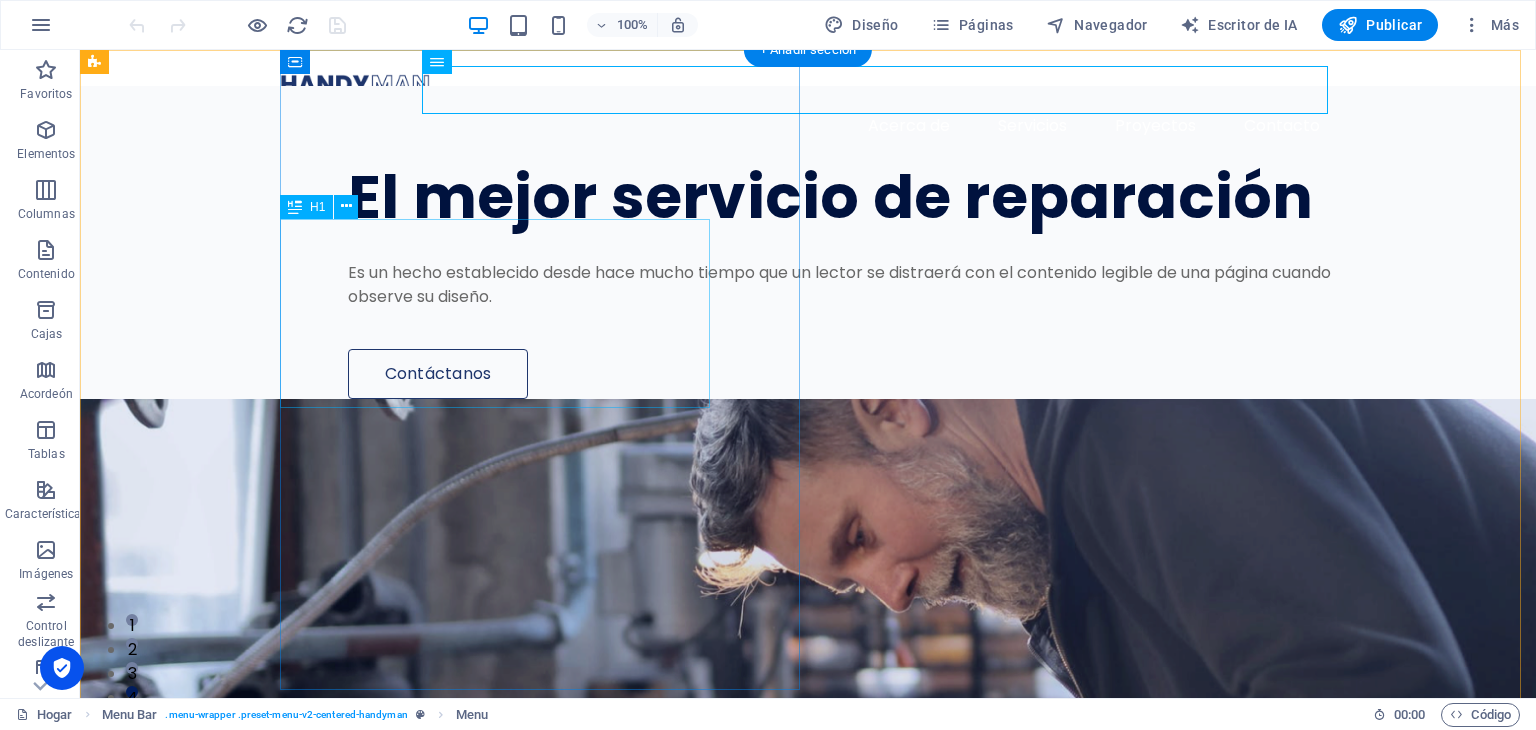 click on "El mejor servicio de reparación" at bounding box center [863, 197] 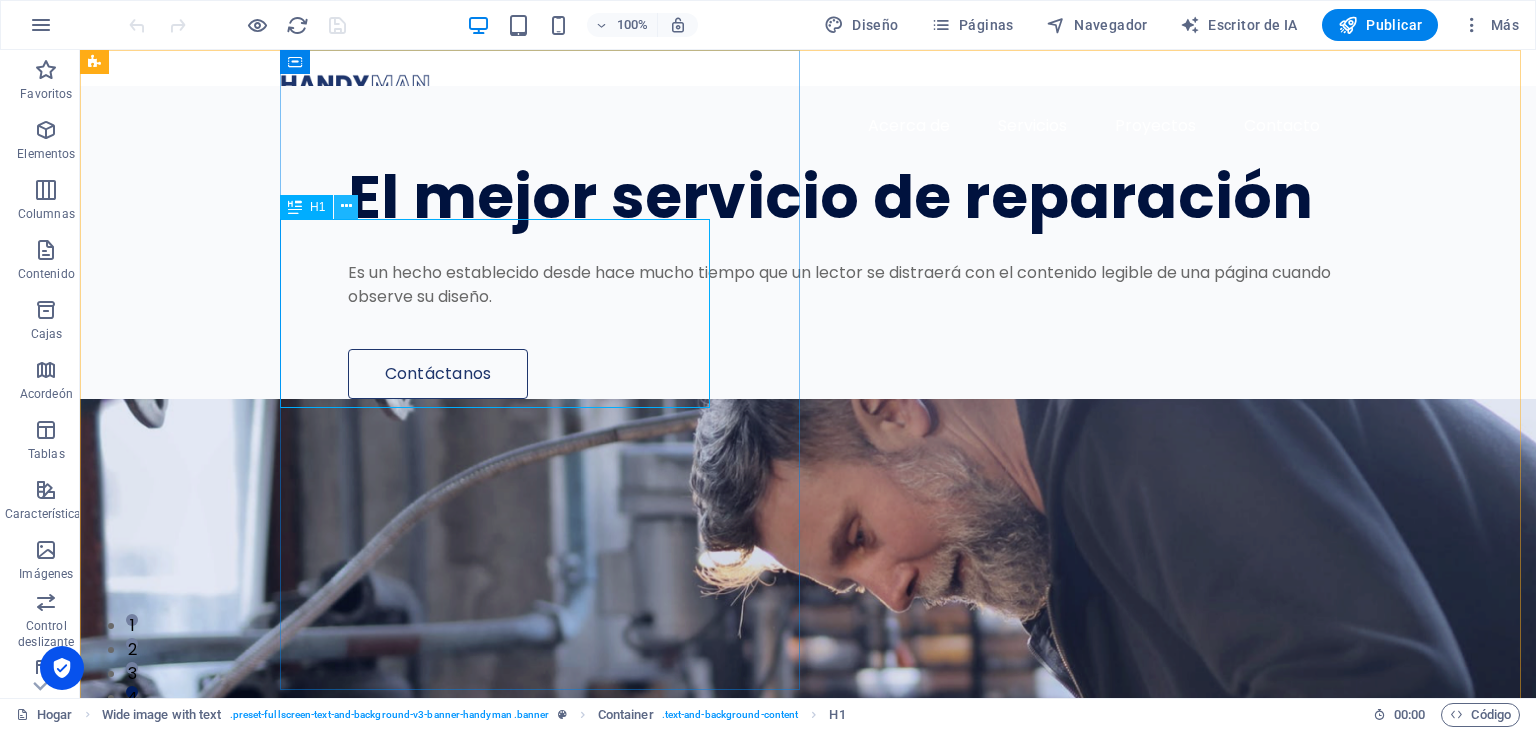 click at bounding box center (346, 206) 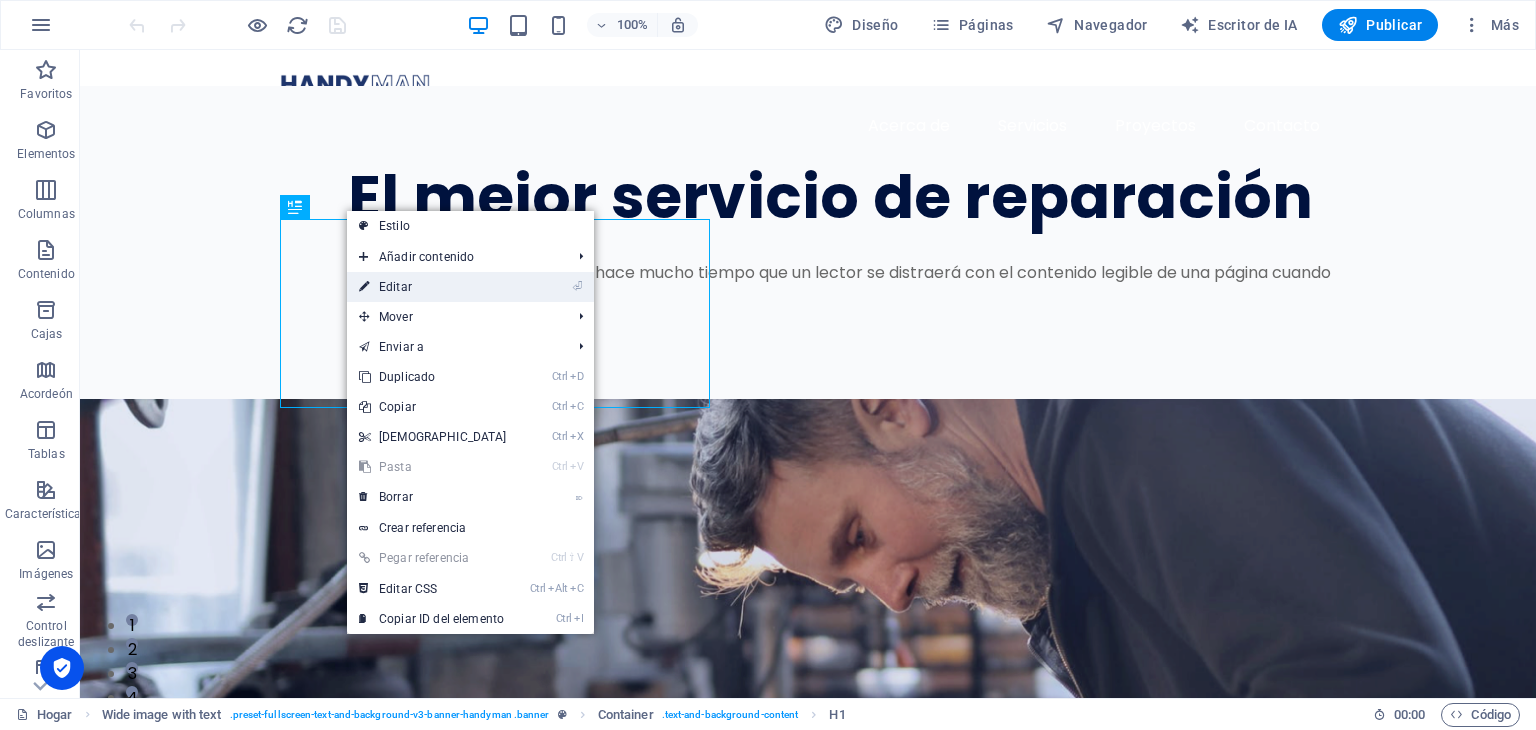 click on "Editar" at bounding box center [395, 287] 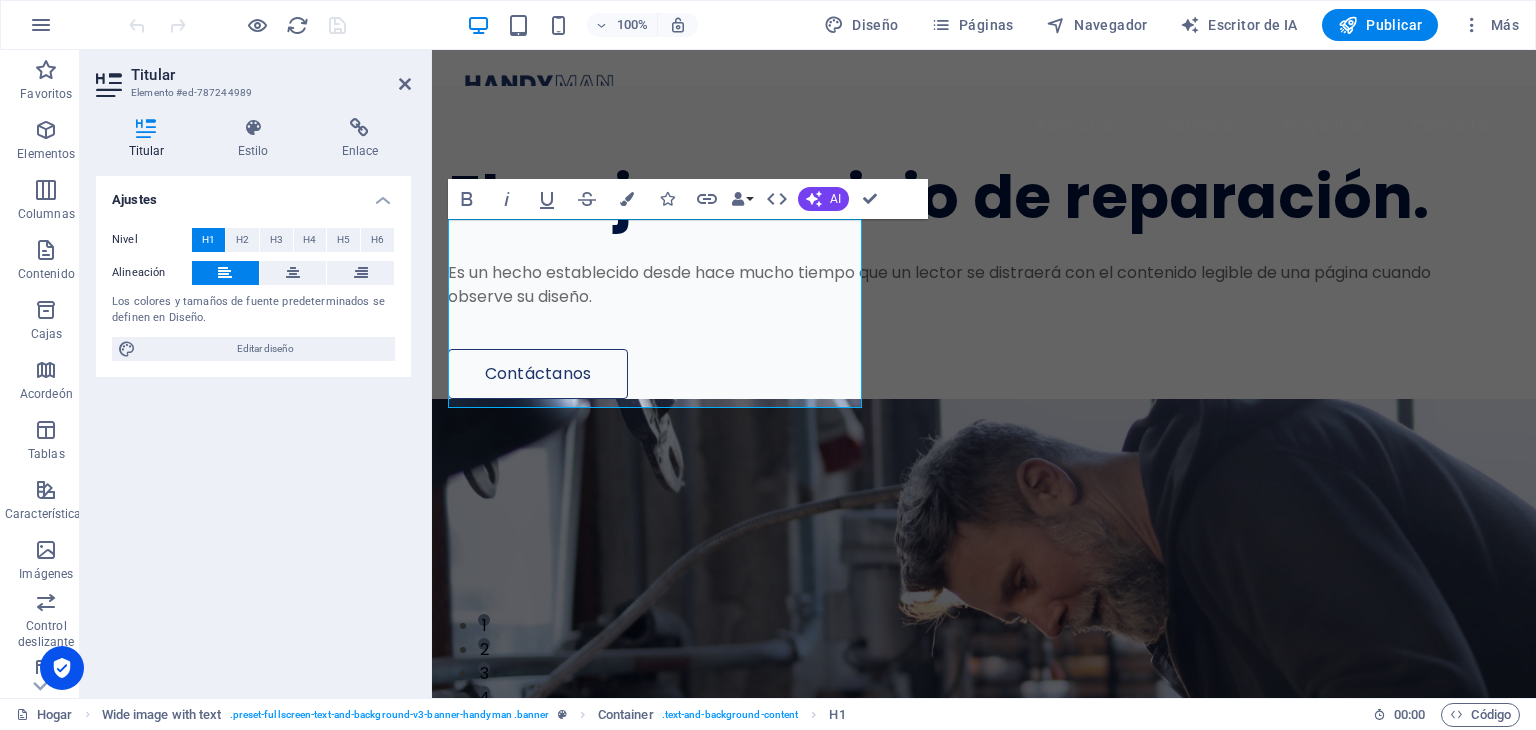 click on "Nivel H1 H2 H3 H4 H5 H6 Alineación Los colores y tamaños de fuente predeterminados se definen en Diseño. Editar diseño" at bounding box center (253, 294) 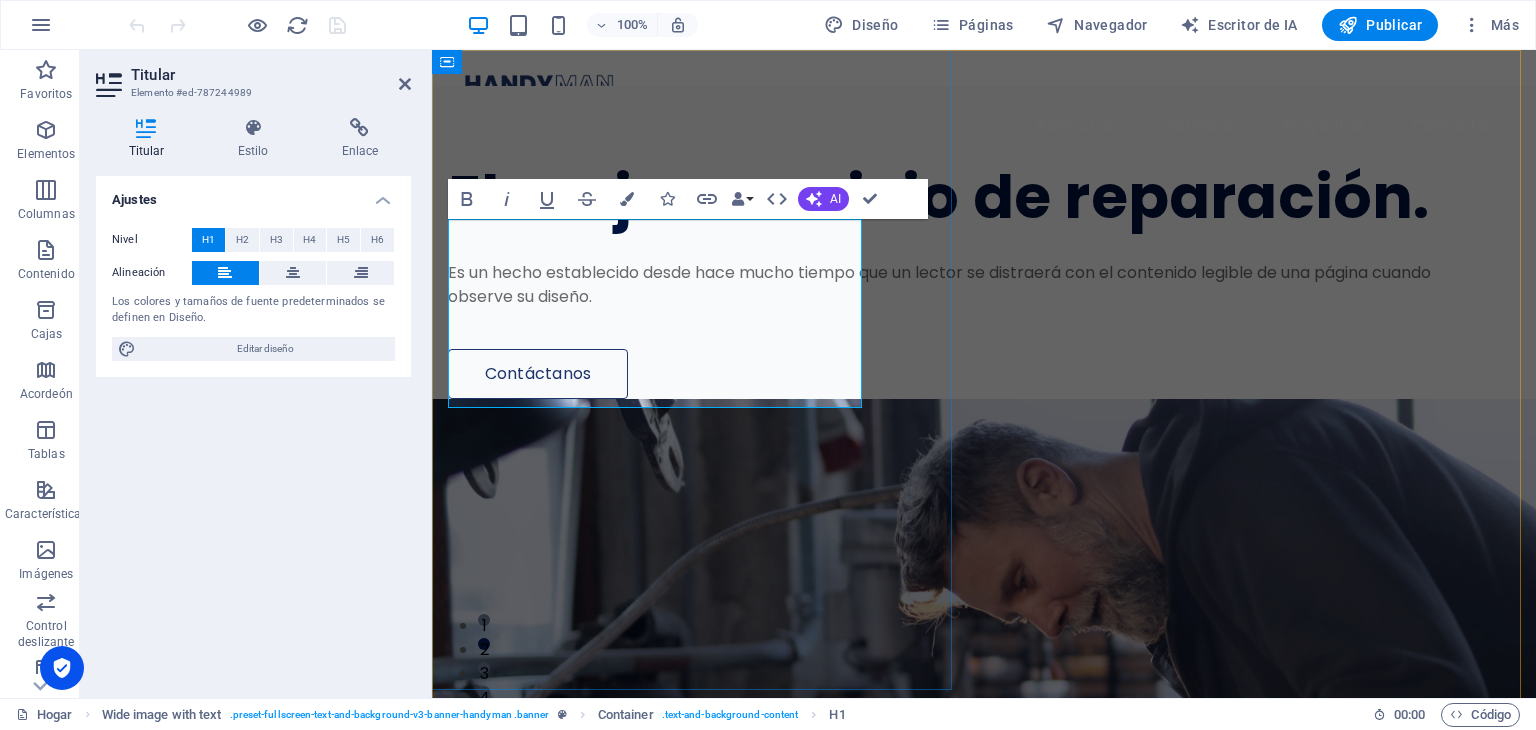 click on "El mejor servicio de reparación." at bounding box center (939, 197) 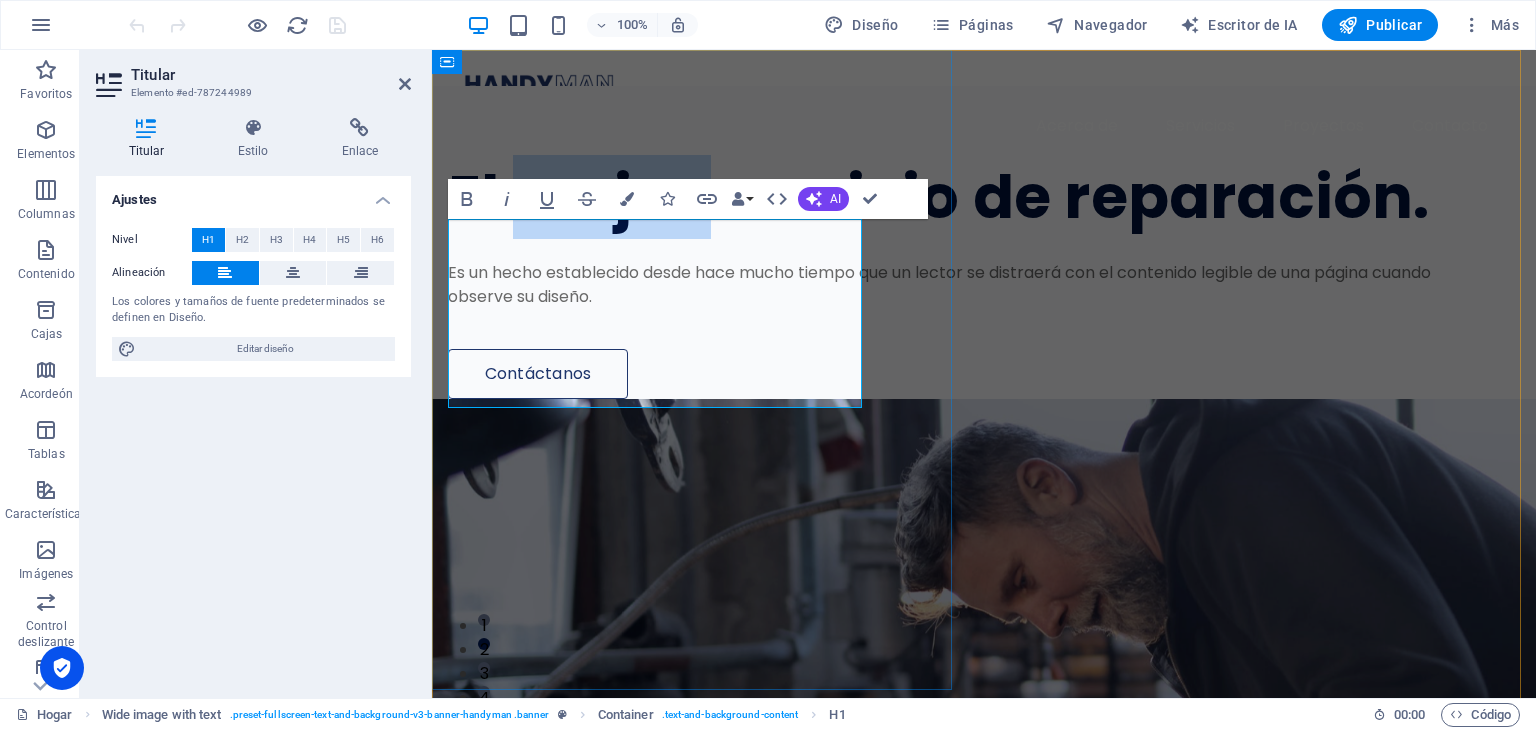 click on "El mejor servicio de reparación." at bounding box center [939, 197] 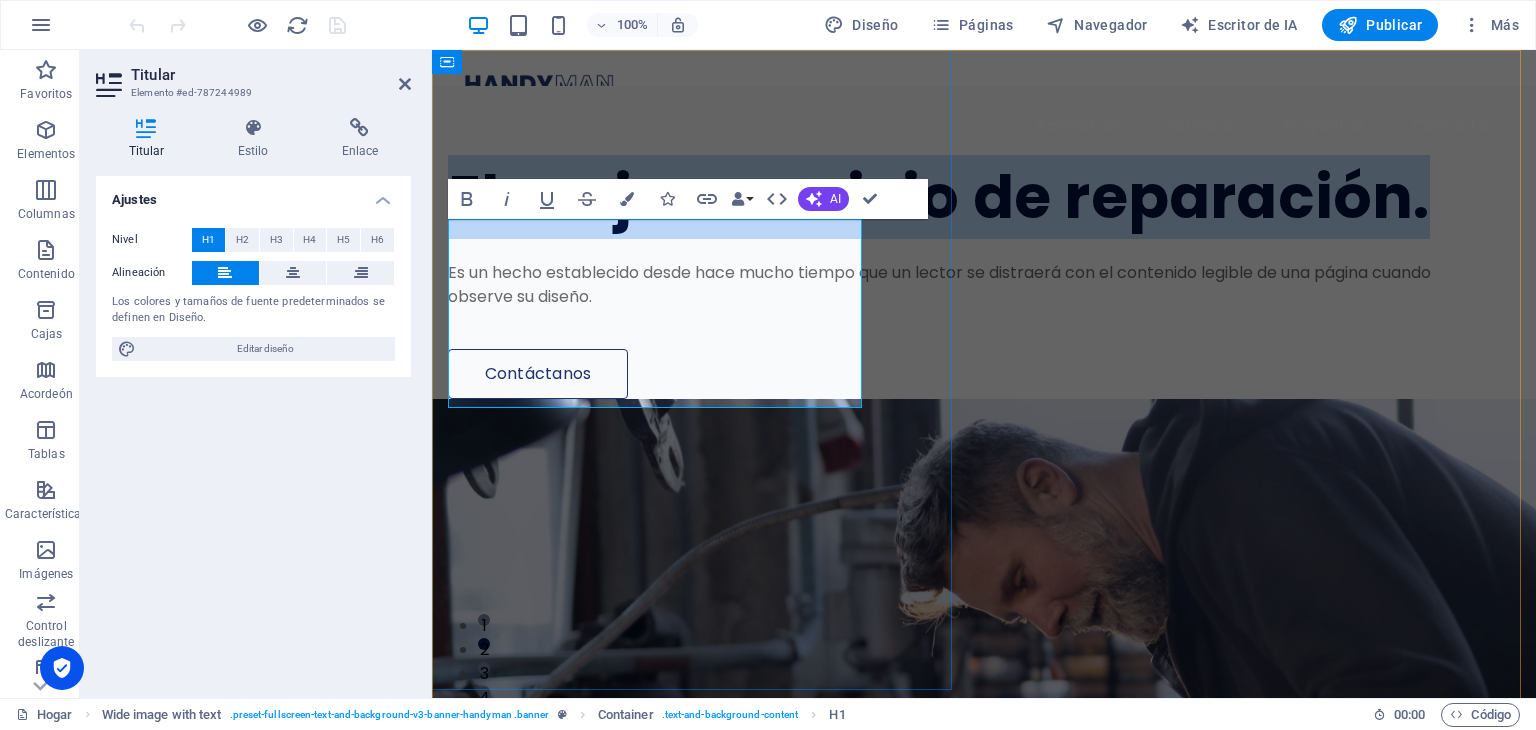 click on "El mejor servicio de reparación." at bounding box center [939, 197] 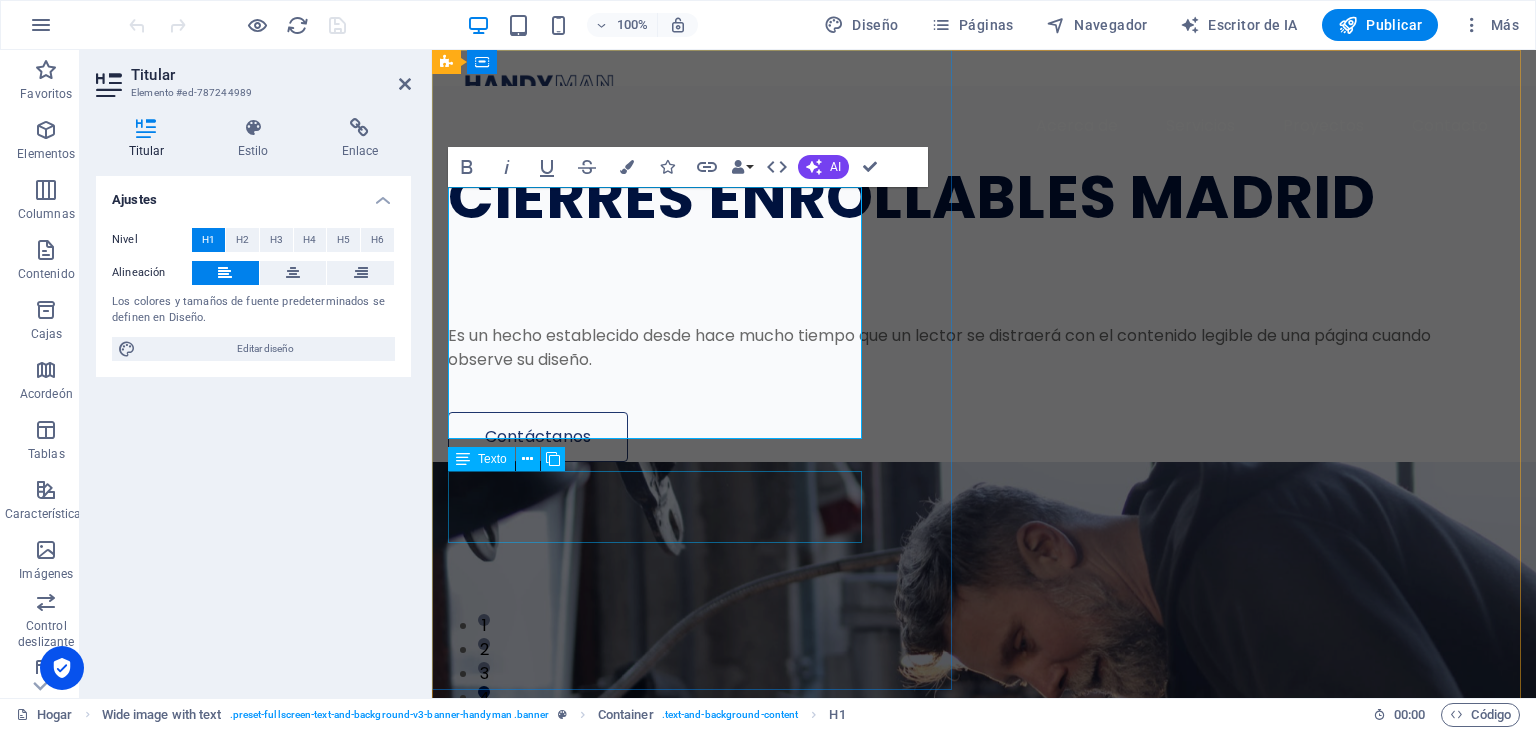 click on "Es un hecho establecido desde hace mucho tiempo que un lector se distraerá con el contenido legible de una página cuando observe su diseño." at bounding box center [947, 348] 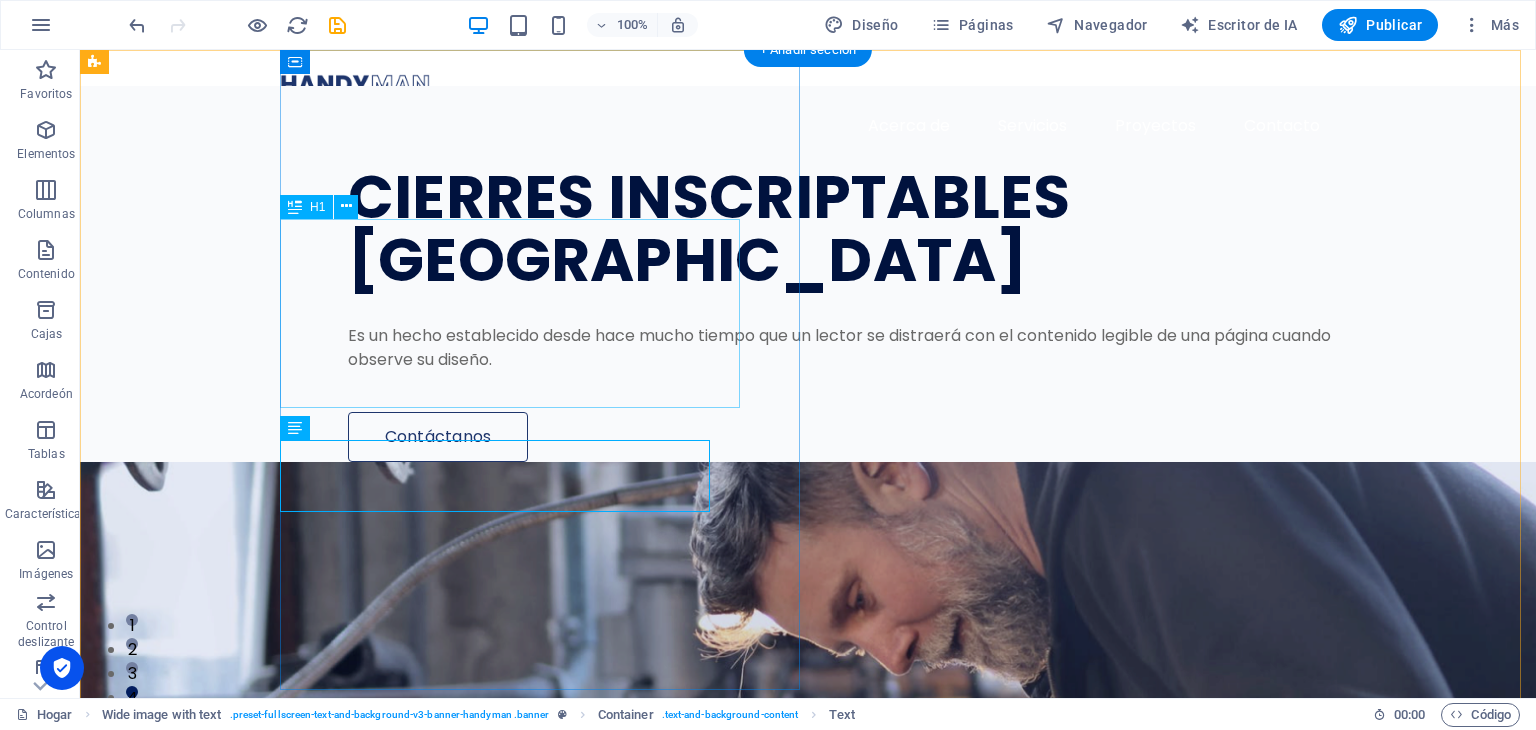 click on "CIERRES INSCRIPTABLES [GEOGRAPHIC_DATA]" at bounding box center [863, 229] 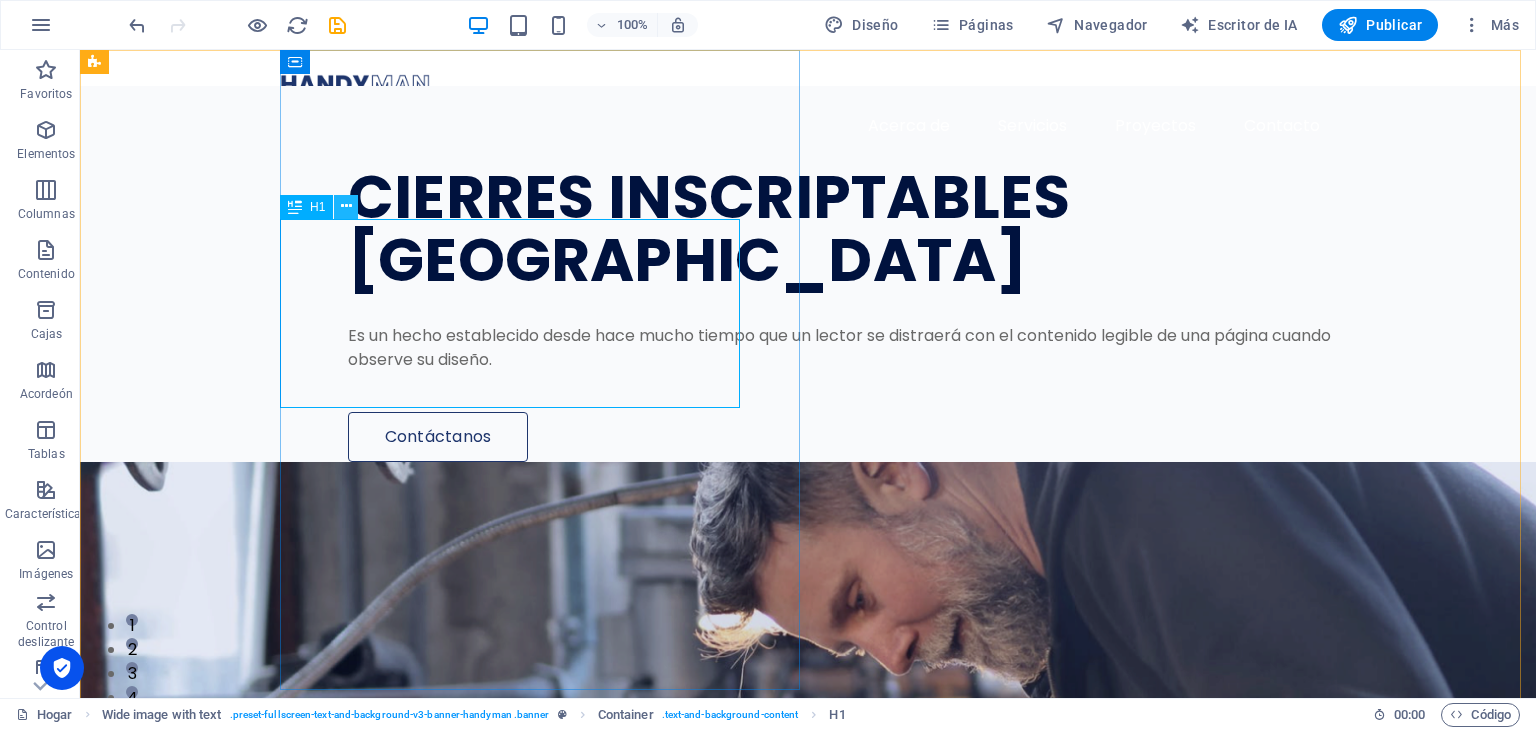 click at bounding box center [346, 207] 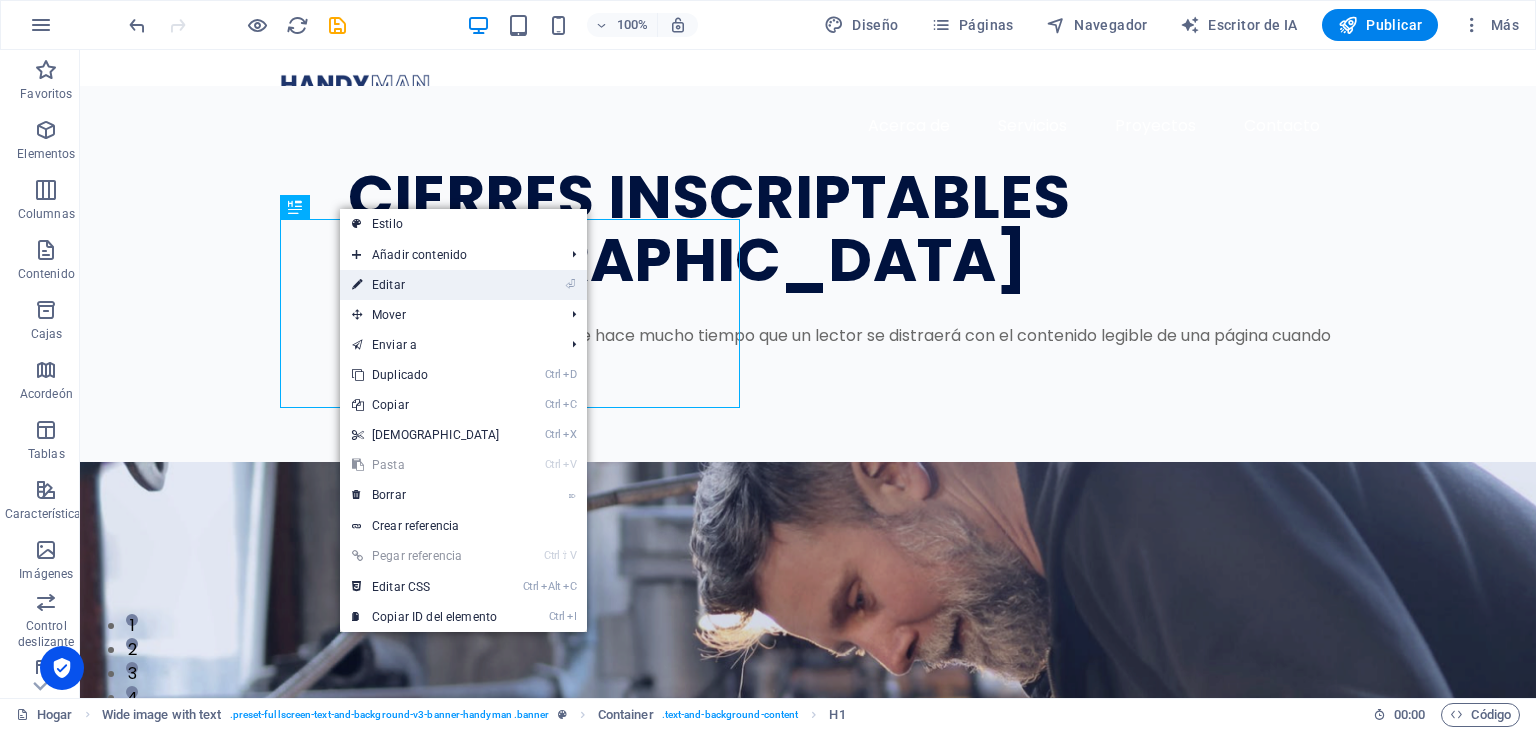 click on "Editar" at bounding box center [388, 285] 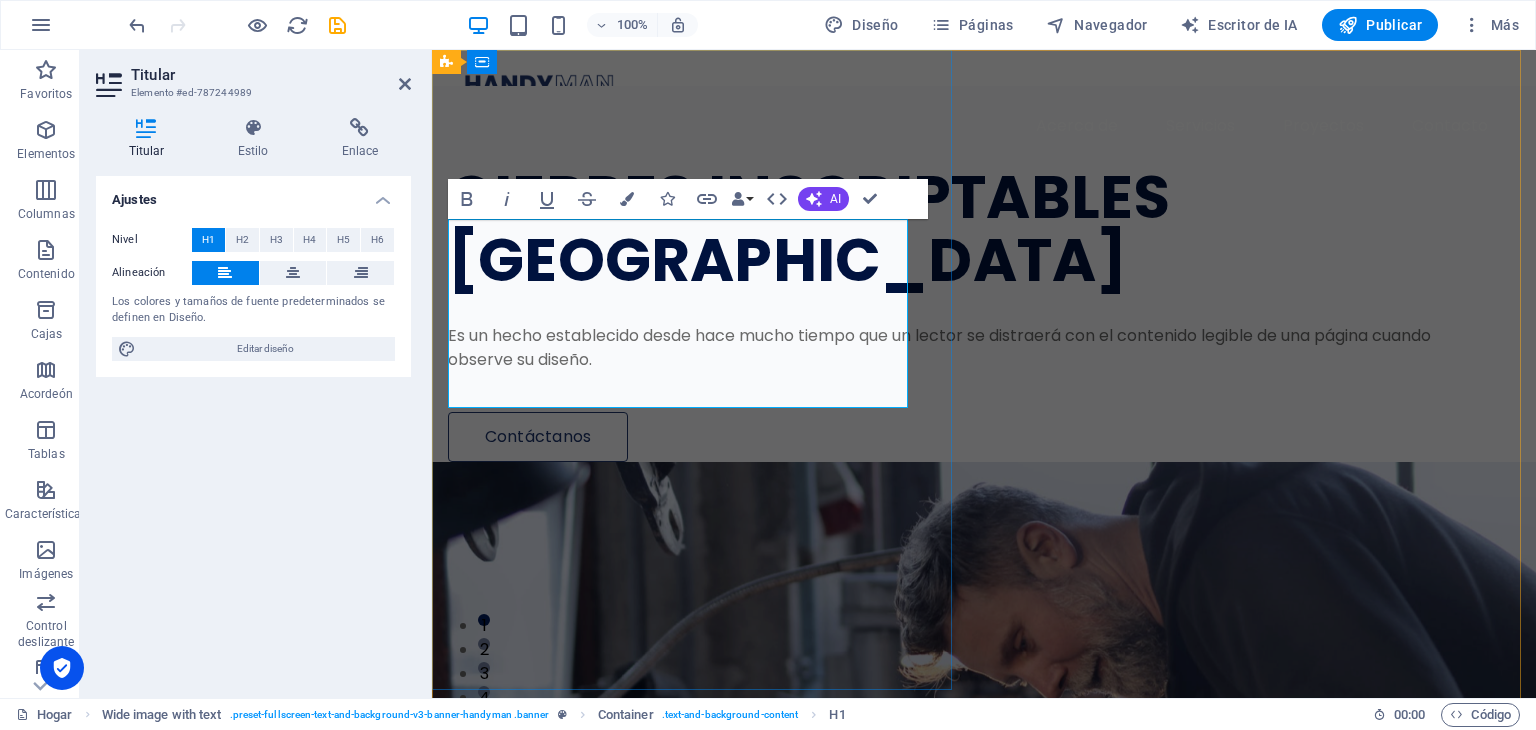 click on "CIERRES INSCRIPTABLES [GEOGRAPHIC_DATA]" at bounding box center (809, 228) 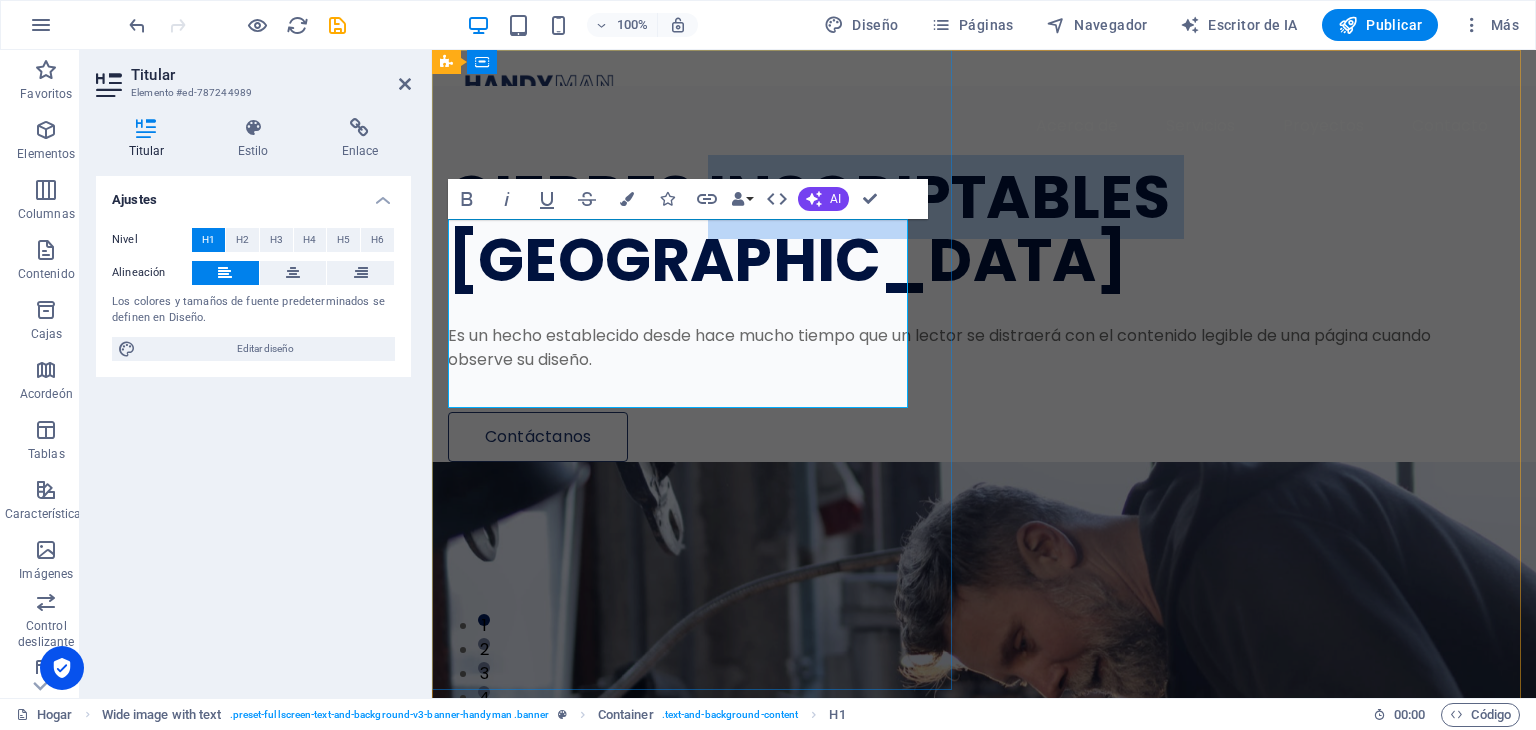 click on "CIERRES INSCRIPTABLES [GEOGRAPHIC_DATA]" at bounding box center (809, 228) 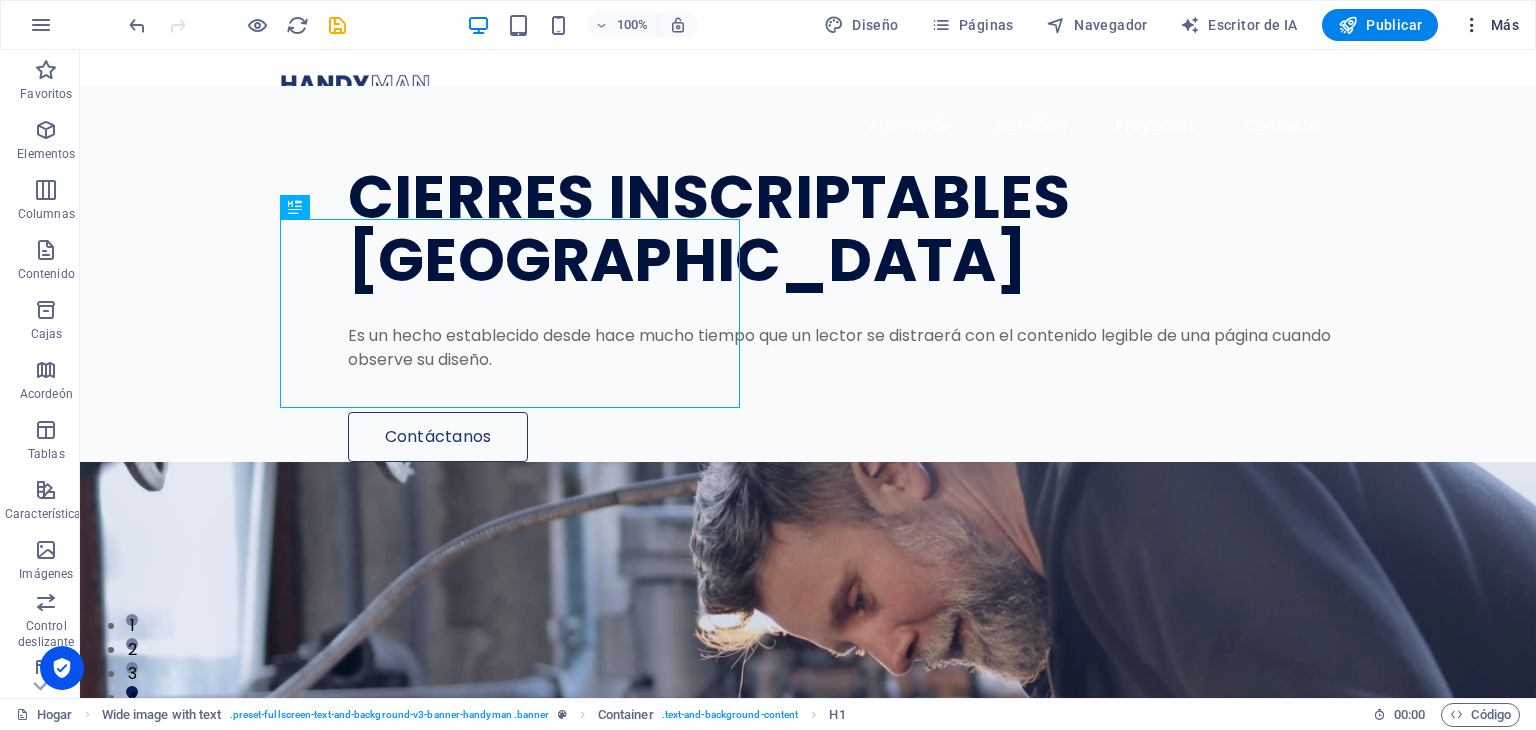 click on "Más" at bounding box center [1505, 25] 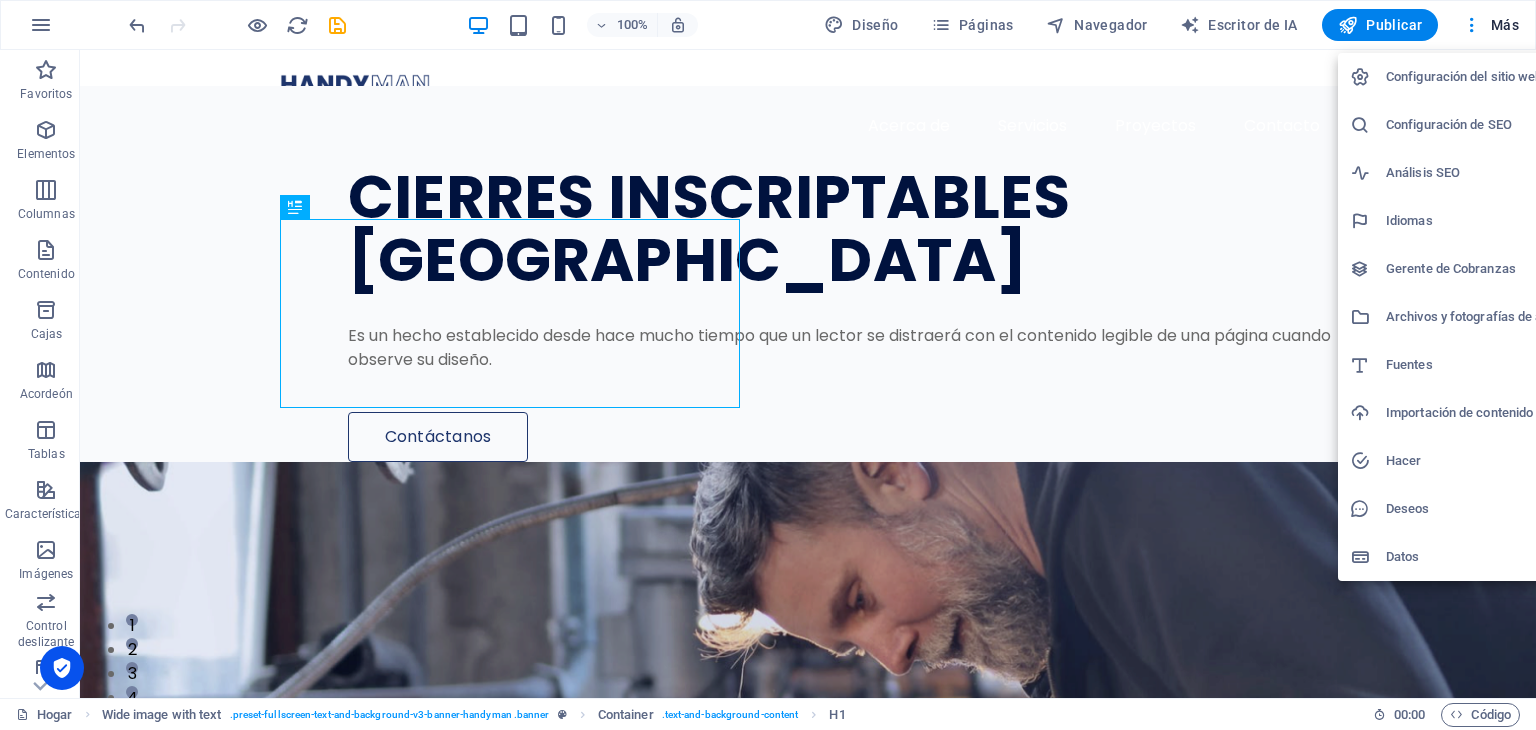 click on "Idiomas" at bounding box center [1409, 220] 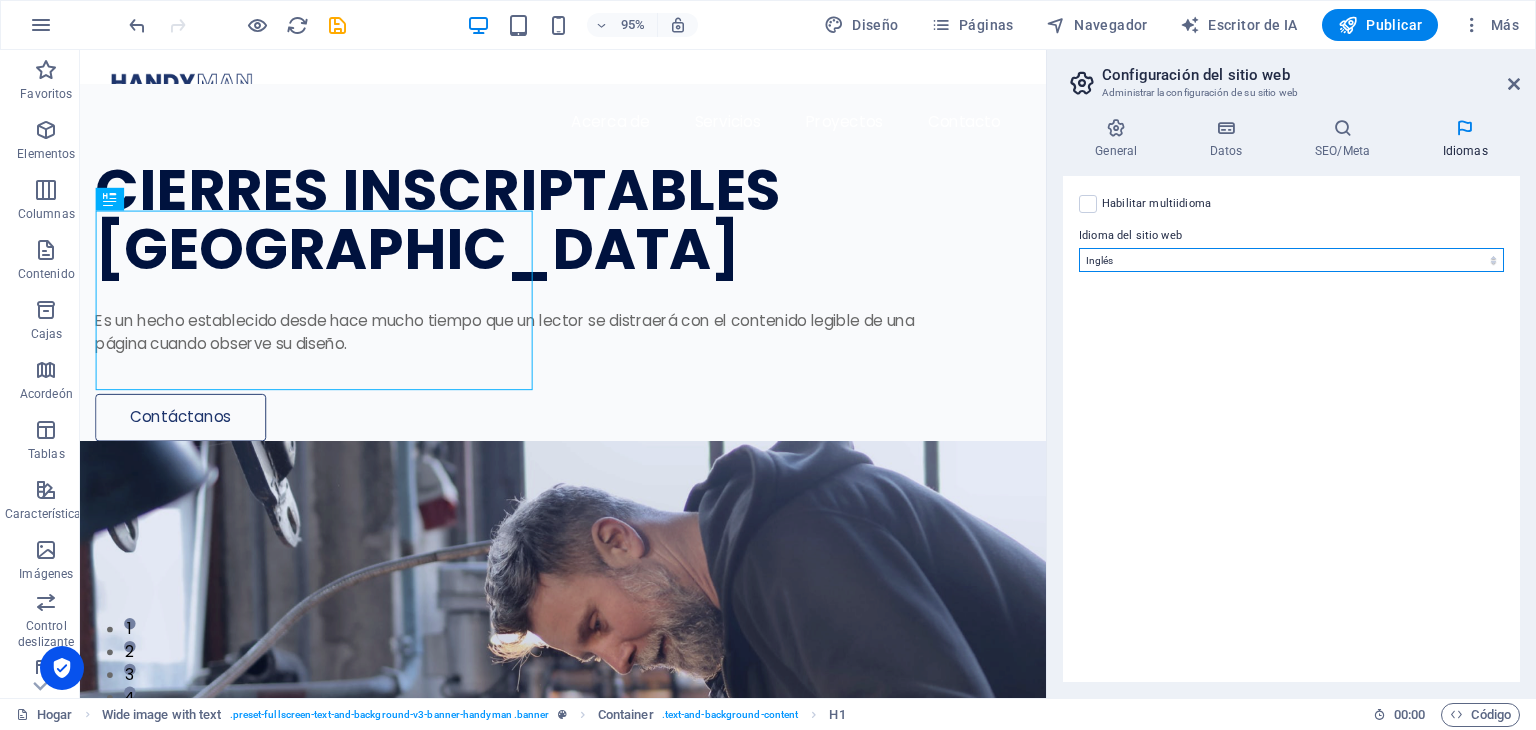 click on "Abjasio Lejos africaans Akan albanés [GEOGRAPHIC_DATA] árabe aragonés armenio Assamese Avaric Avestan Aymara azerbaiyano Bambara baskir vasco bielorruso bengalí [GEOGRAPHIC_DATA] bihari Bislama Bokmål bosnio Bretón búlgaro birmano catalán Jemer central Chamorro Chechen Chino eslavo eclesiástico Chuvasio de Cornualles corso Cree croata checo danés Holandés Dzongkha Inglés esperanto estonio Ewe feroés Farsi (persa) fiyiano finlandés Francés Fulah gaélico gallego Ganda georgiano Alemán Griego Groenlandés Guaraní Gujarati criollo haitiano Hausa hebreo Herero hindi Hiri Motu húngaro islandés Sí Igbo indonesio Interlingua Interlingüística Inuktitut Inupiaq irlandés italiano japonés javanés Canarés Kanuri Cachemira kazajo kikuyu Kinyarwanda Komi [GEOGRAPHIC_DATA] coreano kurdo Kwanyama Kirguistán Laosiano latín letón Limburgués Lingala lituano Luba-Katanga luxemburgués macedónio madagascarí malayo Malabar Maldivas maltés de la [GEOGRAPHIC_DATA] maorí Maratí marshaleses mongol Nauru Navajo Ndonga Nepalí noruego Twi" at bounding box center (1291, 260) 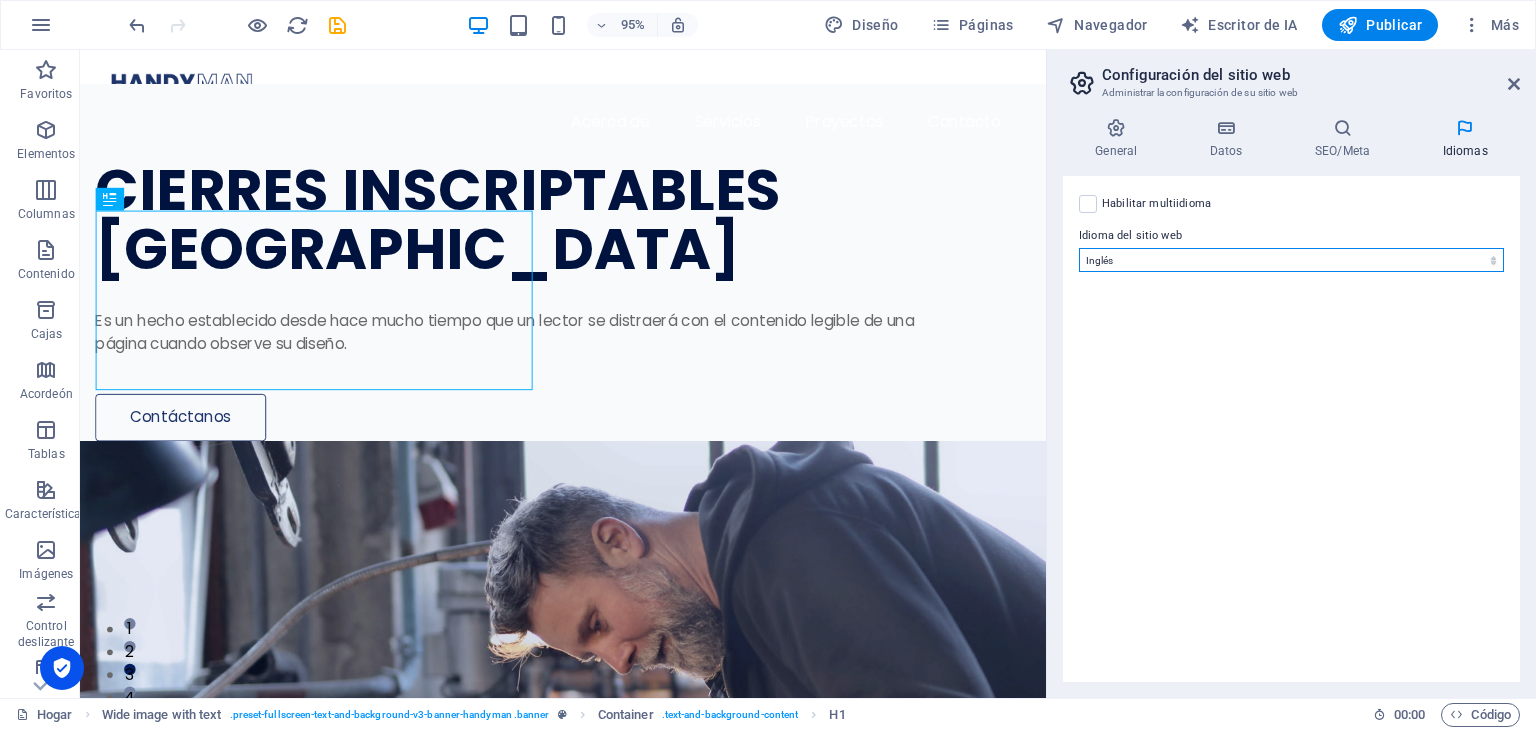select on "148" 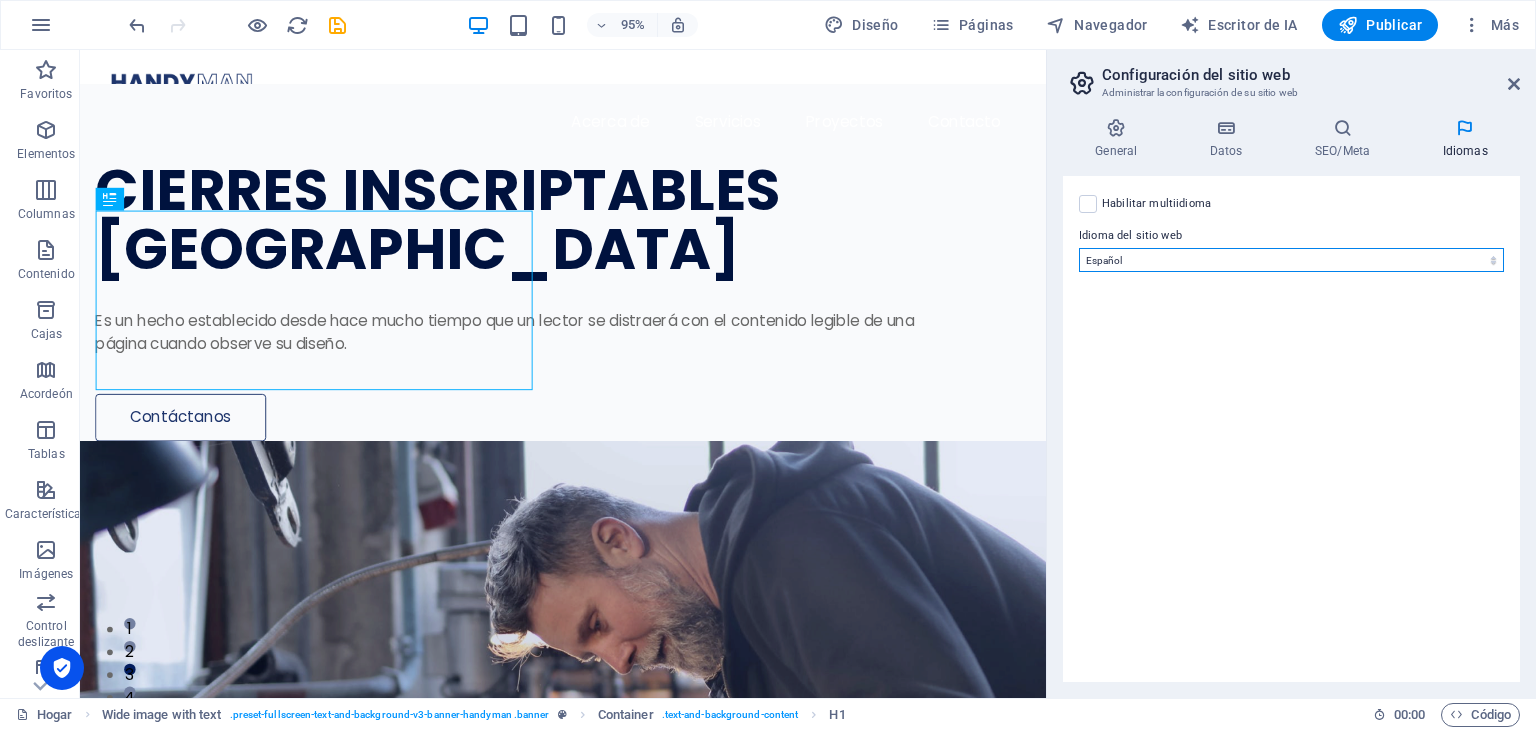 click on "Abjasio Lejos africaans Akan albanés [GEOGRAPHIC_DATA] árabe aragonés armenio Assamese Avaric Avestan Aymara azerbaiyano Bambara baskir vasco bielorruso bengalí [GEOGRAPHIC_DATA] bihari Bislama Bokmål bosnio Bretón búlgaro birmano catalán Jemer central Chamorro Chechen Chino eslavo eclesiástico Chuvasio de Cornualles corso Cree croata checo danés Holandés Dzongkha Inglés esperanto estonio Ewe feroés Farsi (persa) fiyiano finlandés Francés Fulah gaélico gallego Ganda georgiano Alemán Griego Groenlandés Guaraní Gujarati criollo haitiano Hausa hebreo Herero hindi Hiri Motu húngaro islandés Sí Igbo indonesio Interlingua Interlingüística Inuktitut Inupiaq irlandés italiano japonés javanés Canarés Kanuri Cachemira kazajo kikuyu Kinyarwanda Komi [GEOGRAPHIC_DATA] coreano kurdo Kwanyama Kirguistán Laosiano latín letón Limburgués Lingala lituano Luba-Katanga luxemburgués macedónio madagascarí malayo Malabar Maldivas maltés de la [GEOGRAPHIC_DATA] maorí Maratí marshaleses mongol Nauru Navajo Ndonga Nepalí noruego Twi" at bounding box center (1291, 260) 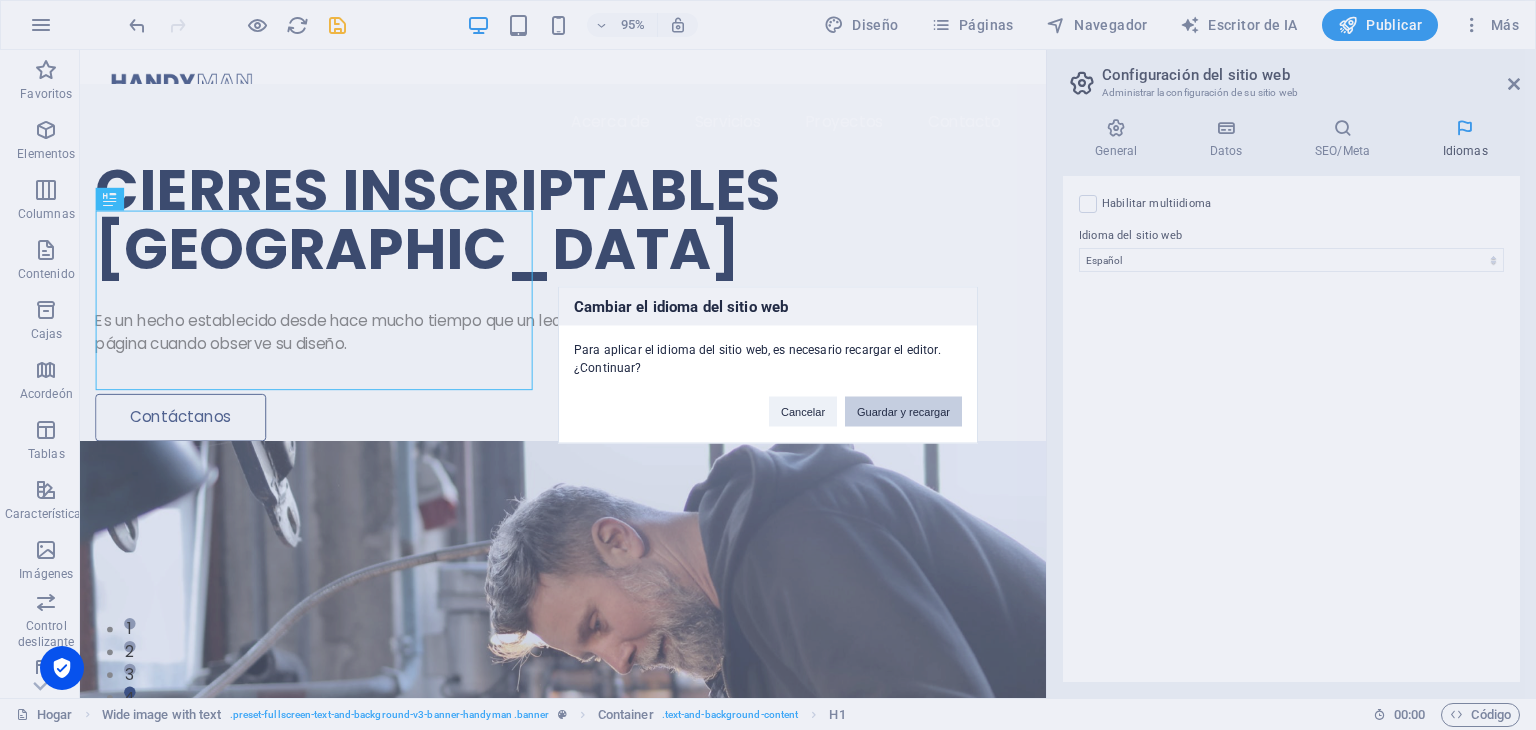 click on "Guardar y recargar" at bounding box center [903, 412] 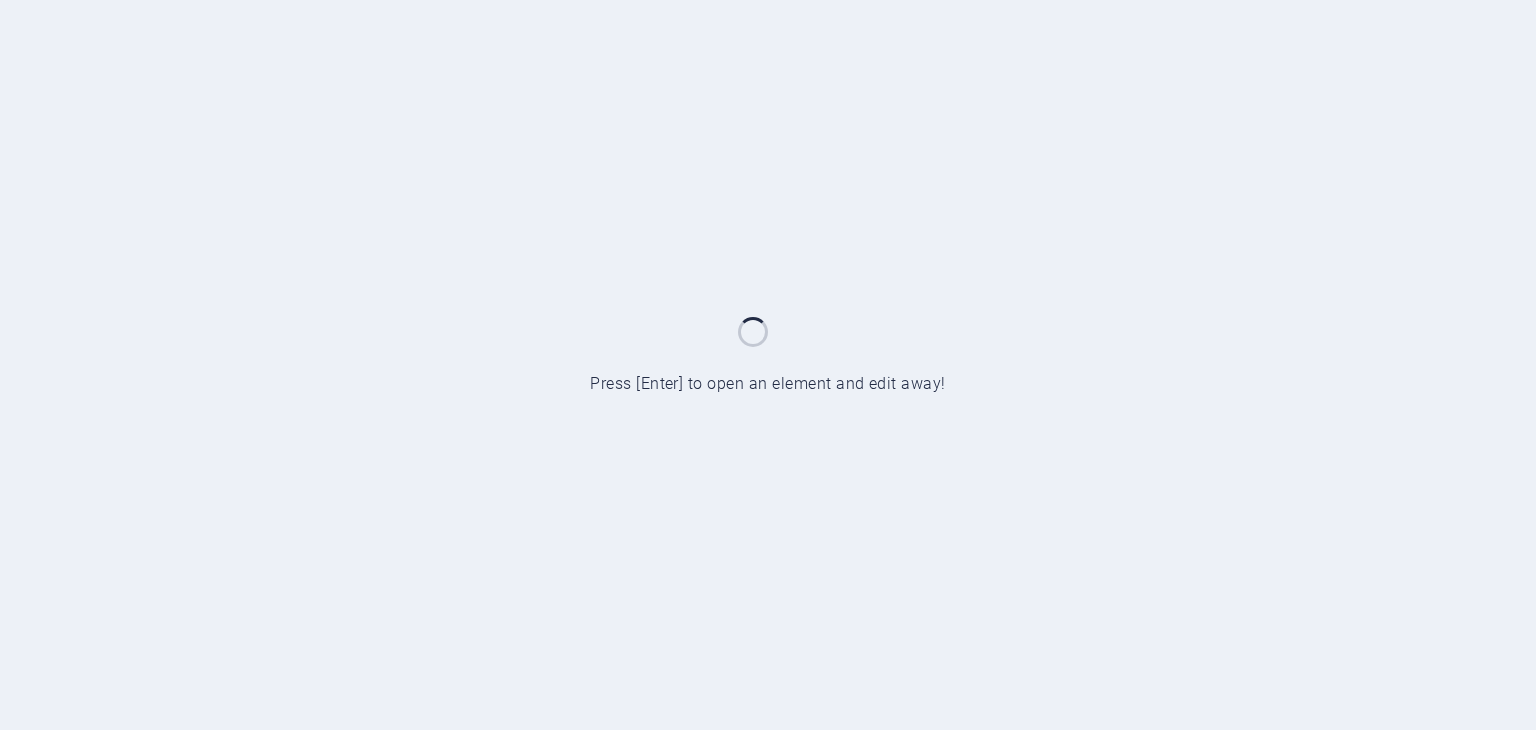 scroll, scrollTop: 0, scrollLeft: 0, axis: both 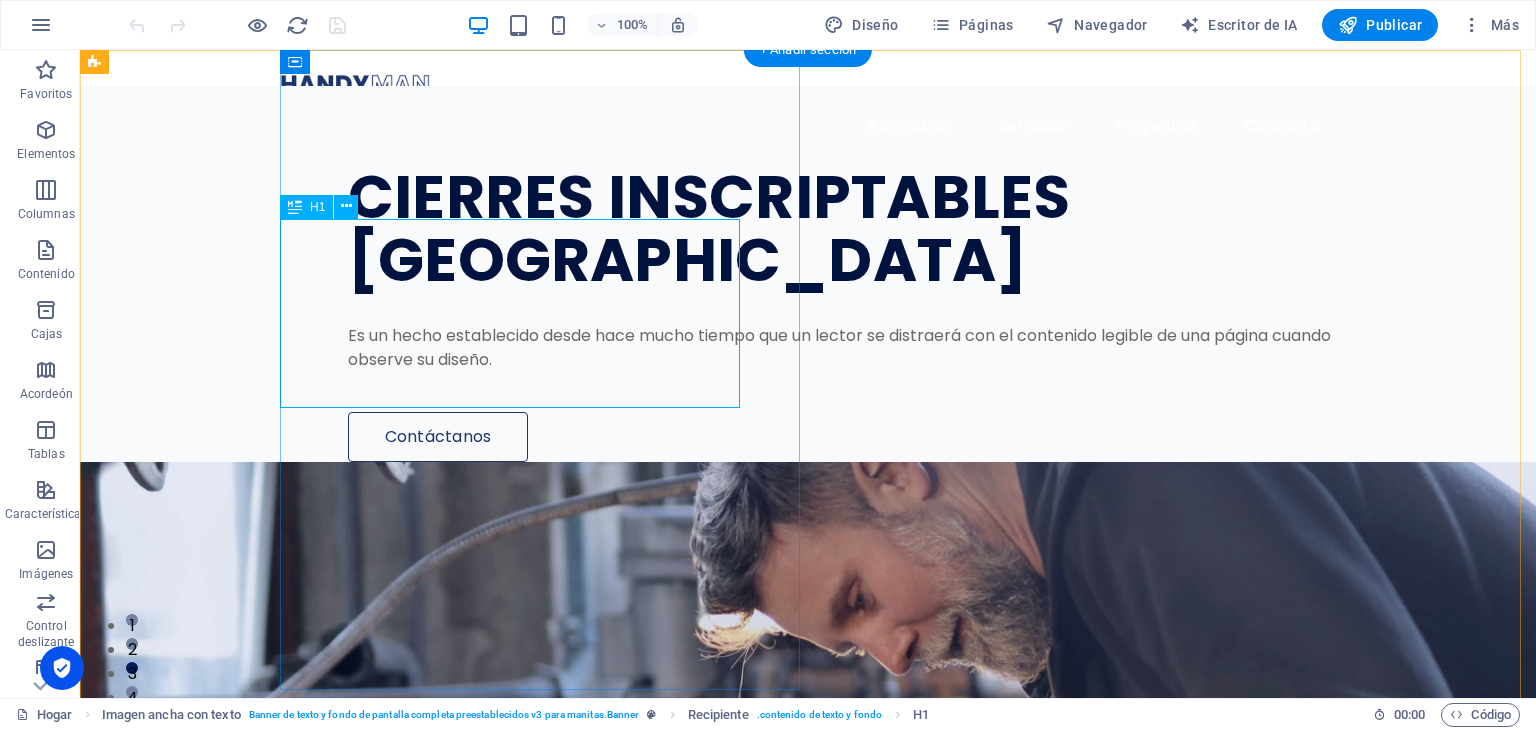 click on "CIERRES INSCRIPTABLES  MADRID" at bounding box center [863, 229] 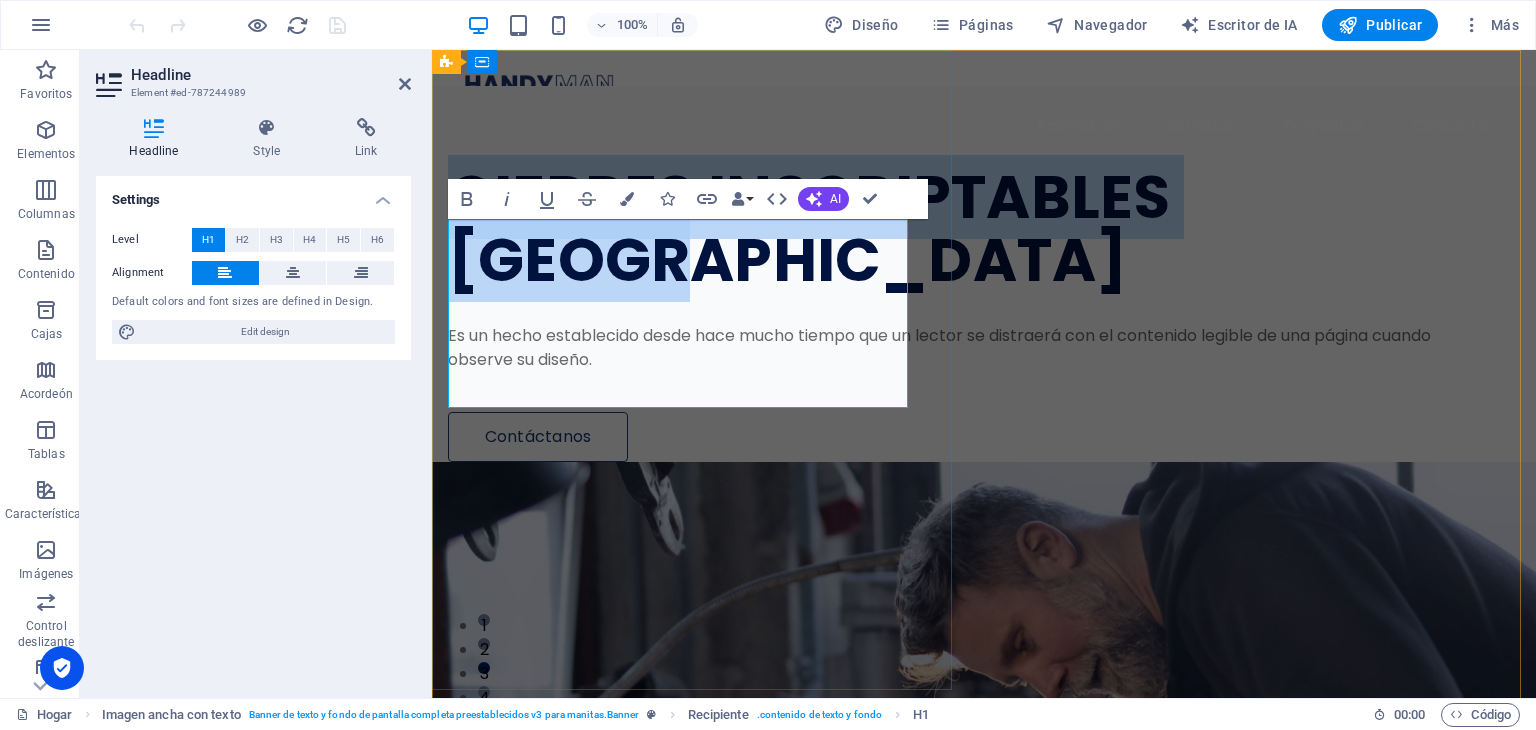 click on "CIERRES INSCRIPTABLES [GEOGRAPHIC_DATA]" at bounding box center (947, 229) 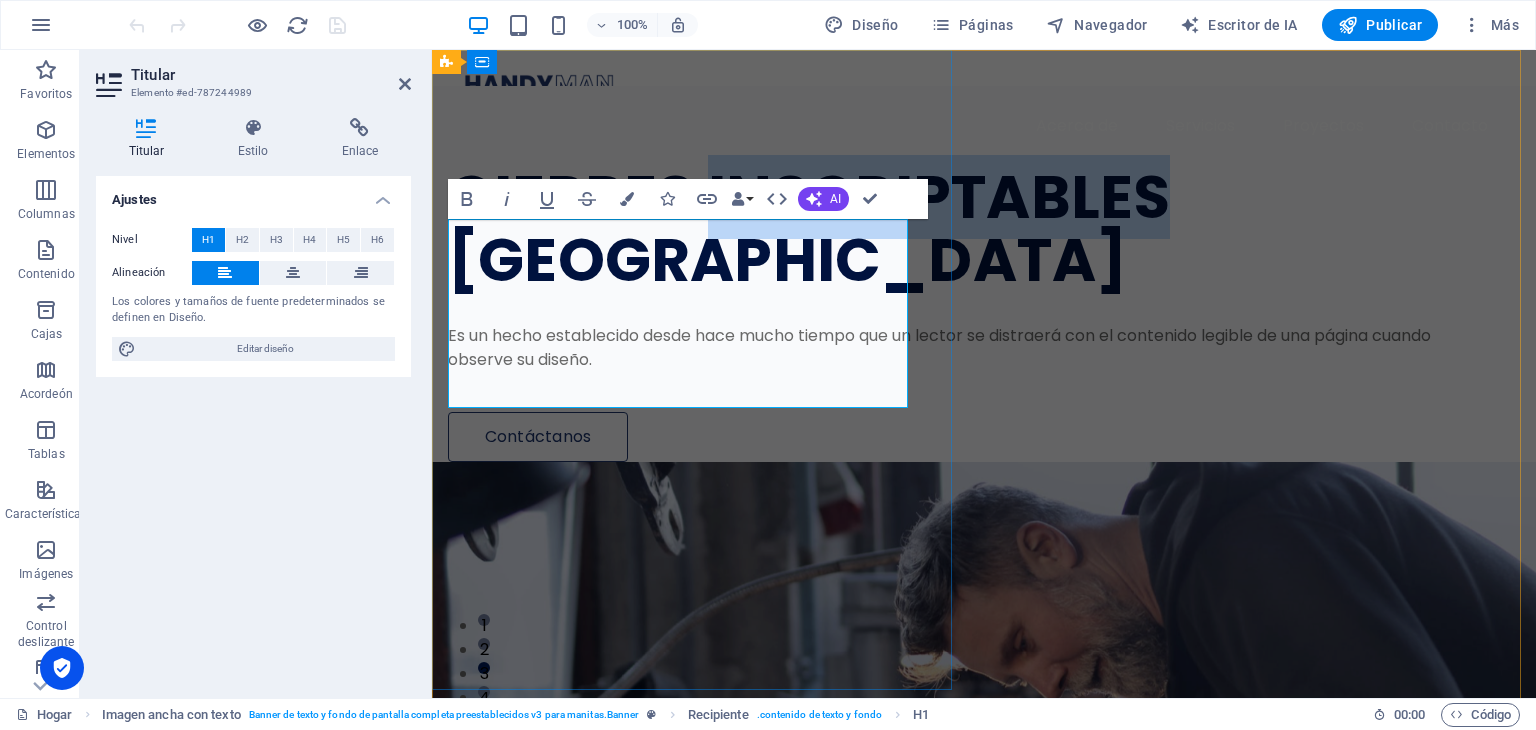 click on "CIERRES INSCRIPTABLES" at bounding box center (809, 197) 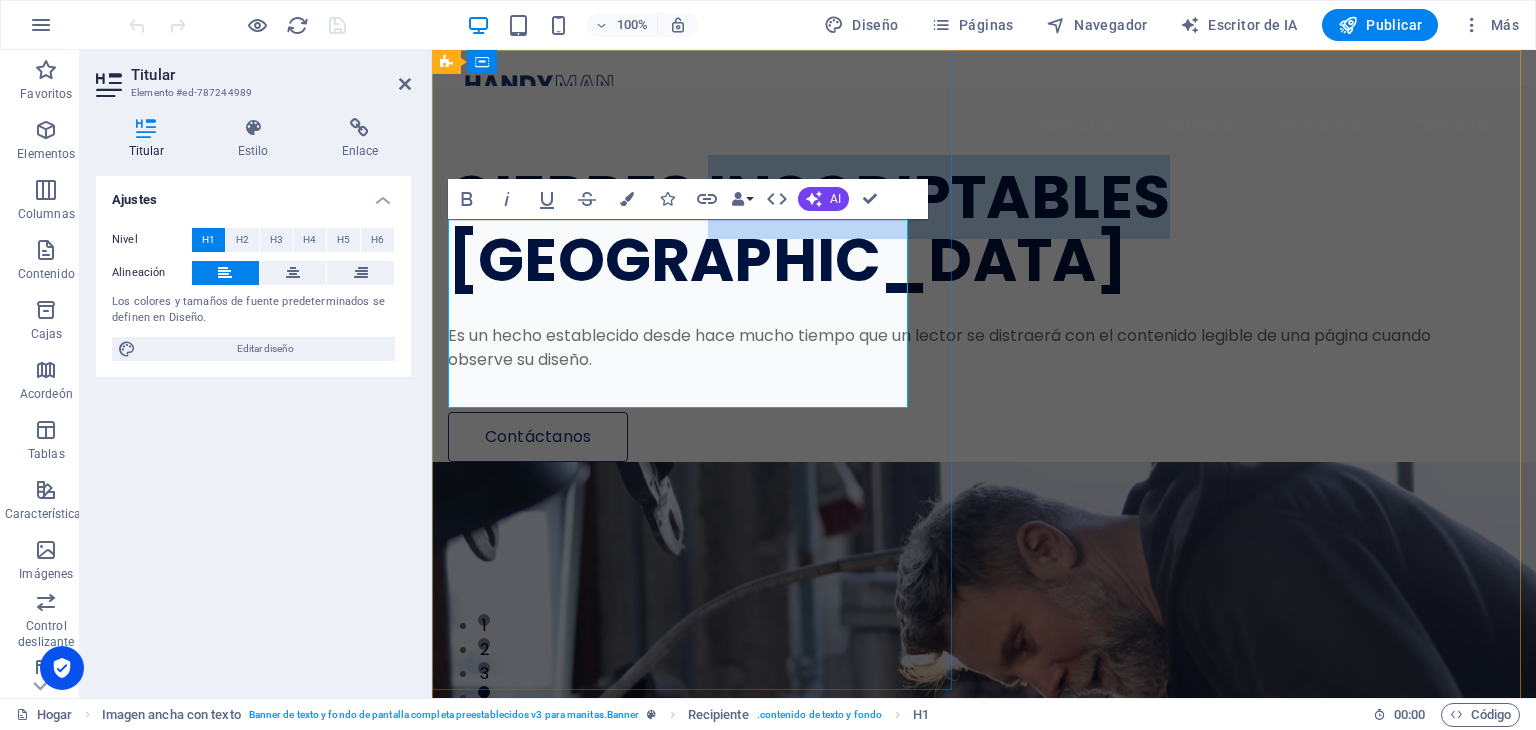 type 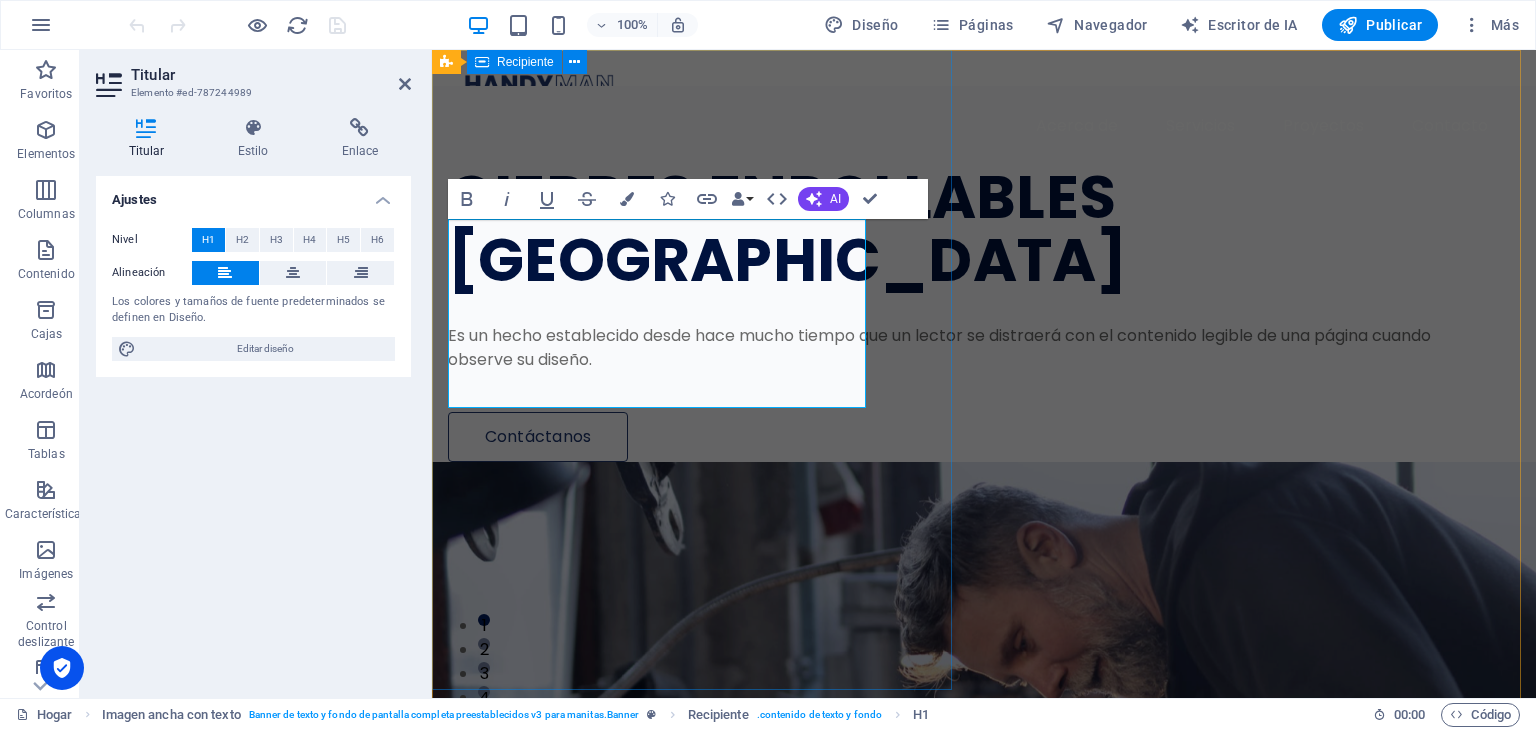 click on "CIERRES ENROLLABLES  MADRID Es un hecho establecido desde hace mucho tiempo que un lector se distraerá con el contenido legible de una página cuando observe su diseño. Contáctanos" at bounding box center (984, 274) 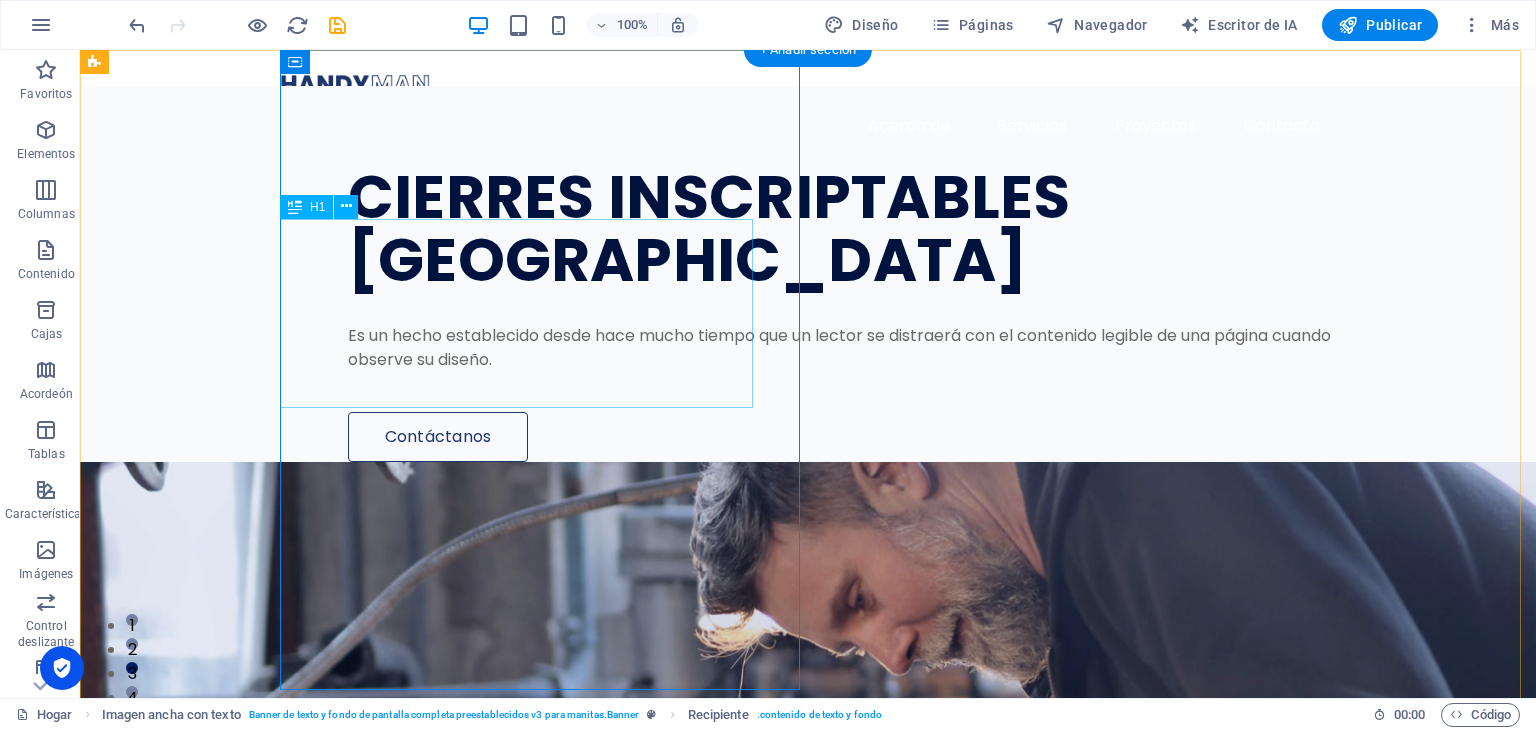 click on "CIERRES INSCRIPTABLES   MADRID" at bounding box center (863, 229) 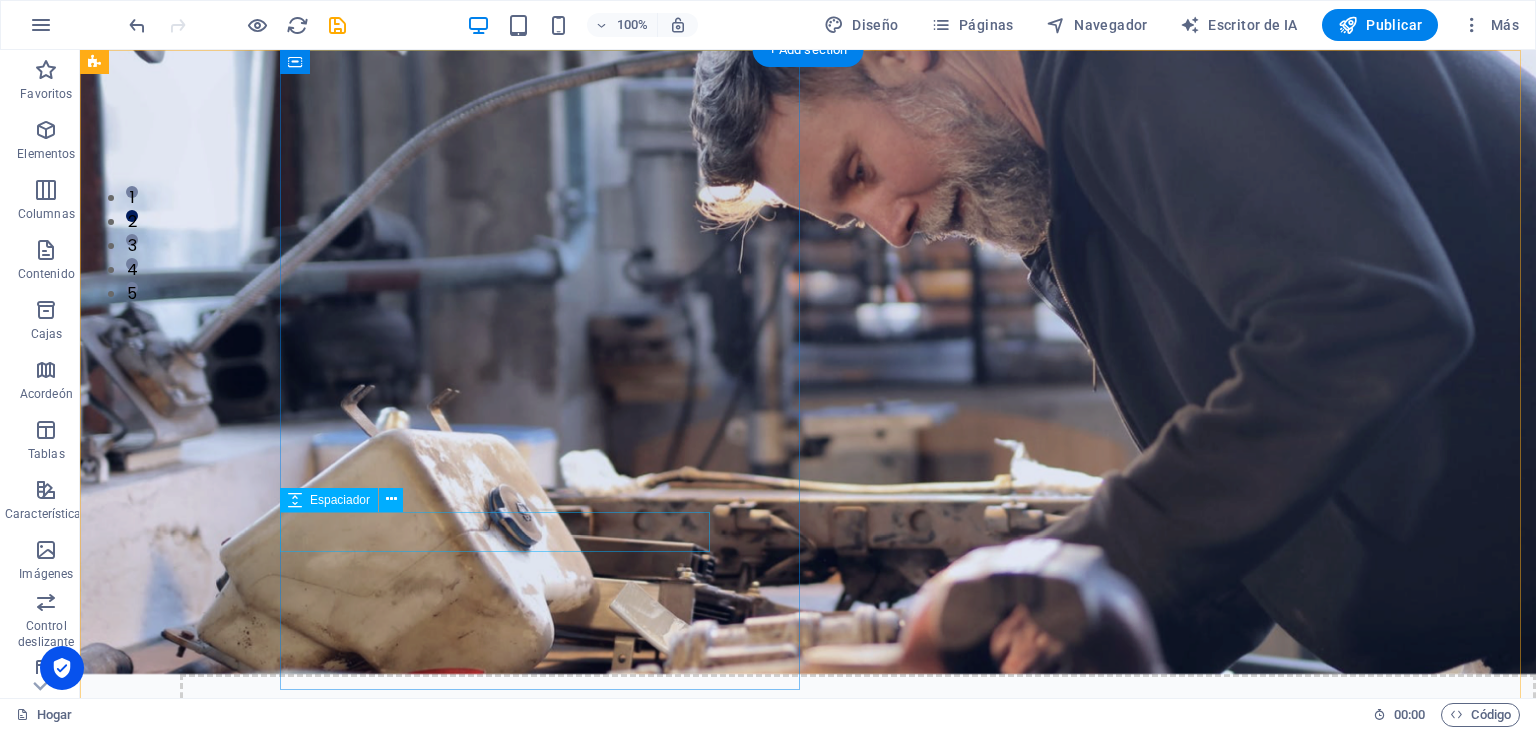 scroll, scrollTop: 0, scrollLeft: 0, axis: both 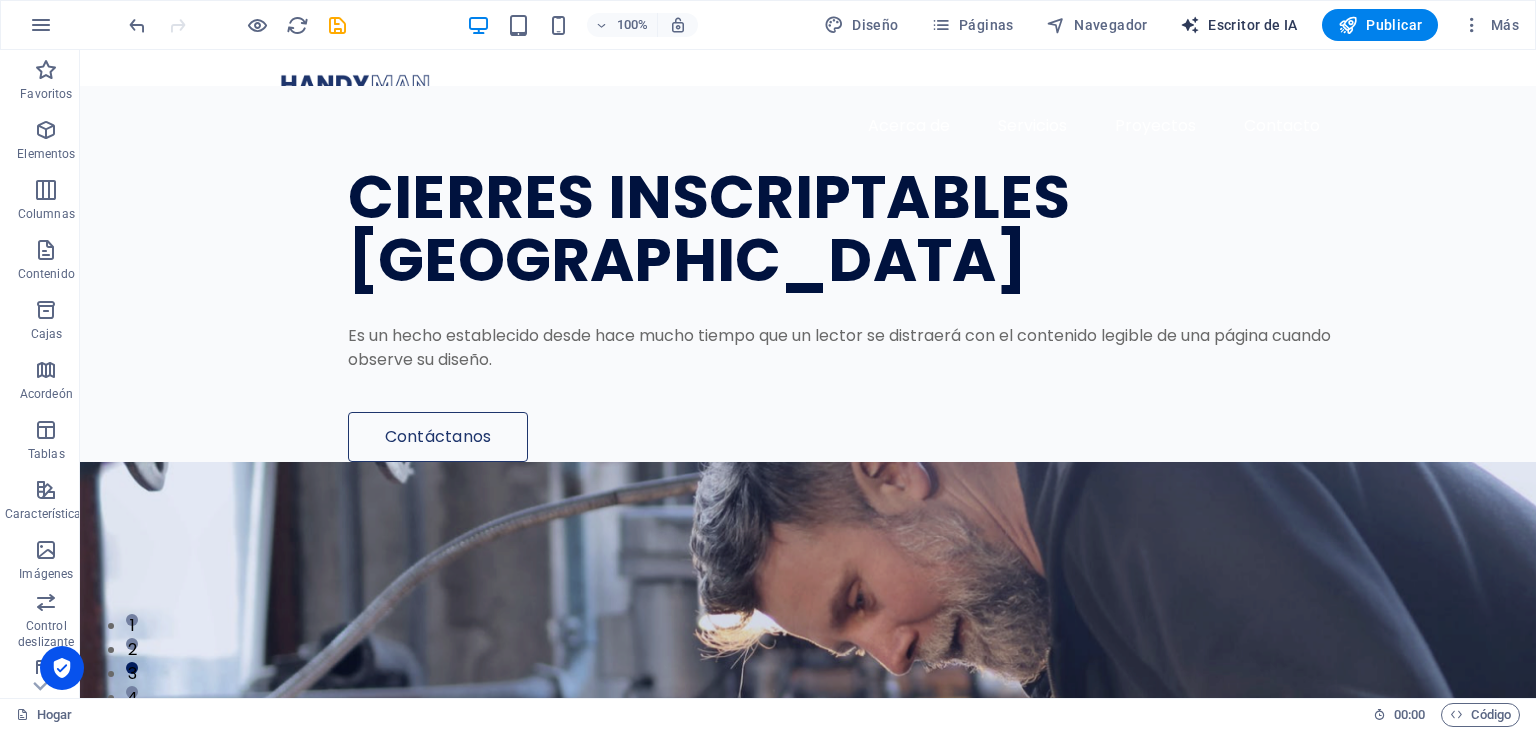 click on "Escritor de IA" at bounding box center (1253, 25) 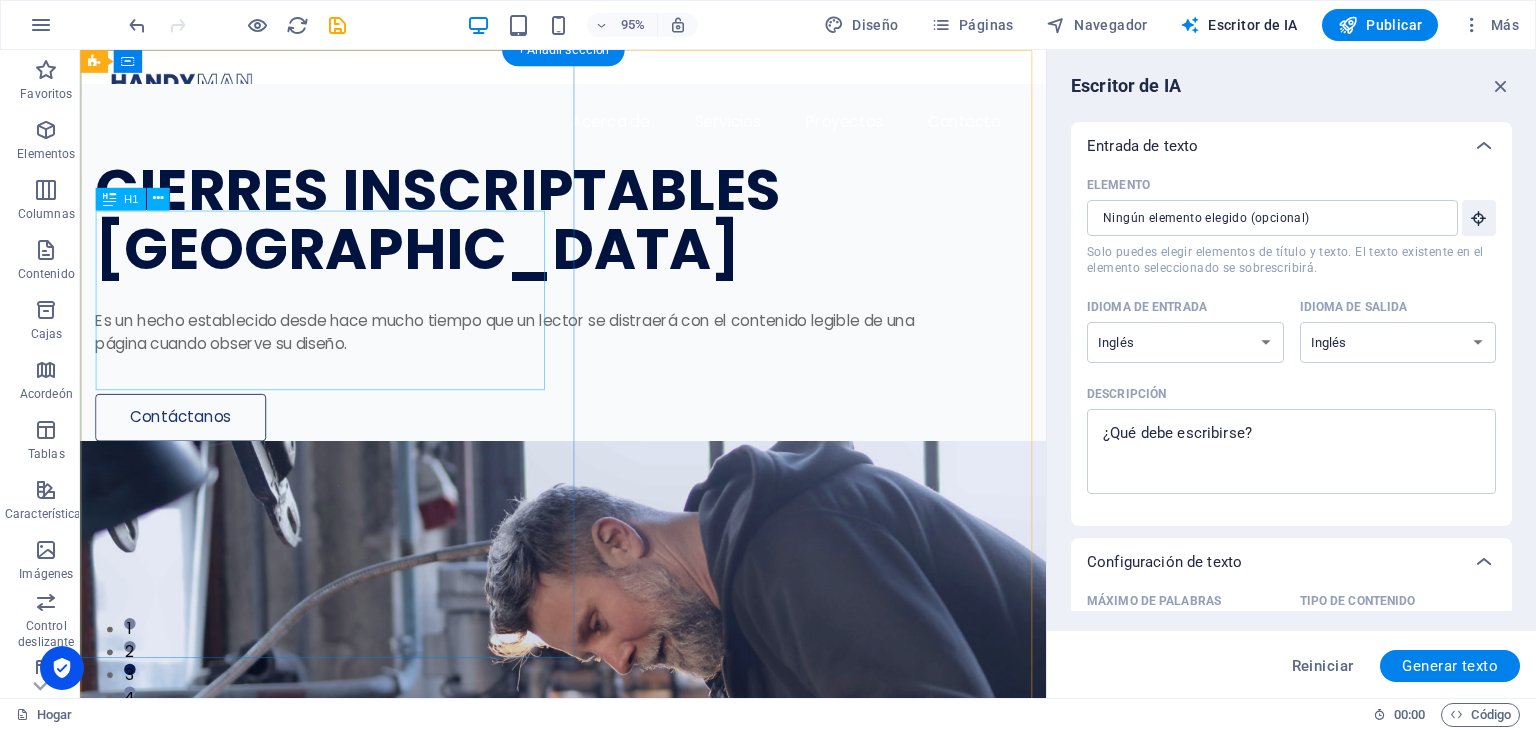 click on "CIERRES INSCRIPTABLES   MADRID" at bounding box center [551, 229] 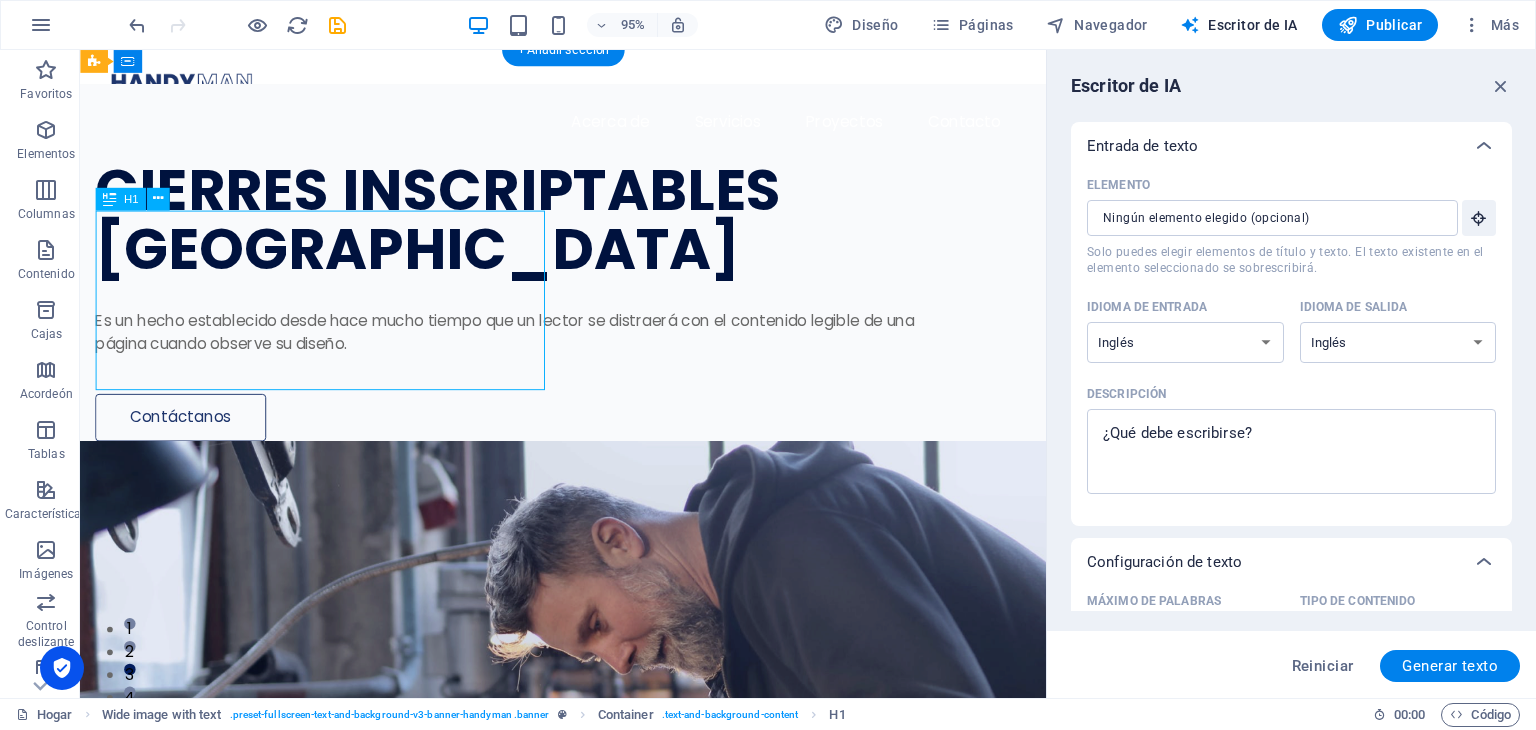 click on "CIERRES INSCRIPTABLES   MADRID" at bounding box center (551, 229) 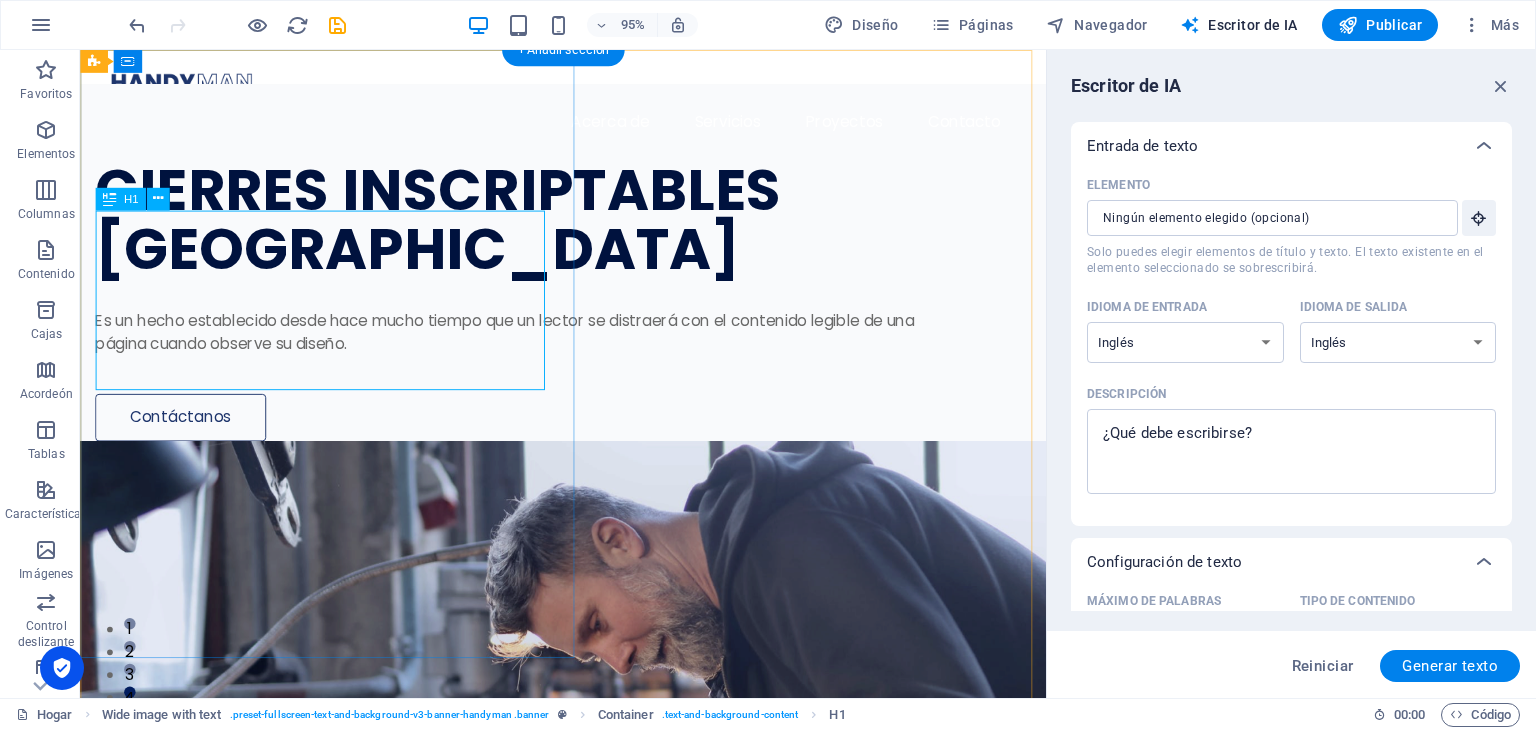click on "CIERRES INSCRIPTABLES   MADRID" at bounding box center [551, 229] 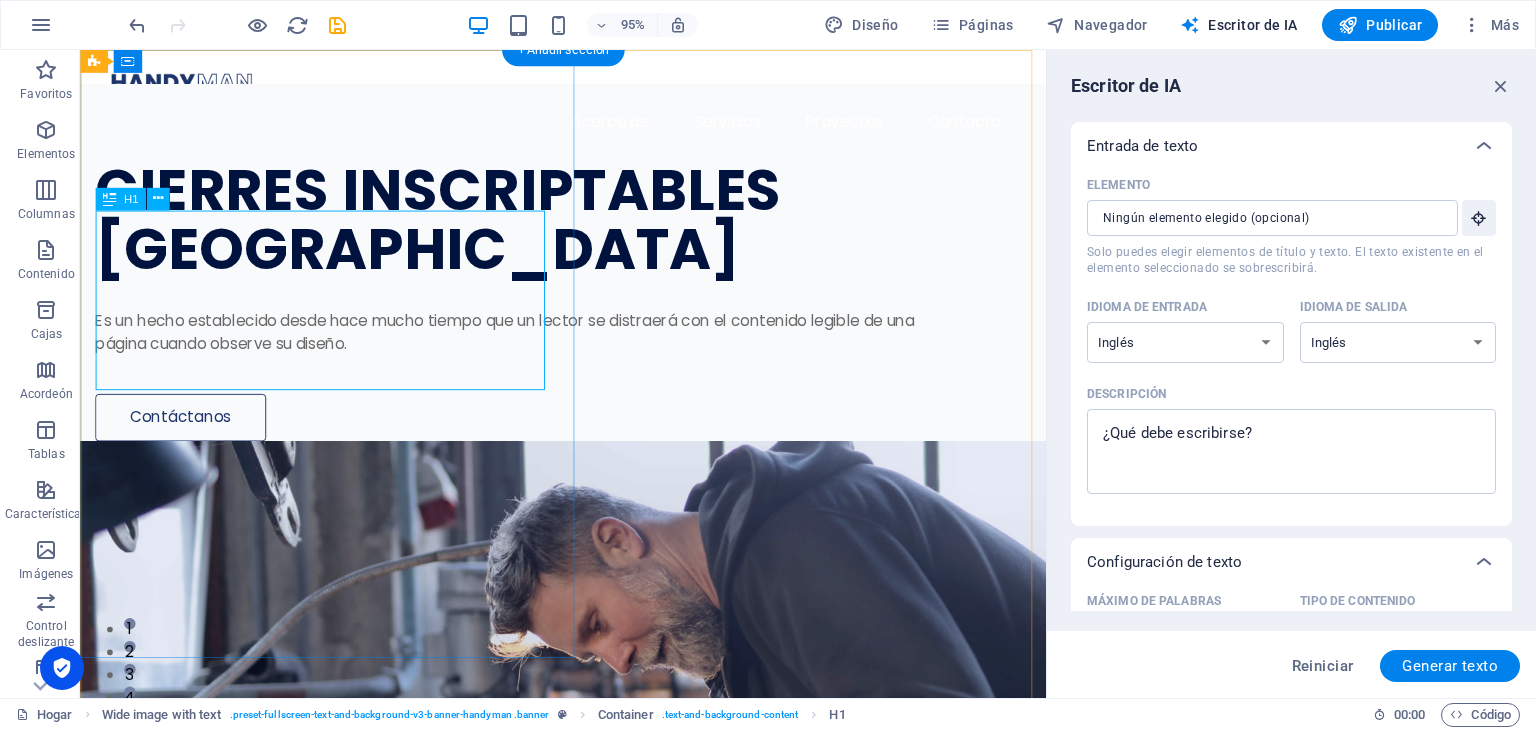 click on "CIERRES INSCRIPTABLES   MADRID" at bounding box center [551, 229] 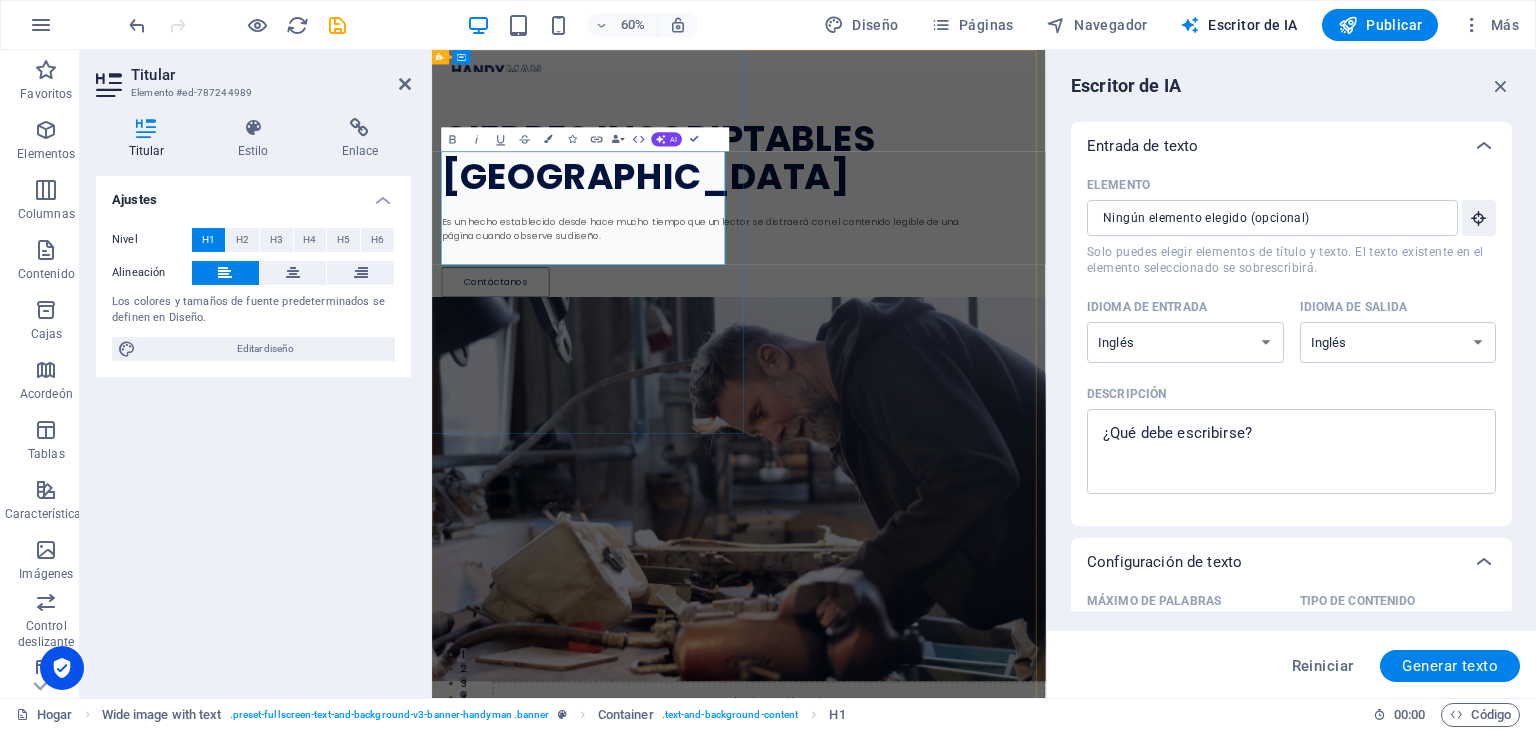 click on "CIERRES INSCRIPTABLES" at bounding box center (809, 197) 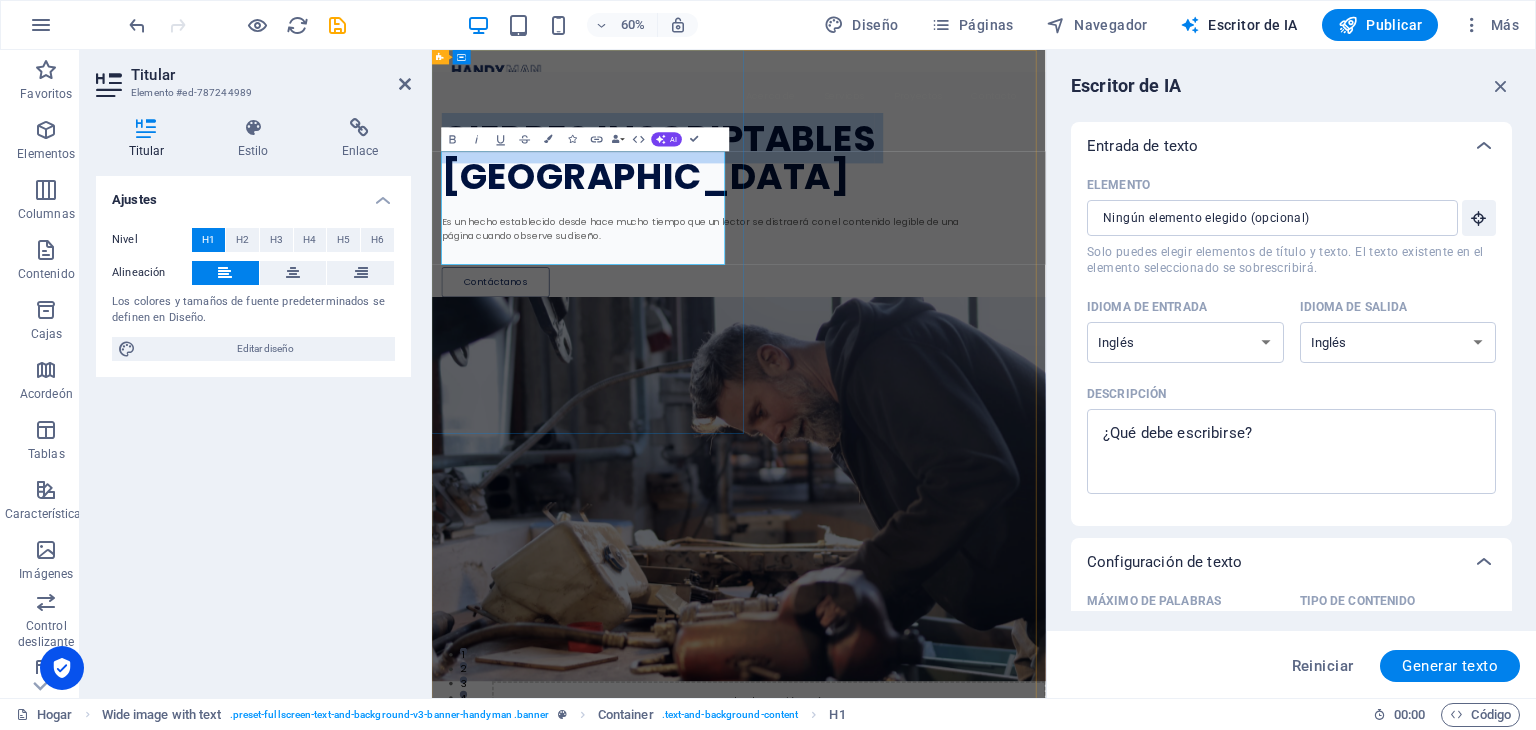 click on "CIERRES INSCRIPTABLES" at bounding box center [809, 197] 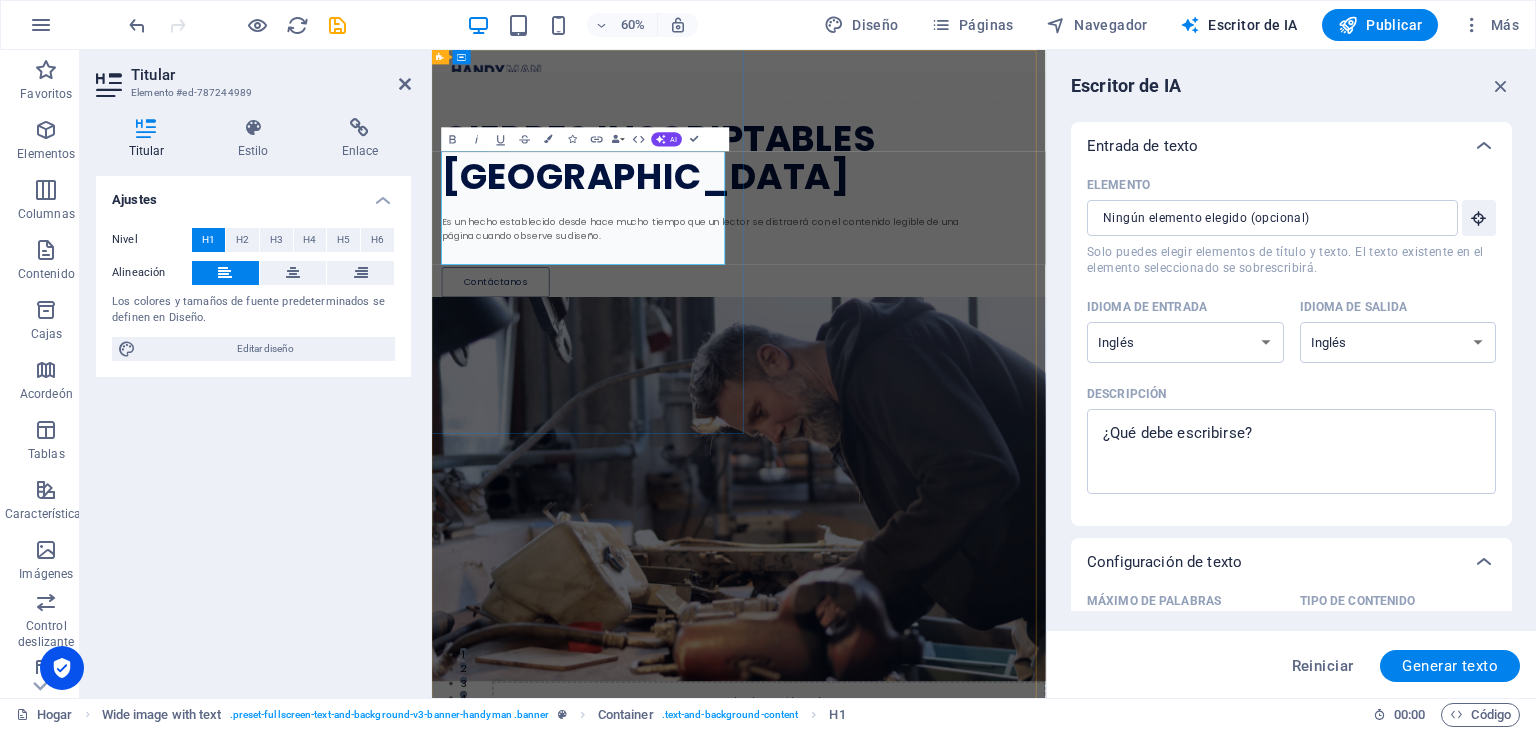 click on "CIERRES INSCRIPTABLES" at bounding box center [809, 197] 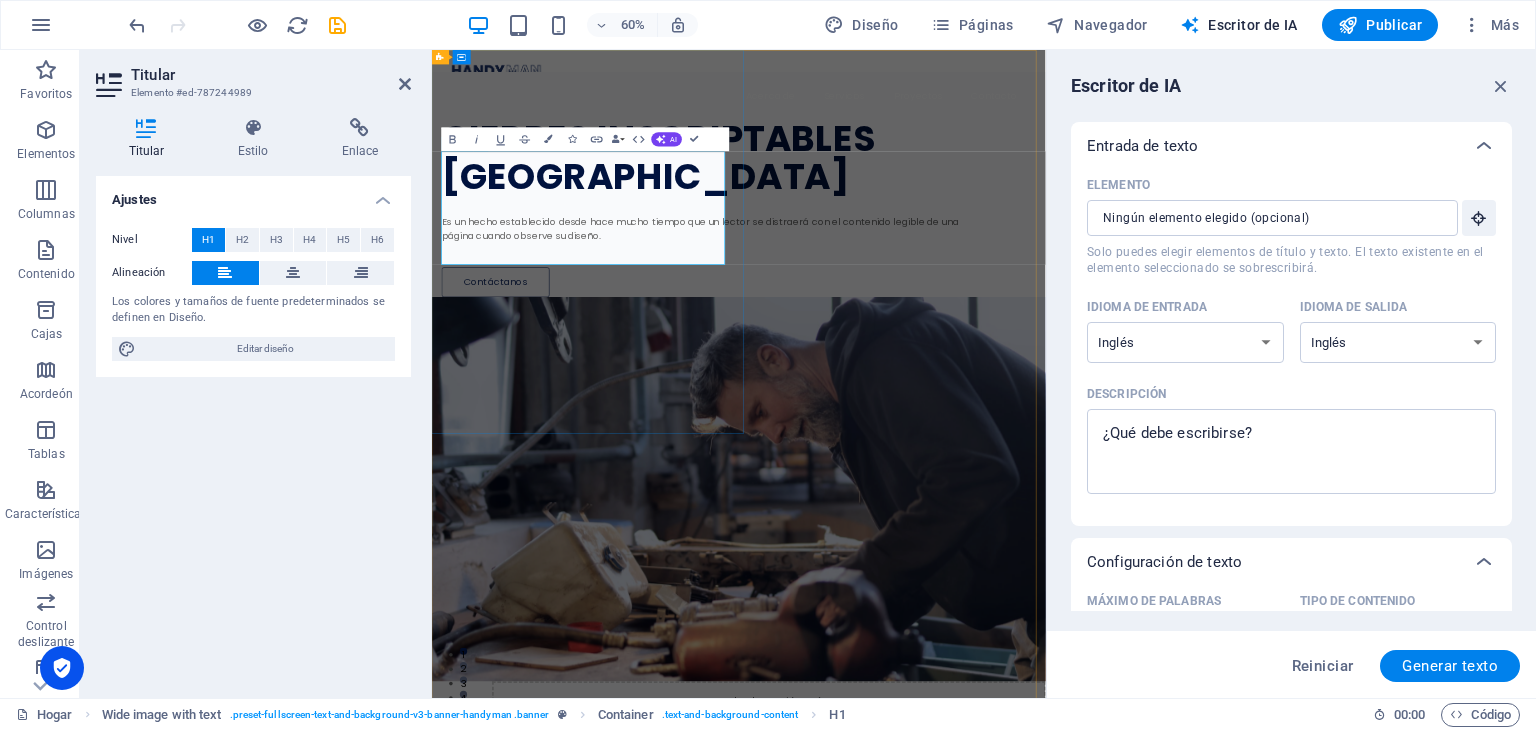 click on "CIERRES INSCRIPTABLES" at bounding box center (809, 197) 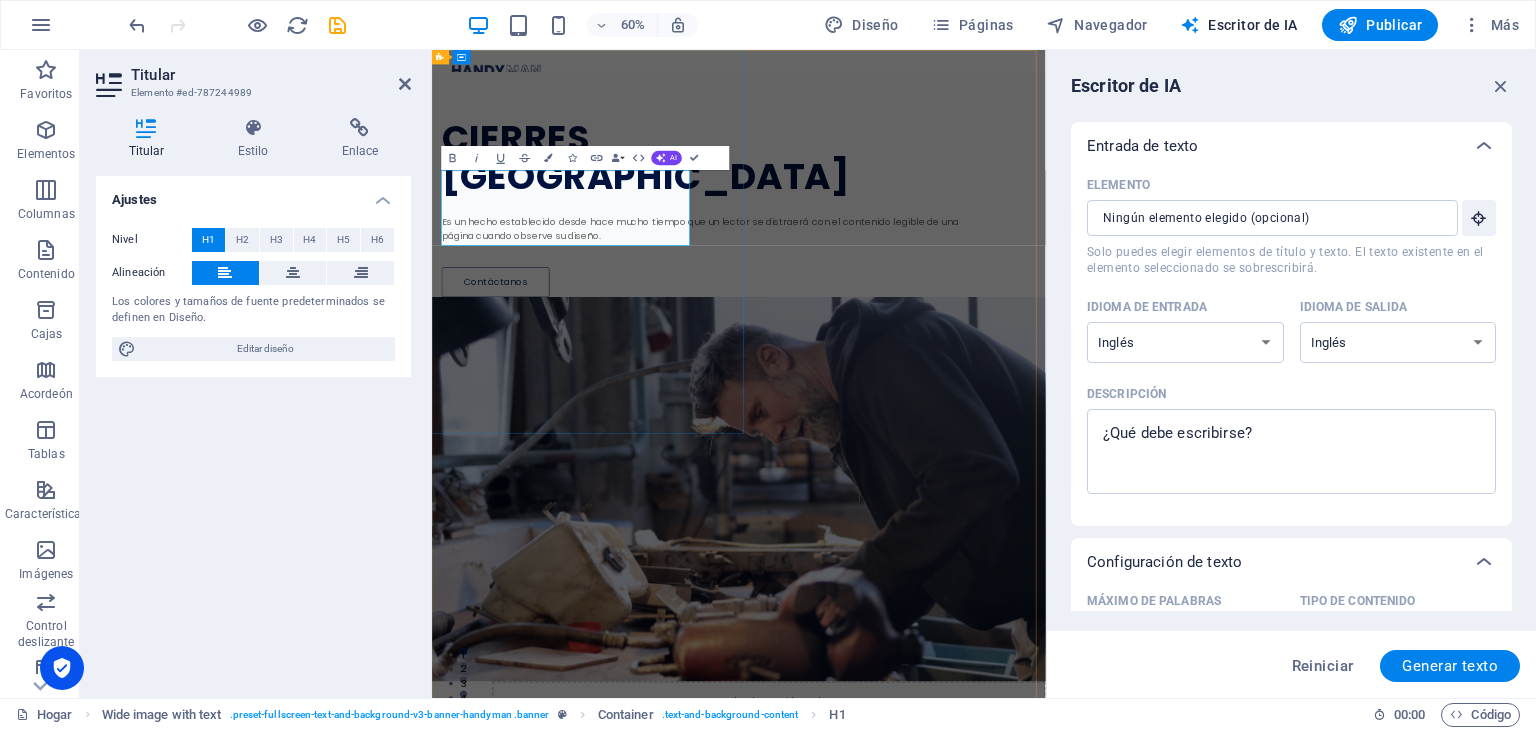 type 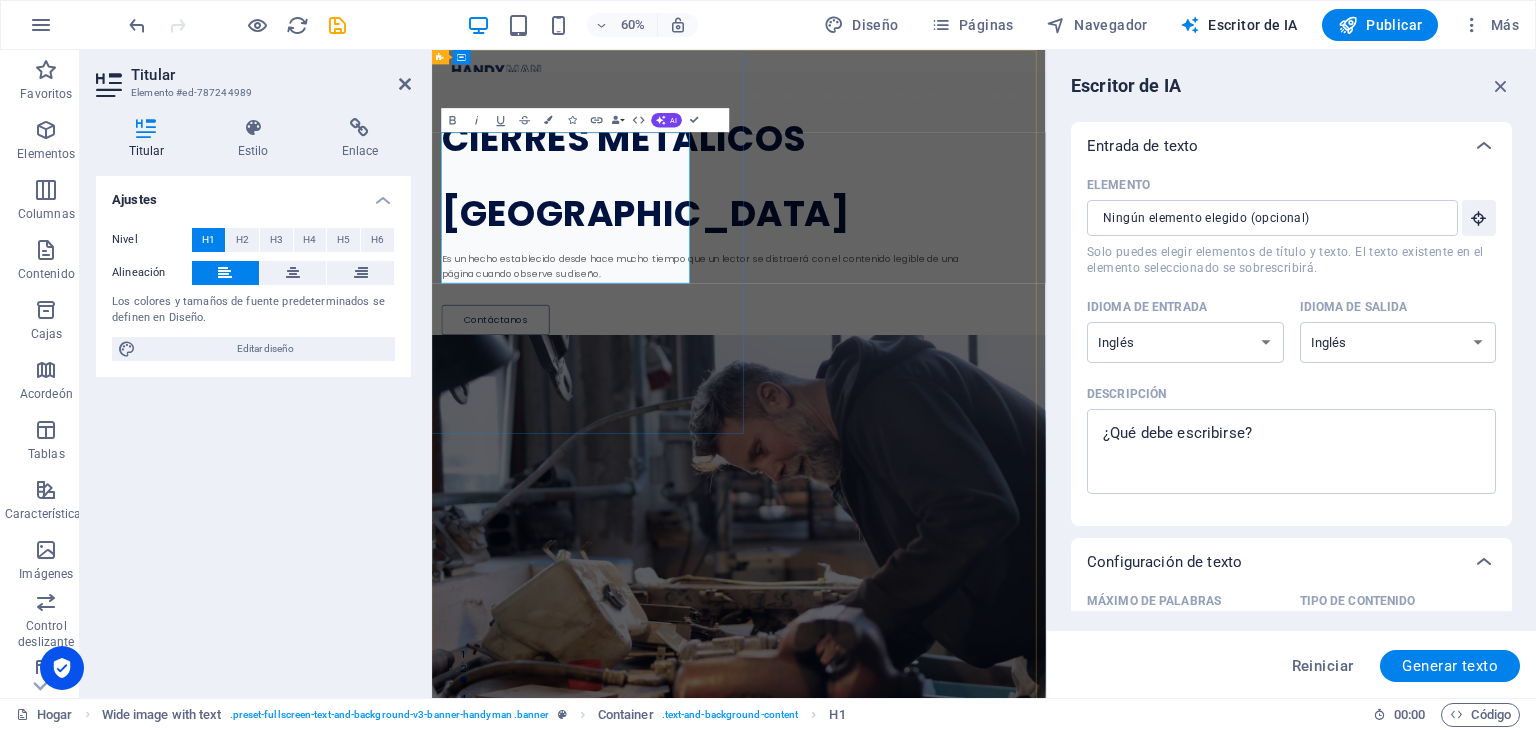 click on "[GEOGRAPHIC_DATA]" at bounding box center (788, 323) 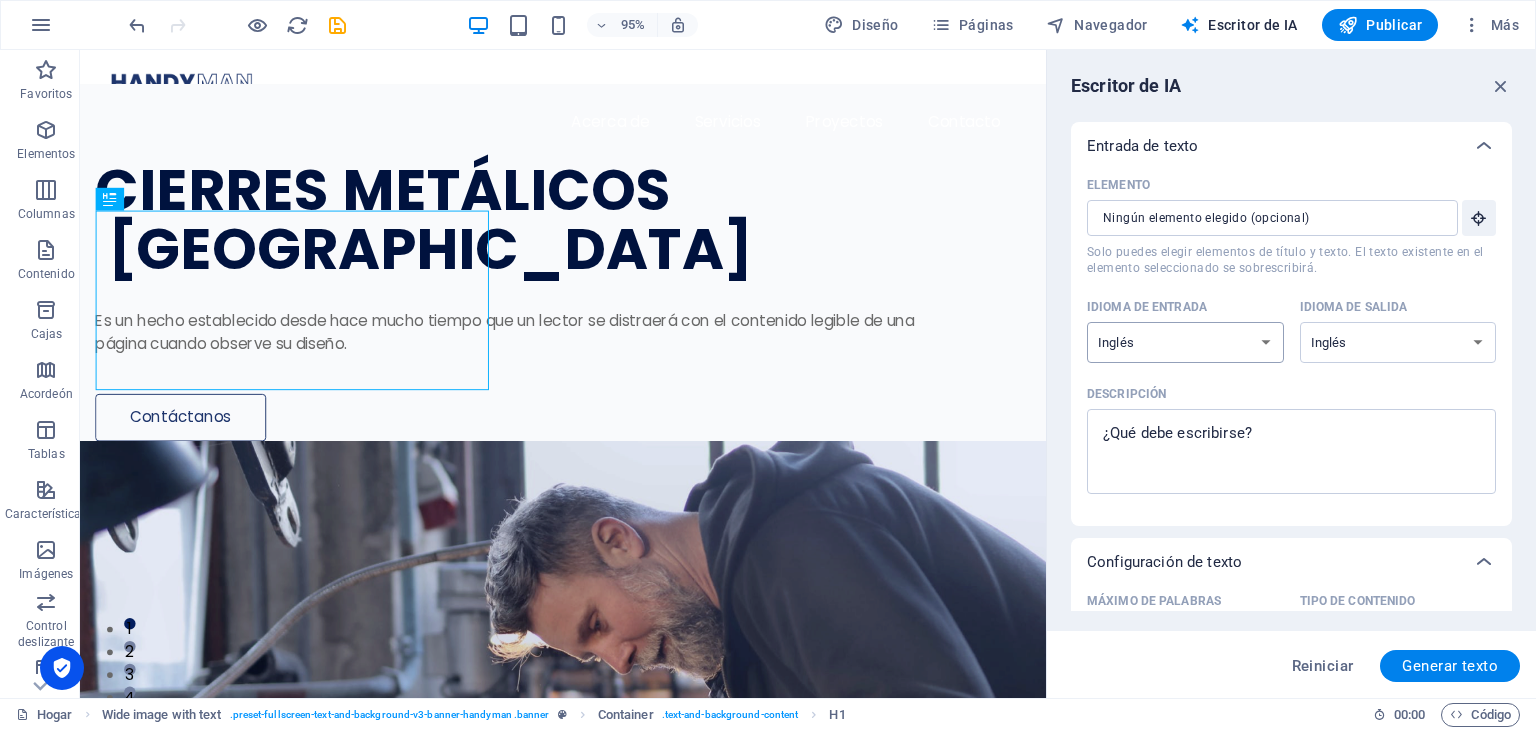 click on "albanés árabe armenio Awadhi azerbaiyano baskir vasco bielorruso bengalí Bhojpuri bosnio portugués brasileño búlgaro Cantonés (Yue) catalán Chhattisgarhi Chino croata checo danés Dogri Holandés Inglés estonio feroés finlandés Francés gallego georgiano Alemán Griego Gujarati Haryanvi hindi húngaro indonesio irlandés italiano japonés javanés Canarés Cachemira kazajo Konkani coreano Kirguistán letón lituano macedónio Maithili malayo maltés mandarín chino mandarín Maratí Marwari Min Nan Moldavo mongol montenegrino Nepalí noruego Oriya Pastún Persa (farsi) Polaco portugués punjabi Rajastán rumano ruso Sanskrit Santali serbio Sindhi Cingalés eslovaco esloveno esloveno Español ucranio Urdu uzbeko vietnamita galés Wu" at bounding box center (1185, 342) 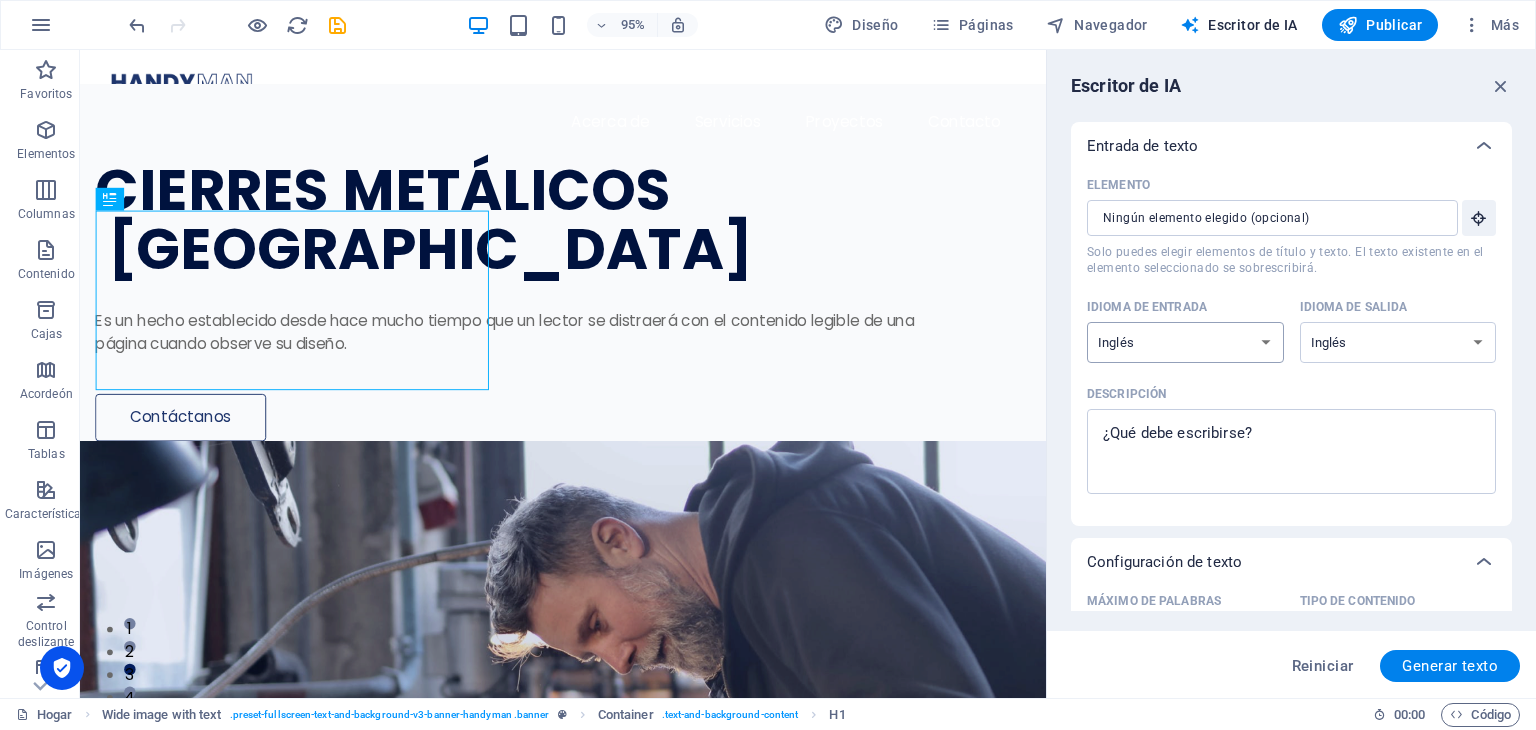 select on "Spanish" 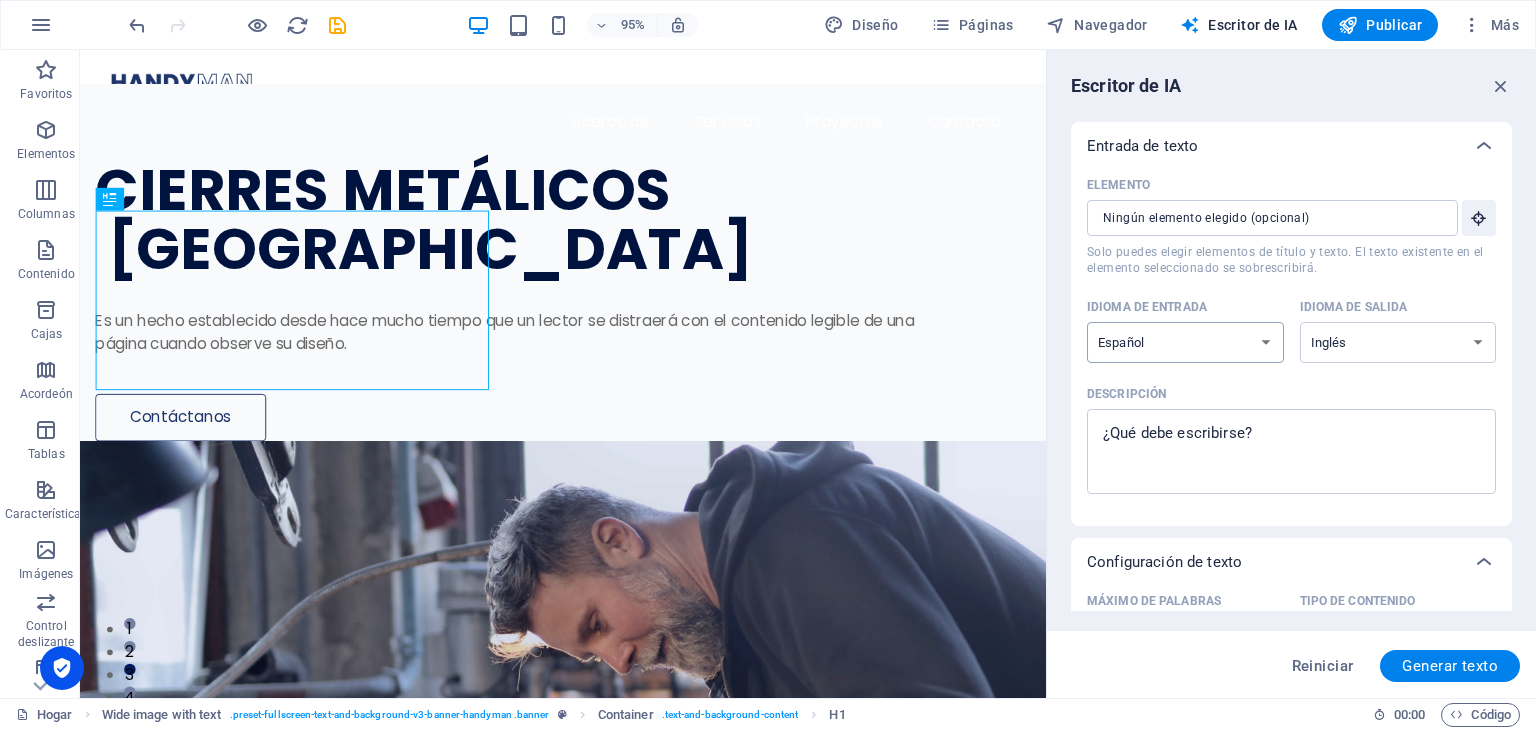 click on "albanés árabe armenio Awadhi azerbaiyano baskir vasco bielorruso bengalí Bhojpuri bosnio portugués brasileño búlgaro Cantonés (Yue) catalán Chhattisgarhi Chino croata checo danés Dogri Holandés Inglés estonio feroés finlandés Francés gallego georgiano Alemán Griego Gujarati Haryanvi hindi húngaro indonesio irlandés italiano japonés javanés Canarés Cachemira kazajo Konkani coreano Kirguistán letón lituano macedónio Maithili malayo maltés mandarín chino mandarín Maratí Marwari Min Nan Moldavo mongol montenegrino Nepalí noruego Oriya Pastún Persa (farsi) Polaco portugués punjabi Rajastán rumano ruso Sanskrit Santali serbio Sindhi Cingalés eslovaco esloveno esloveno Español ucranio Urdu uzbeko vietnamita galés Wu" at bounding box center (1185, 342) 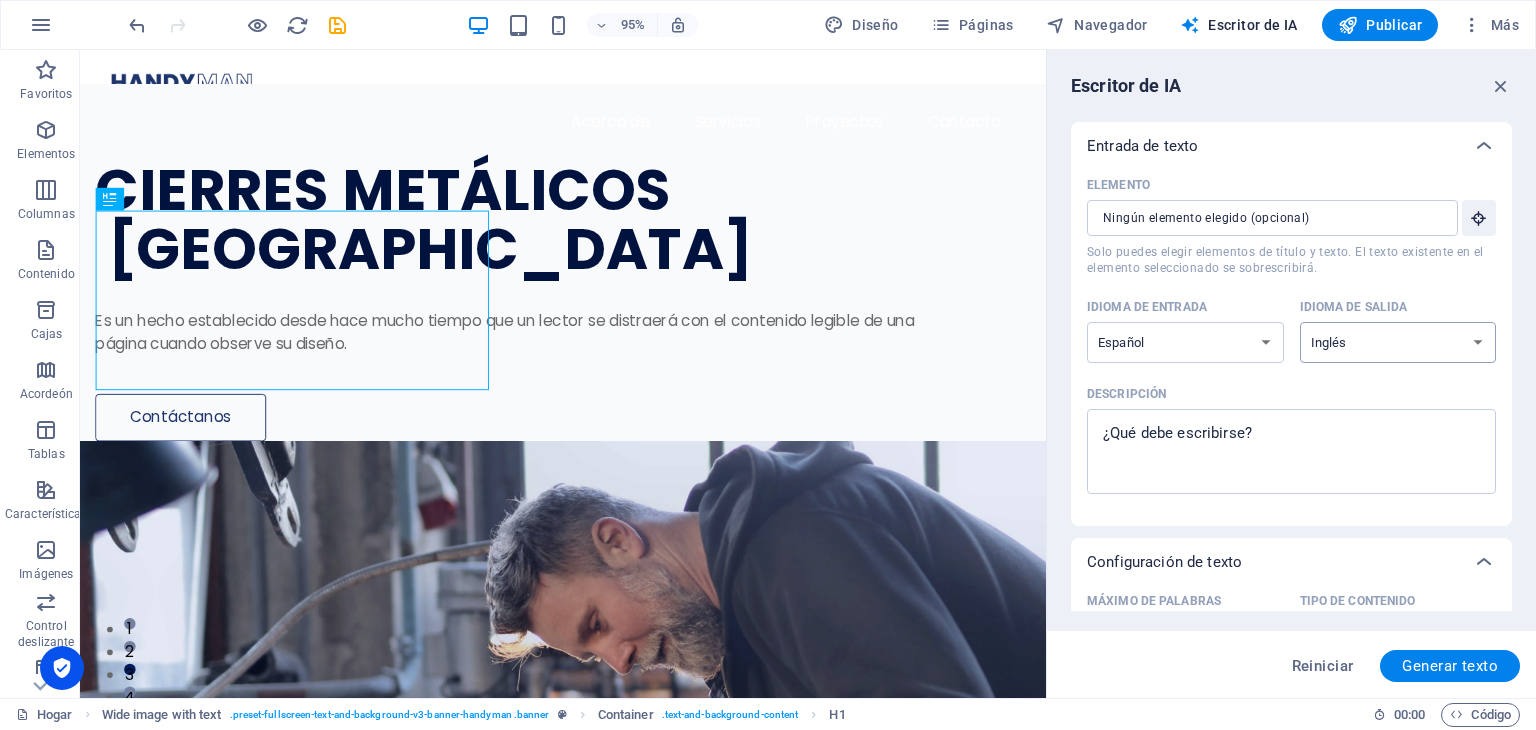 click on "albanés árabe armenio Awadhi azerbaiyano baskir vasco bielorruso bengalí Bhojpuri bosnio portugués brasileño búlgaro Cantonés (Yue) catalán Chhattisgarhi Chino croata checo danés Dogri Holandés Inglés estonio feroés finlandés Francés gallego georgiano Alemán Griego Gujarati Haryanvi hindi húngaro indonesio irlandés italiano japonés javanés Canarés Cachemira kazajo Konkani coreano Kirguistán letón lituano macedónio Maithili malayo maltés mandarín chino mandarín Maratí Marwari Min Nan Moldavo mongol montenegrino Nepalí noruego Oriya Pastún Persa (farsi) Polaco portugués punjabi Rajastán rumano ruso Sanskrit Santali serbio Sindhi Cingalés eslovaco esloveno esloveno Español ucranio Urdu uzbeko vietnamita galés Wu" at bounding box center [1398, 342] 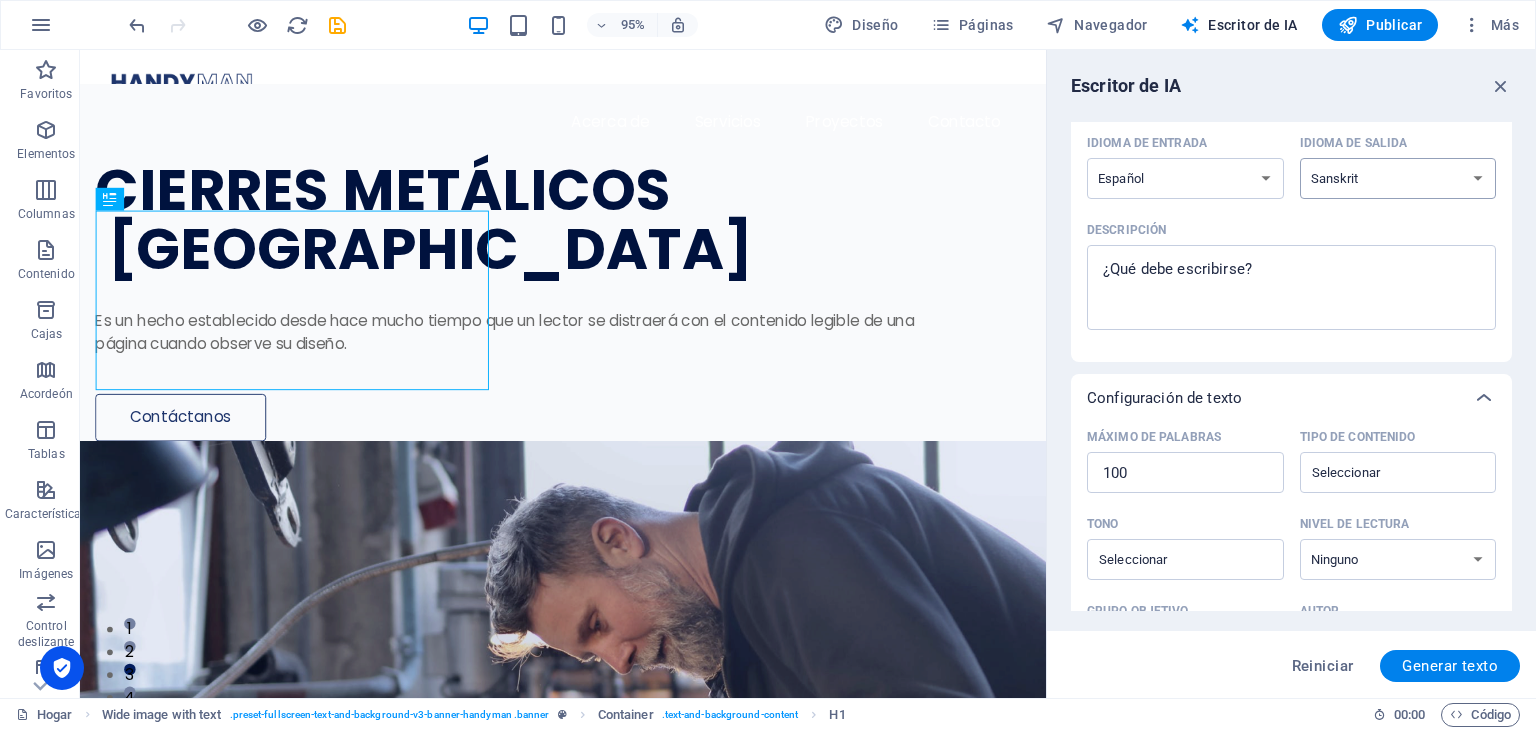 scroll, scrollTop: 0, scrollLeft: 0, axis: both 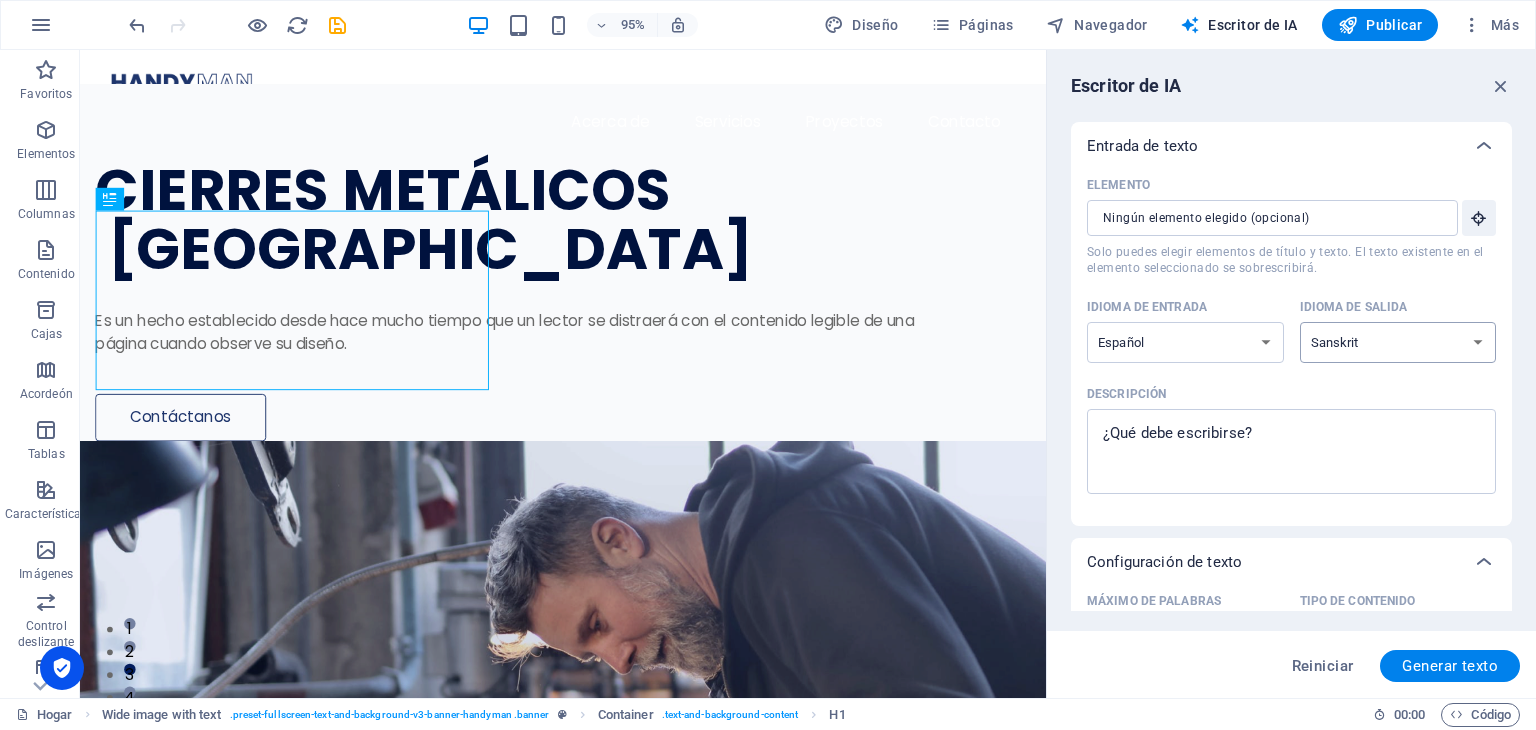 click on "albanés árabe armenio Awadhi azerbaiyano baskir vasco bielorruso bengalí Bhojpuri bosnio portugués brasileño búlgaro Cantonés (Yue) catalán Chhattisgarhi Chino croata checo danés Dogri Holandés Inglés estonio feroés finlandés Francés gallego georgiano Alemán Griego Gujarati Haryanvi hindi húngaro indonesio irlandés italiano japonés javanés Canarés Cachemira kazajo Konkani coreano Kirguistán letón lituano macedónio Maithili malayo maltés mandarín chino mandarín Maratí Marwari Min Nan Moldavo mongol montenegrino Nepalí noruego Oriya Pastún Persa (farsi) Polaco portugués punjabi Rajastán rumano ruso Sanskrit Santali serbio Sindhi Cingalés eslovaco esloveno esloveno Español ucranio Urdu uzbeko vietnamita galés Wu" at bounding box center [1398, 342] 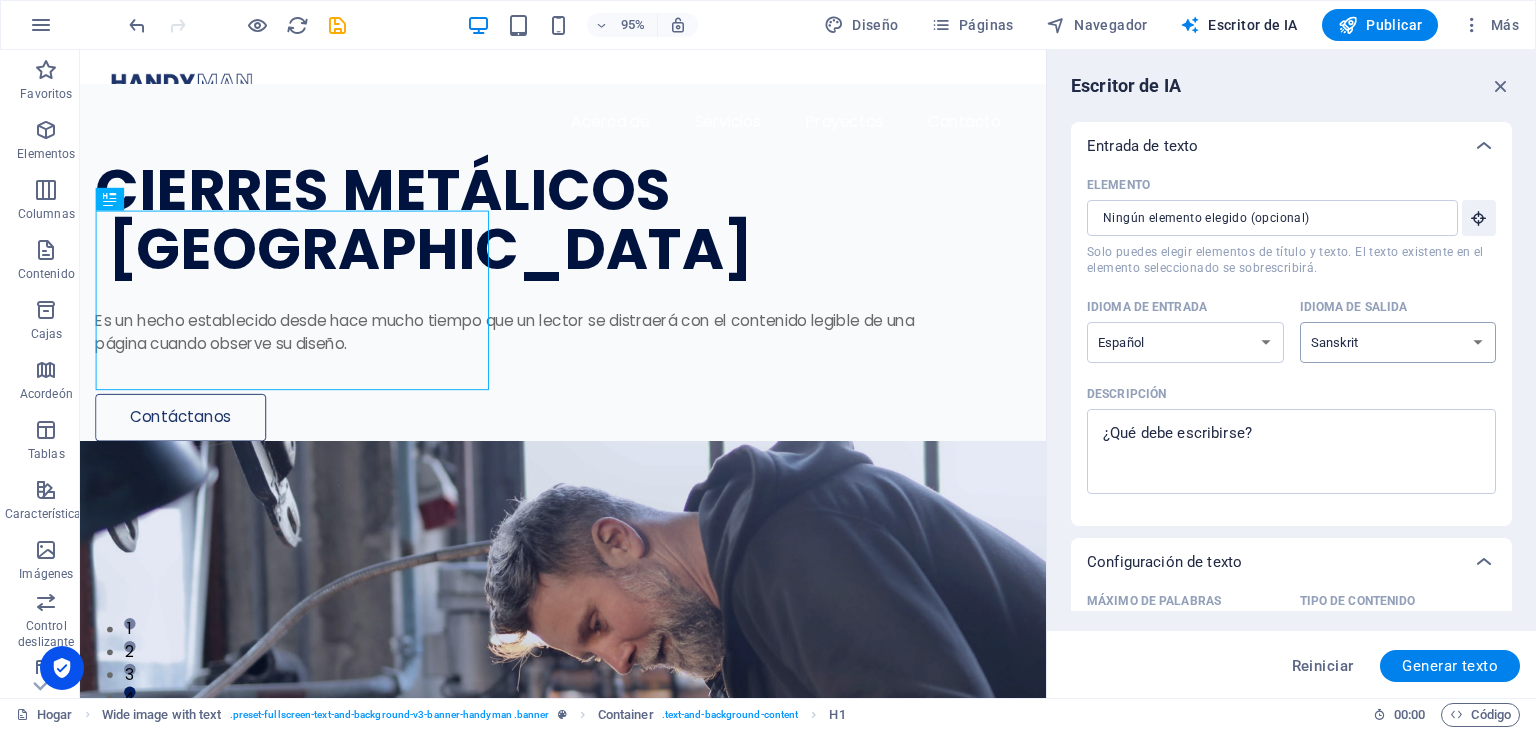 select on "Spanish" 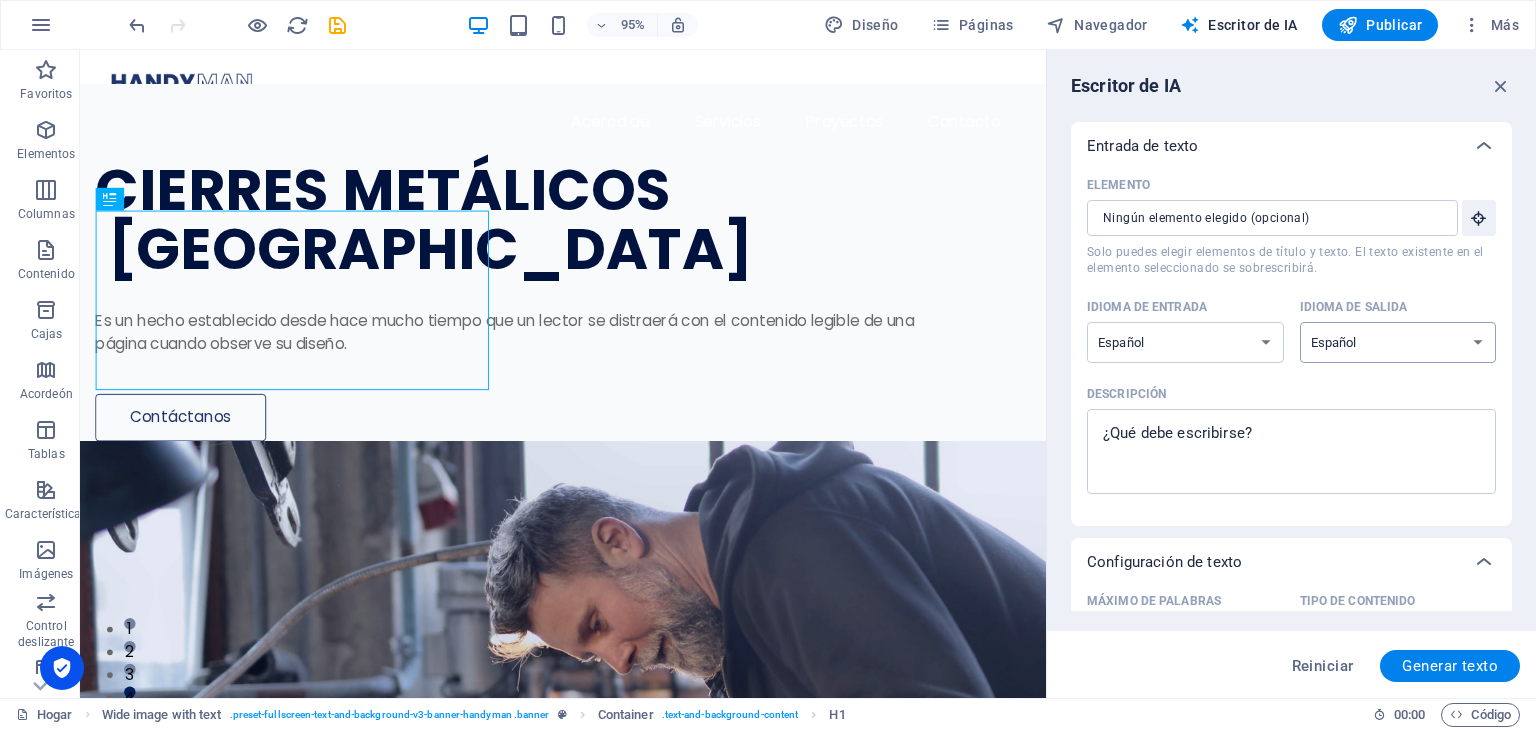 click on "albanés árabe armenio Awadhi azerbaiyano baskir vasco bielorruso bengalí Bhojpuri bosnio portugués brasileño búlgaro Cantonés (Yue) catalán Chhattisgarhi Chino croata checo danés Dogri Holandés Inglés estonio feroés finlandés Francés gallego georgiano Alemán Griego Gujarati Haryanvi hindi húngaro indonesio irlandés italiano japonés javanés Canarés Cachemira kazajo Konkani coreano Kirguistán letón lituano macedónio Maithili malayo maltés mandarín chino mandarín Maratí Marwari Min Nan Moldavo mongol montenegrino Nepalí noruego Oriya Pastún Persa (farsi) Polaco portugués punjabi Rajastán rumano ruso Sanskrit Santali serbio Sindhi Cingalés eslovaco esloveno esloveno Español ucranio Urdu uzbeko vietnamita galés Wu" at bounding box center (1398, 342) 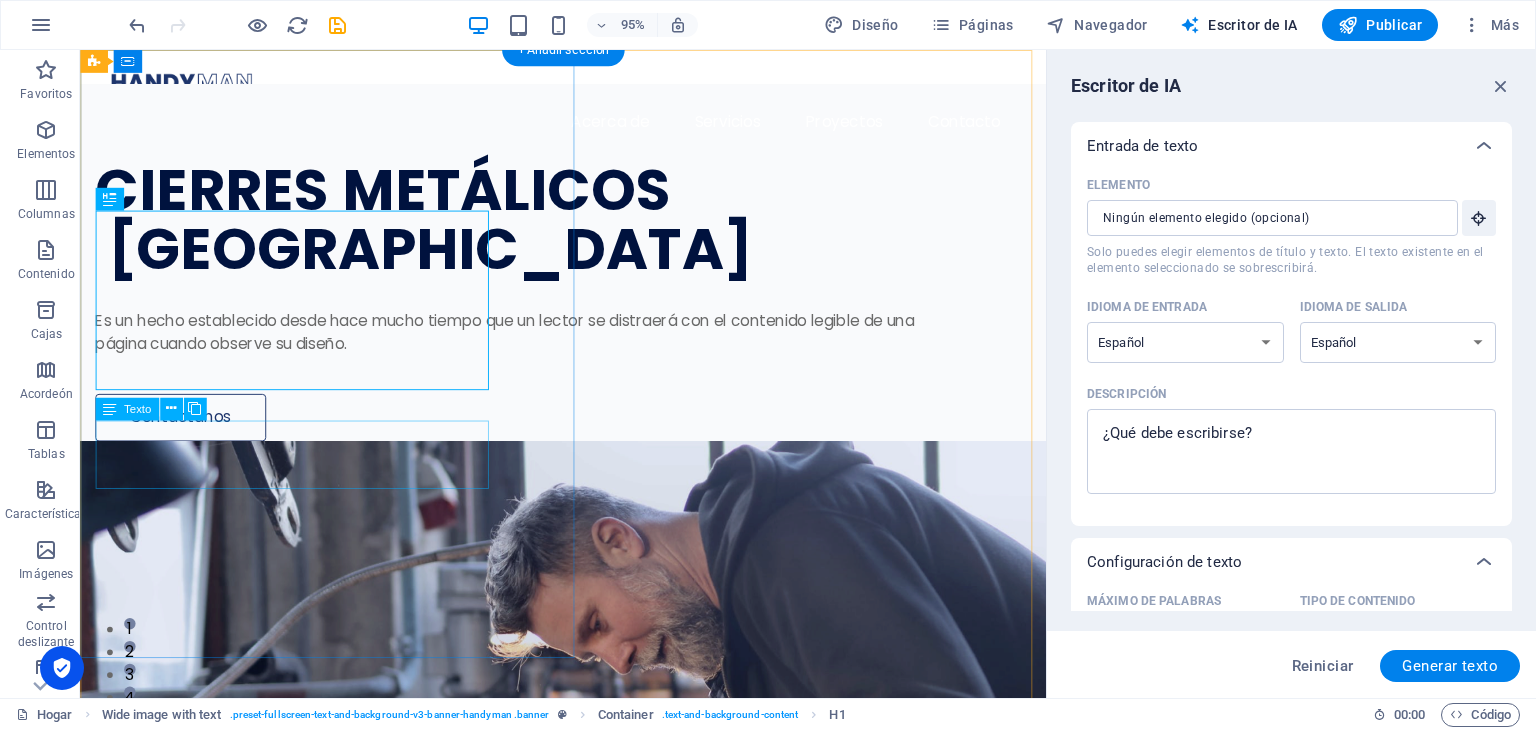 click on "Es un hecho establecido desde hace mucho tiempo que un lector se distraerá con el contenido legible de una página cuando observe su diseño." at bounding box center (551, 348) 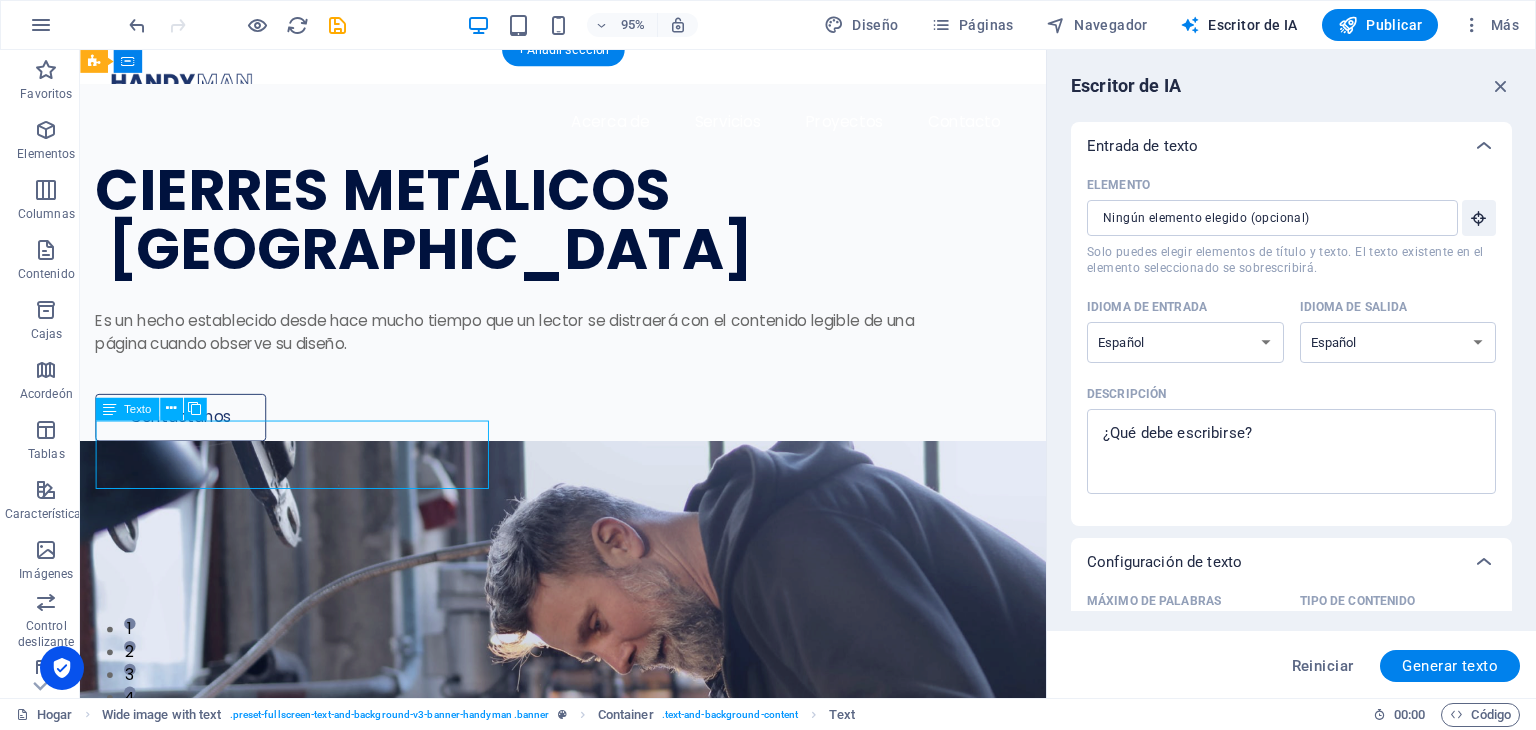 click on "Es un hecho establecido desde hace mucho tiempo que un lector se distraerá con el contenido legible de una página cuando observe su diseño." at bounding box center (551, 348) 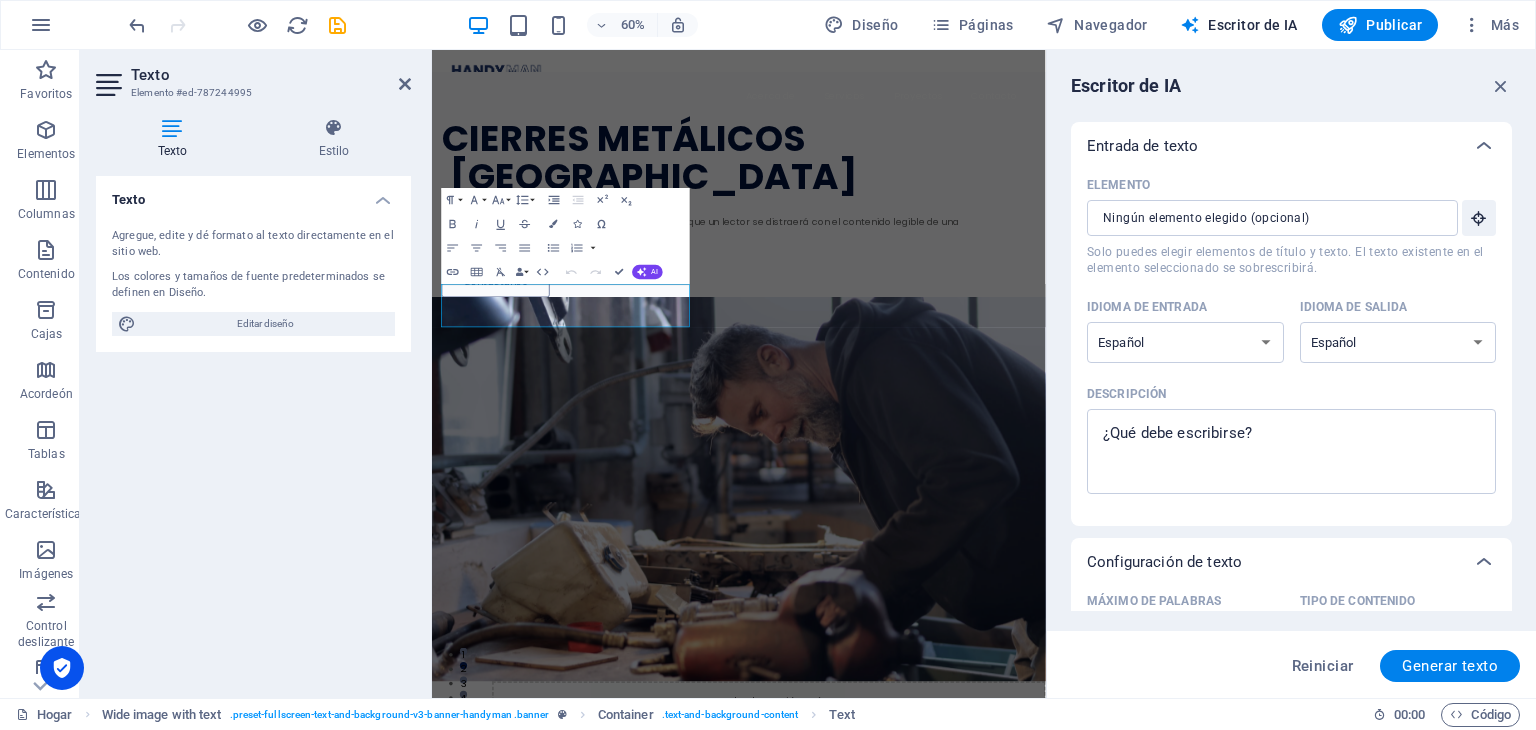 click on "Agregue, edite y dé formato al texto directamente en el sitio web." at bounding box center [253, 244] 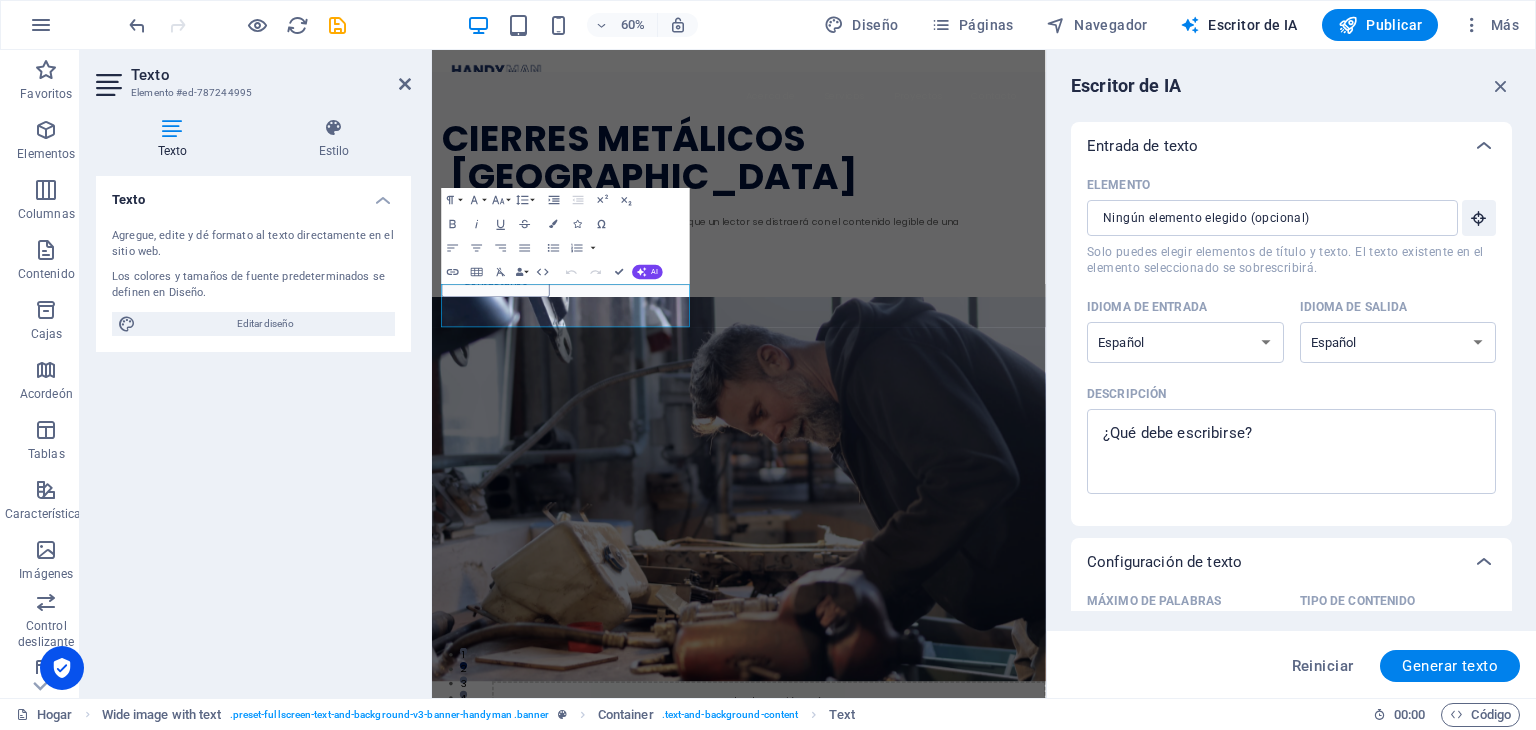 click on "Agregue, edite y dé formato al texto directamente en el sitio web." at bounding box center (253, 244) 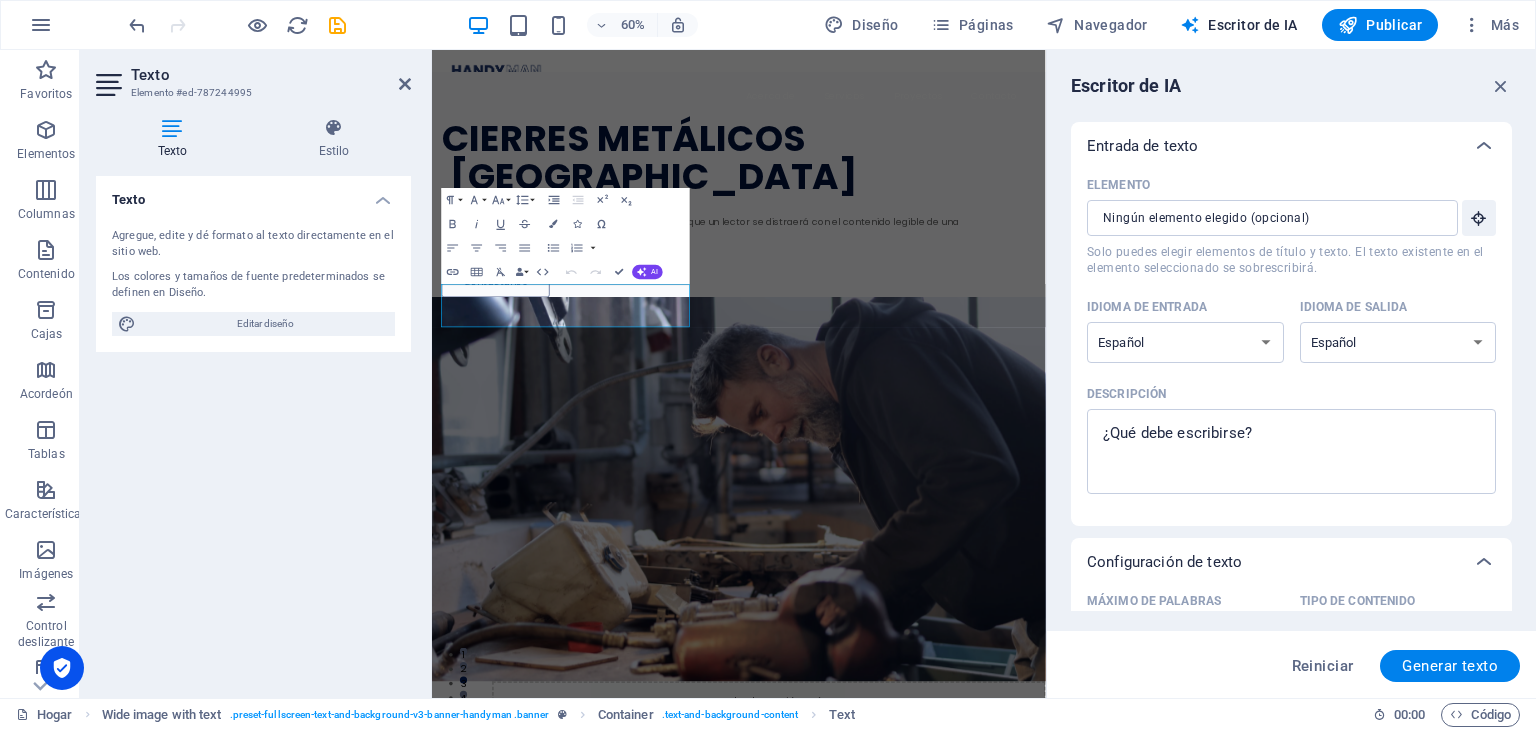 click on "Agregue, edite y dé formato al texto directamente en el sitio web." at bounding box center (253, 244) 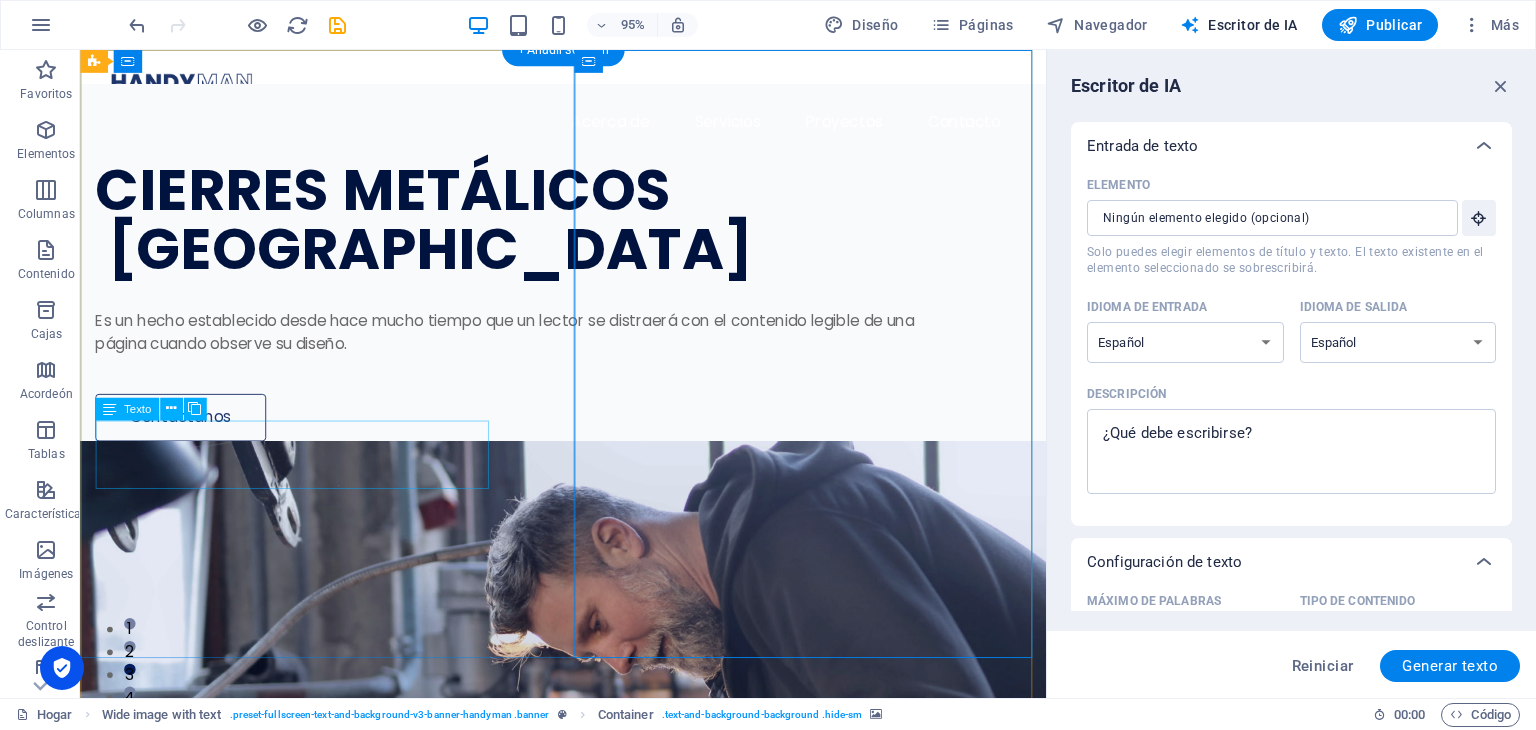 click on "Es un hecho establecido desde hace mucho tiempo que un lector se distraerá con el contenido legible de una página cuando observe su diseño." at bounding box center [551, 348] 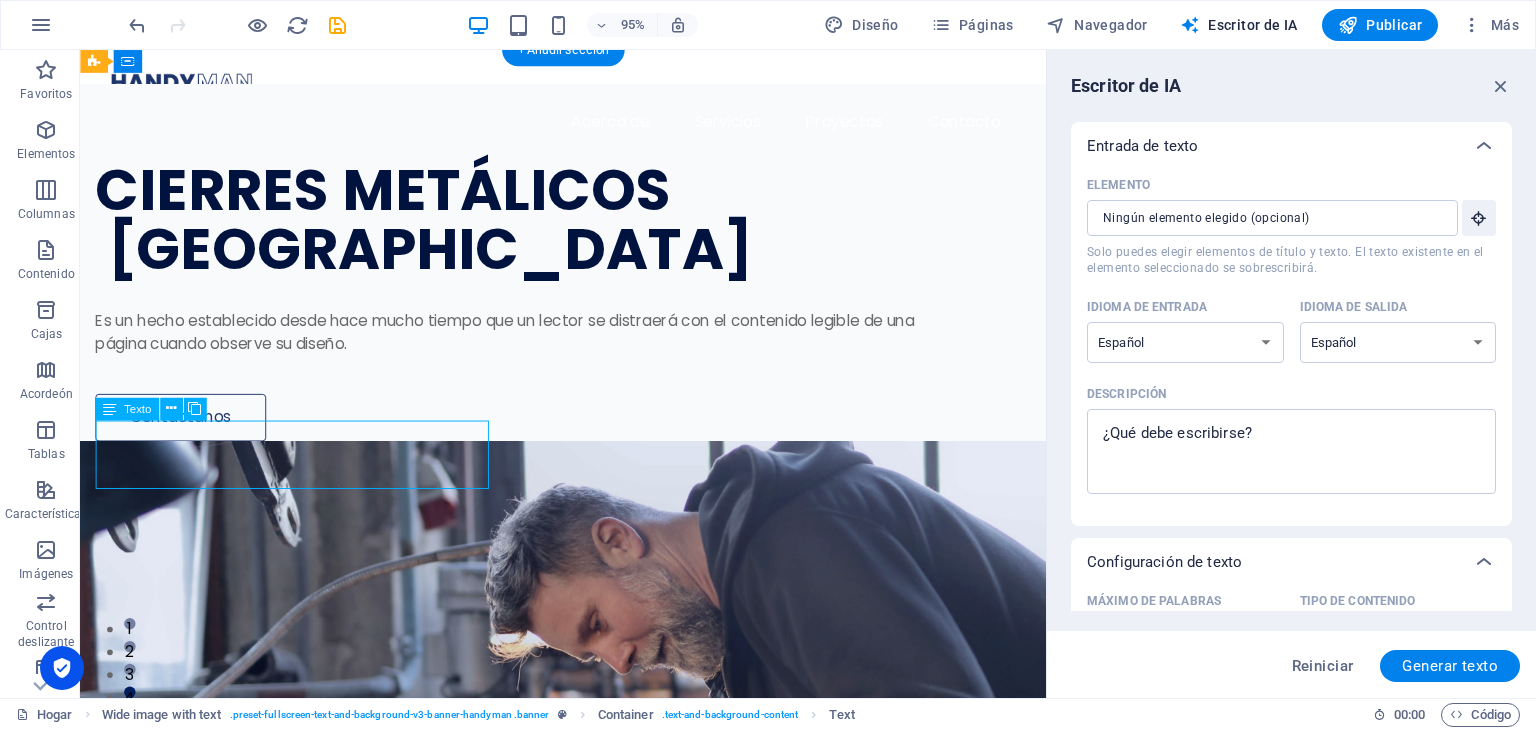 click on "Es un hecho establecido desde hace mucho tiempo que un lector se distraerá con el contenido legible de una página cuando observe su diseño." at bounding box center [551, 348] 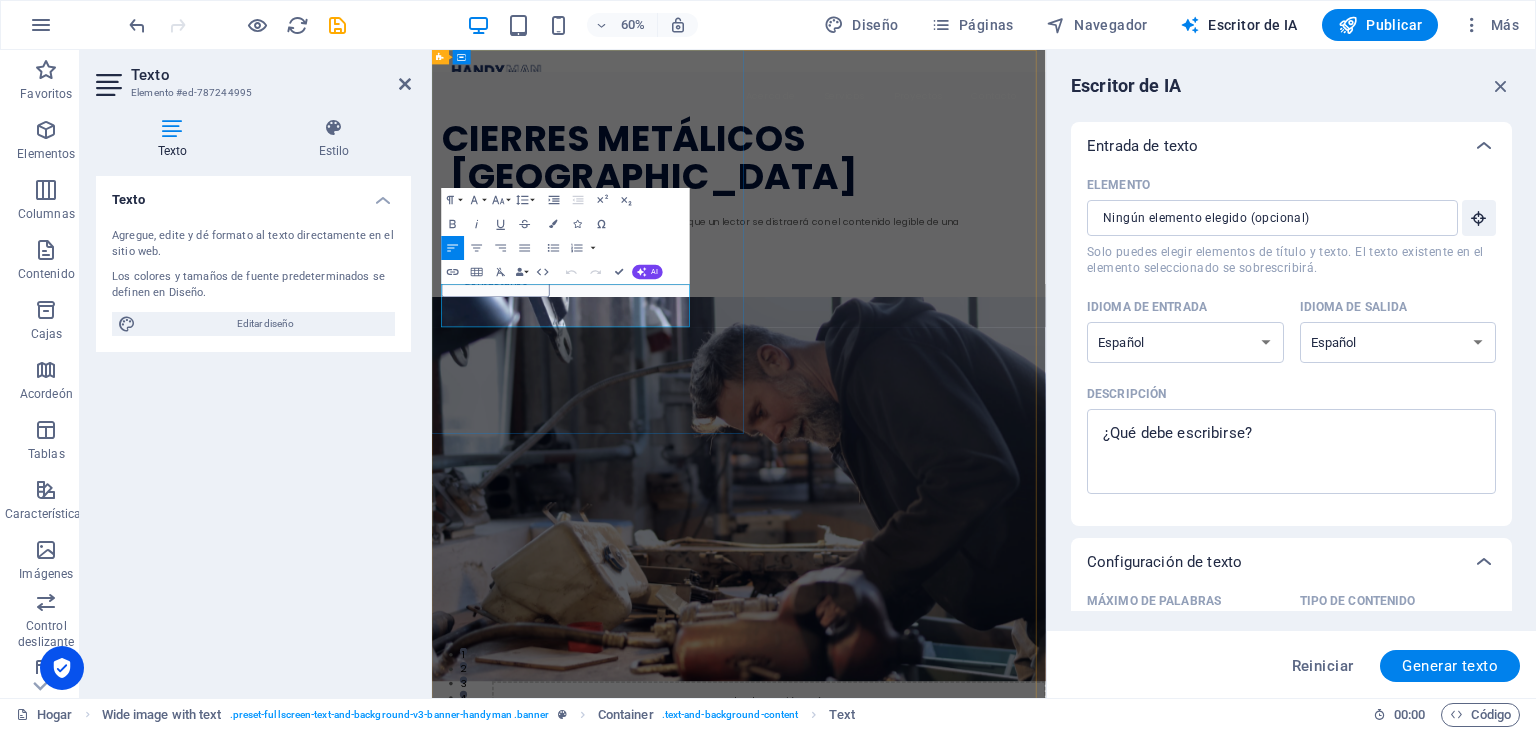 click on "Es un hecho establecido desde hace mucho tiempo que un lector se distraerá con el contenido legible de una página cuando observe su diseño." at bounding box center [879, 347] 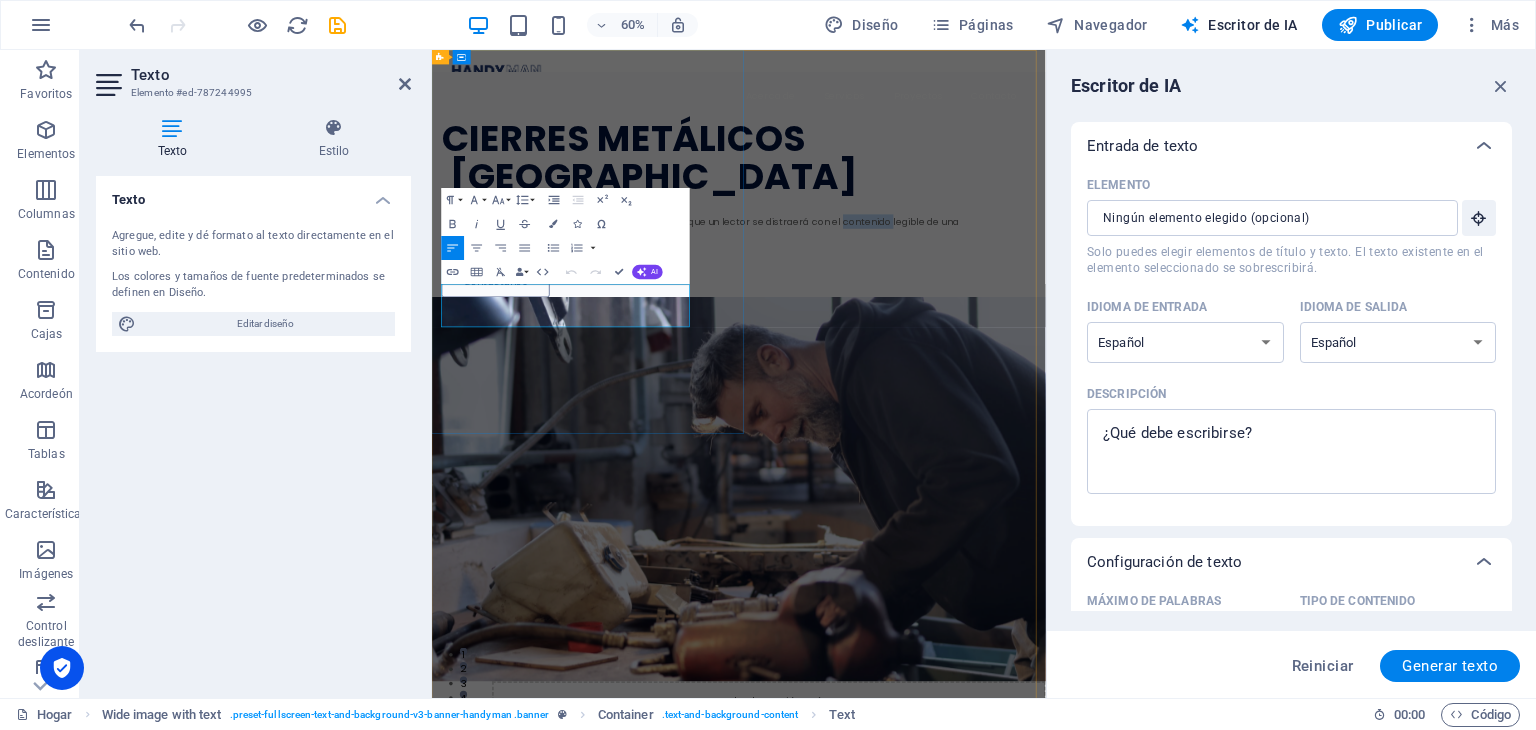 click on "Es un hecho establecido desde hace mucho tiempo que un lector se distraerá con el contenido legible de una página cuando observe su diseño." at bounding box center [879, 347] 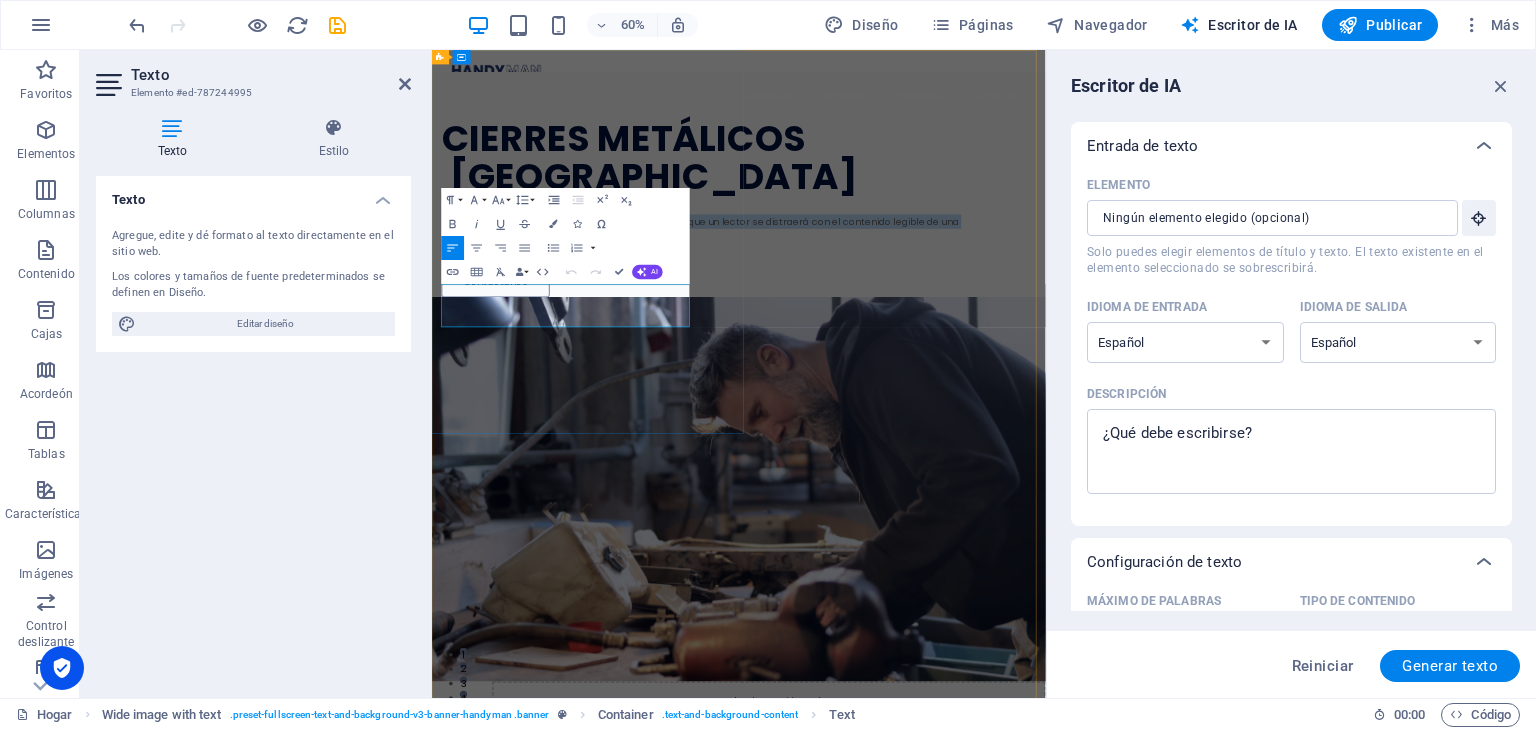 click on "Es un hecho establecido desde hace mucho tiempo que un lector se distraerá con el contenido legible de una página cuando observe su diseño." at bounding box center [879, 347] 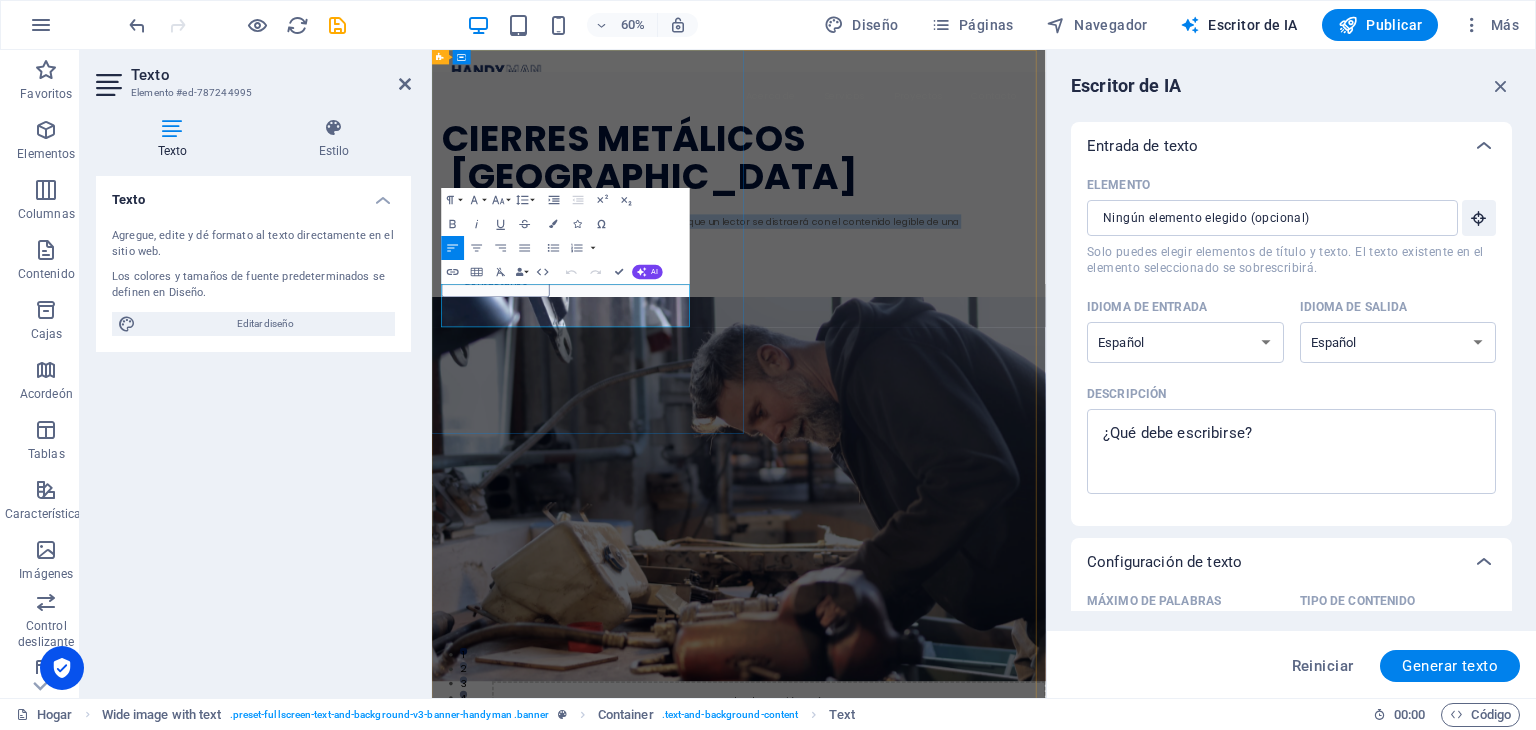 click on "Es un hecho establecido desde hace mucho tiempo que un lector se distraerá con el contenido legible de una página cuando observe su diseño." at bounding box center (879, 347) 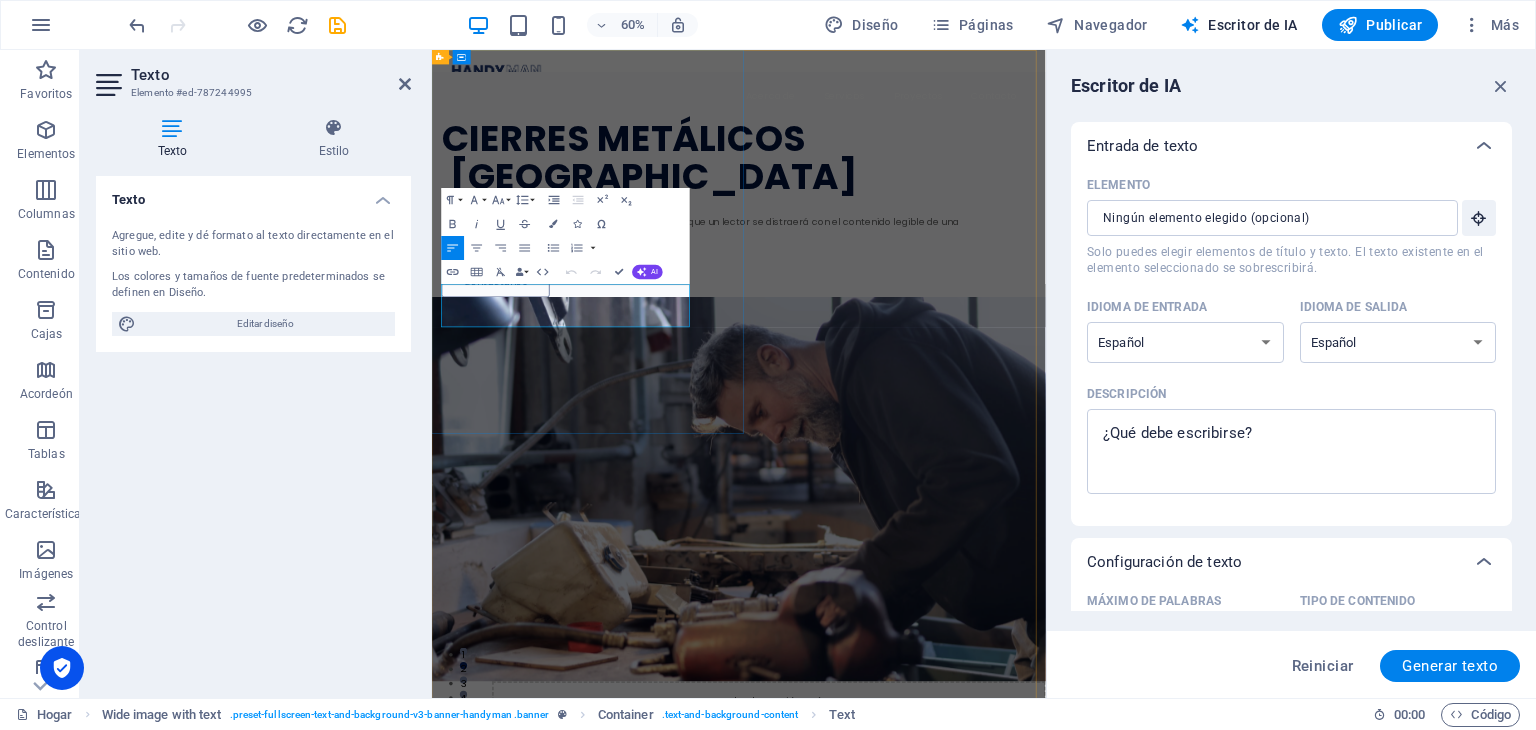 click on "Es un hecho establecido desde hace mucho tiempo que un lector se distraerá con el contenido legible de una página cuando observe su diseño." at bounding box center [879, 347] 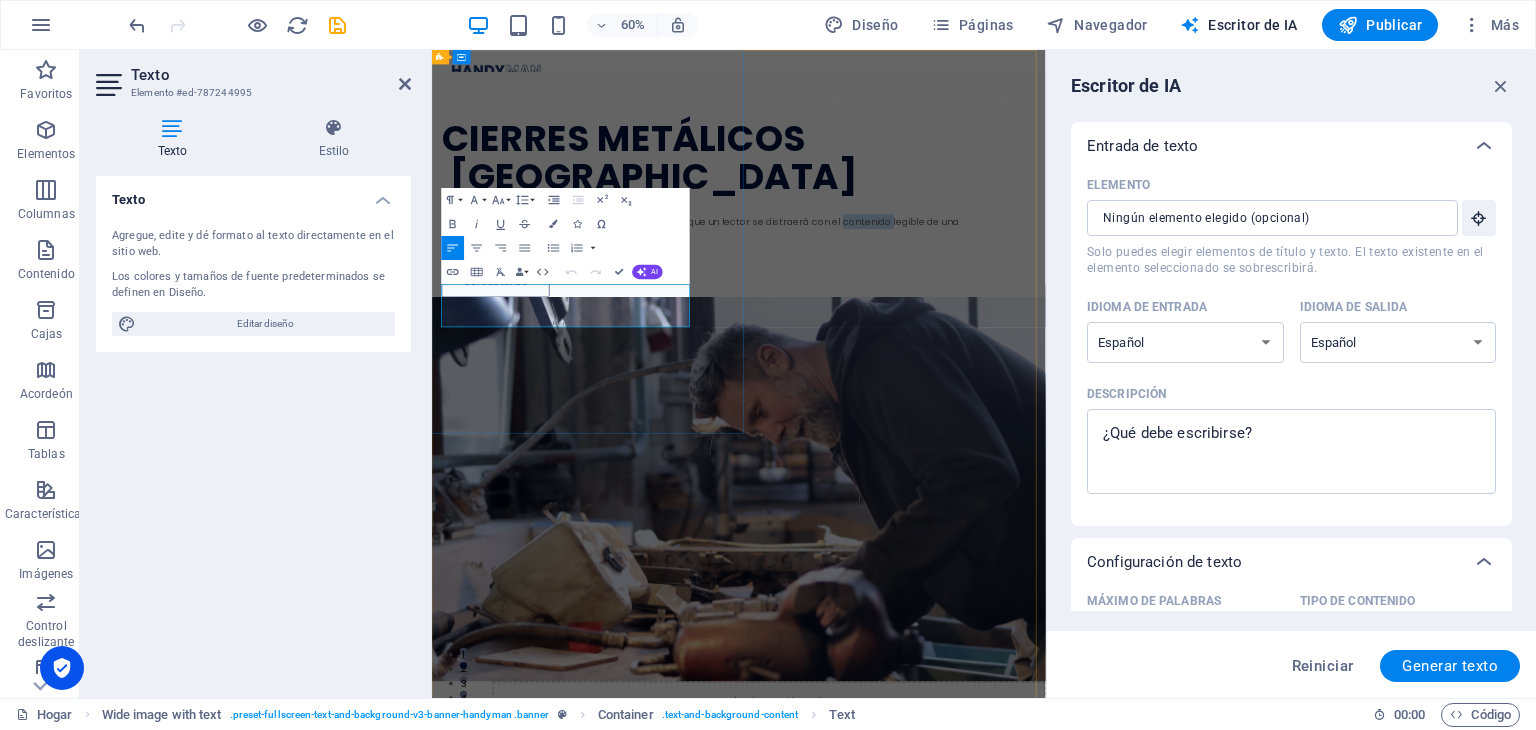 click on "Es un hecho establecido desde hace mucho tiempo que un lector se distraerá con el contenido legible de una página cuando observe su diseño." at bounding box center [879, 347] 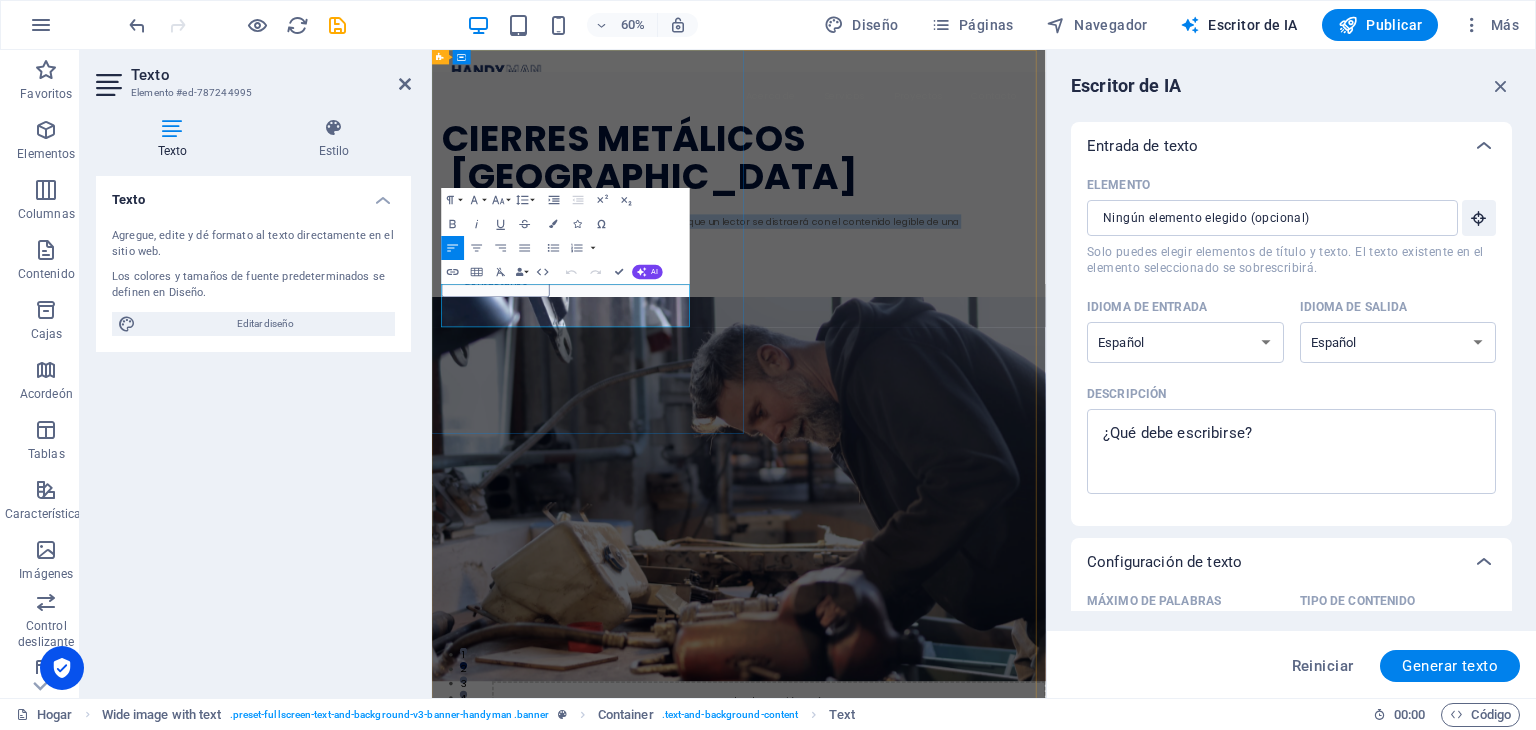 click on "Es un hecho establecido desde hace mucho tiempo que un lector se distraerá con el contenido legible de una página cuando observe su diseño." at bounding box center [879, 347] 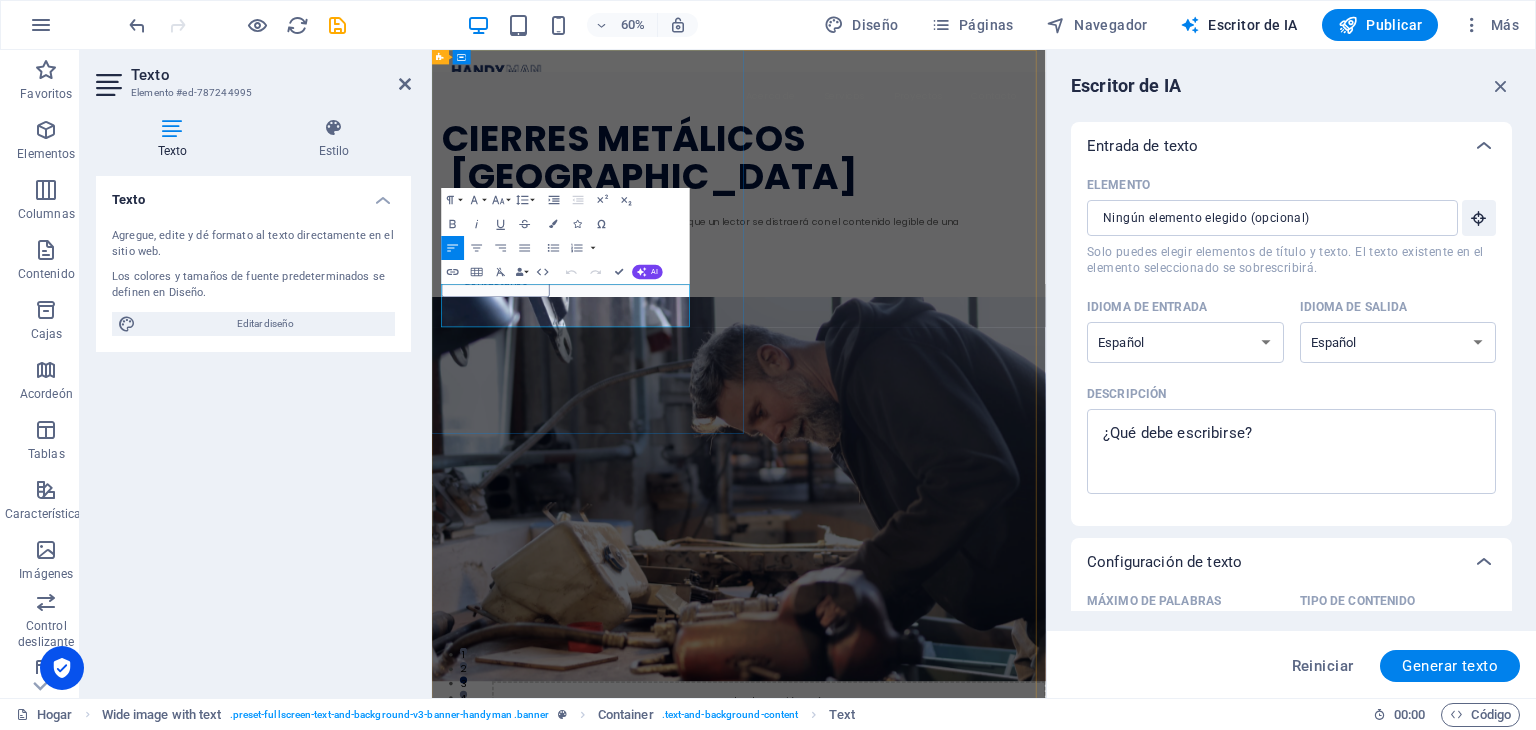 click on "Es un hecho establecido desde hace mucho tiempo que un lector se distraerá con el contenido legible de una página cuando observe su diseño." at bounding box center (879, 347) 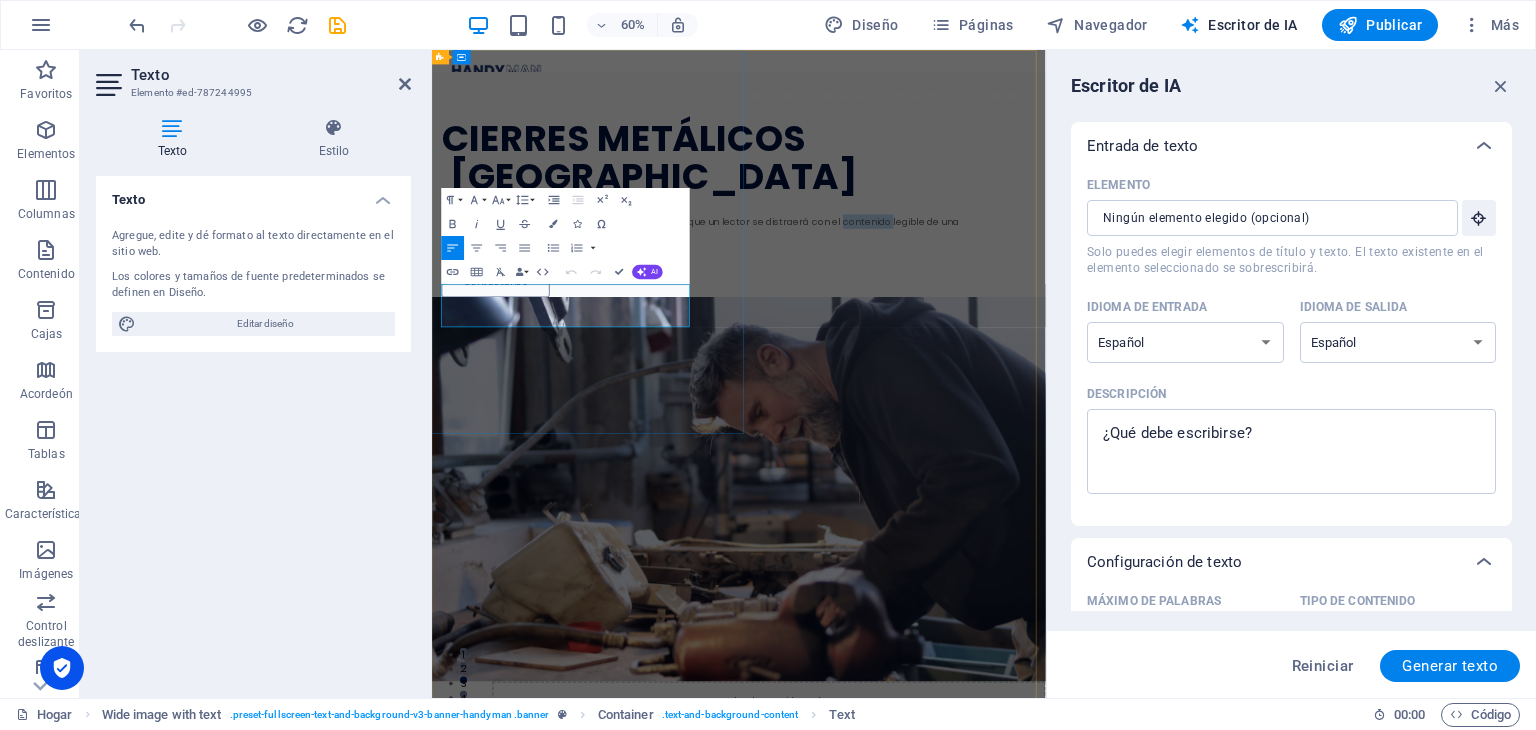 click on "Es un hecho establecido desde hace mucho tiempo que un lector se distraerá con el contenido legible de una página cuando observe su diseño." at bounding box center [879, 347] 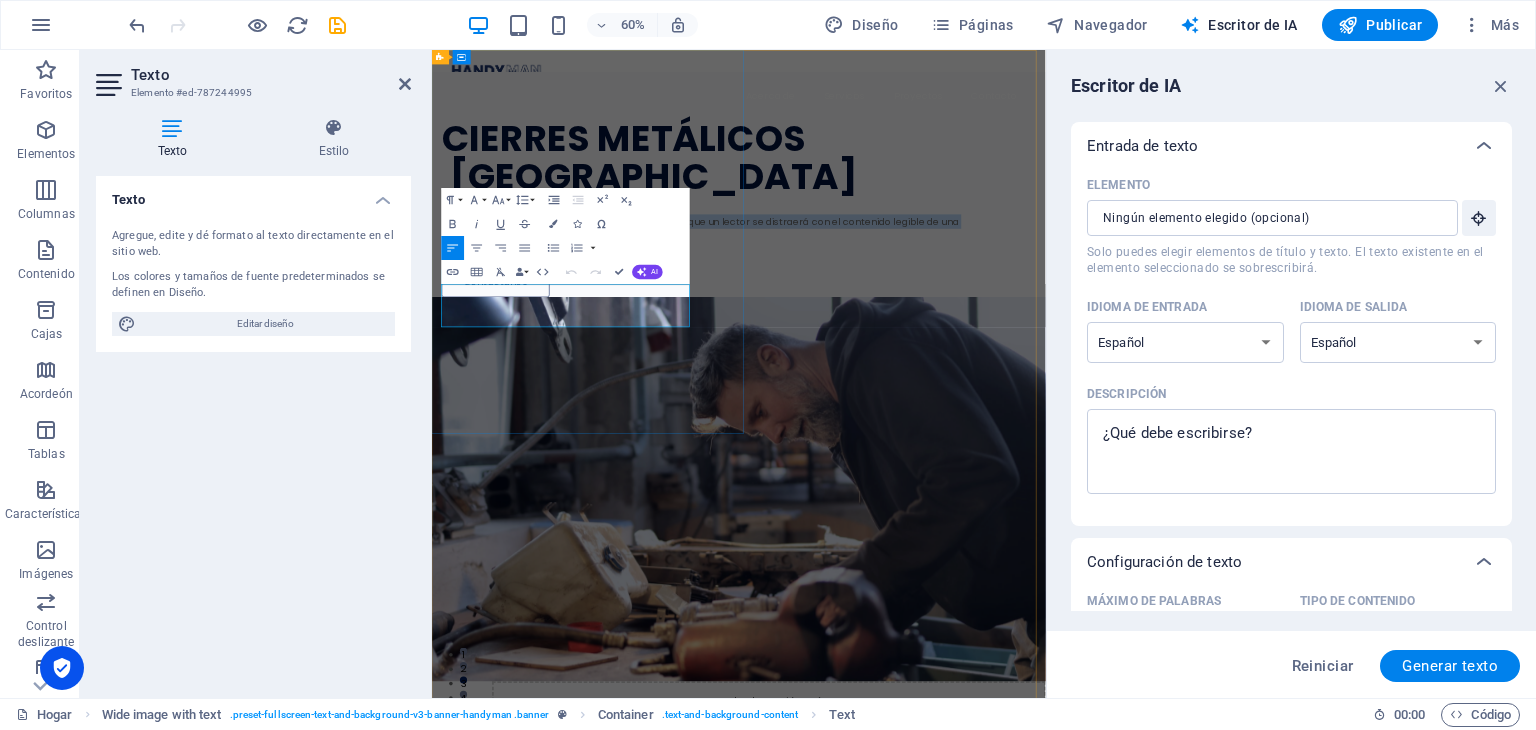 click on "Es un hecho establecido desde hace mucho tiempo que un lector se distraerá con el contenido legible de una página cuando observe su diseño." at bounding box center [879, 347] 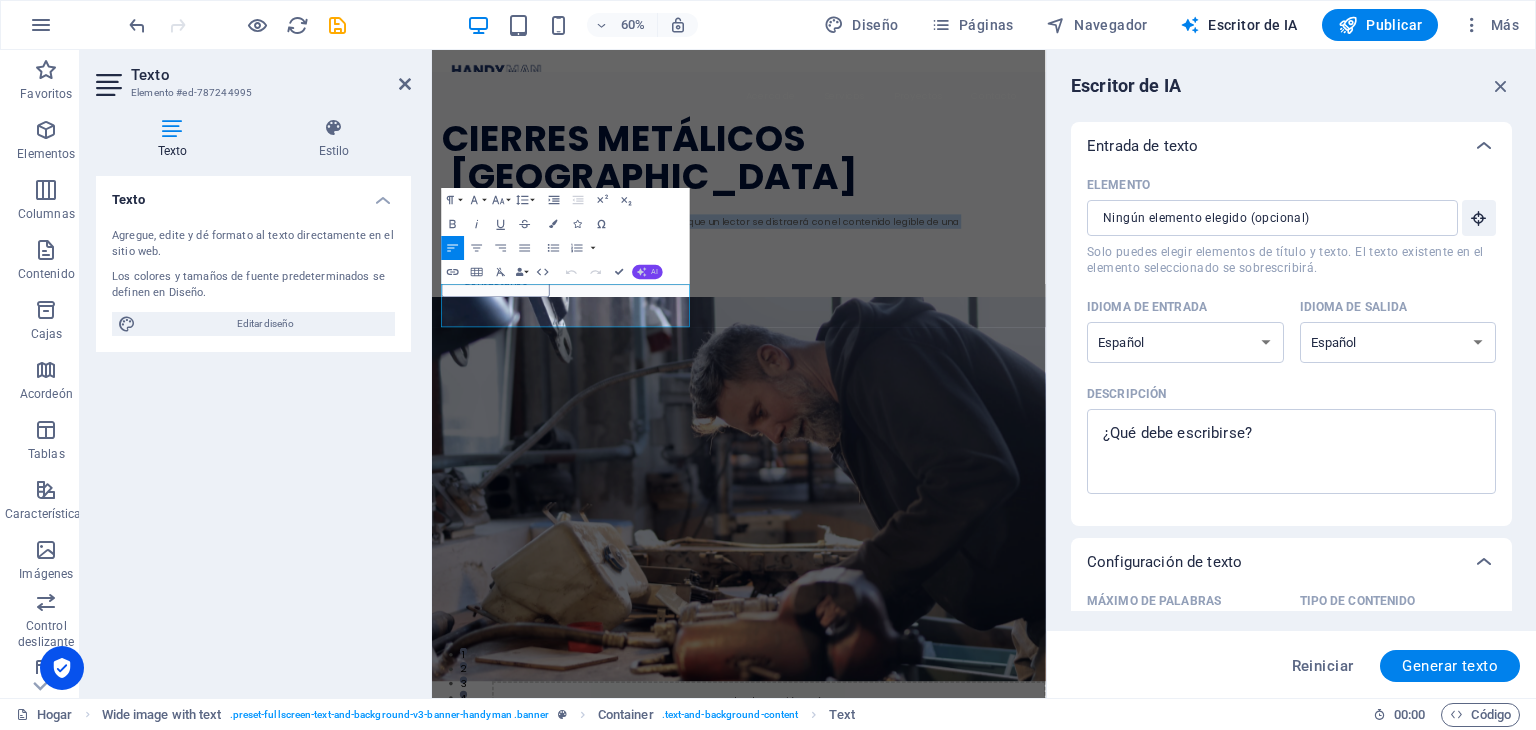 type 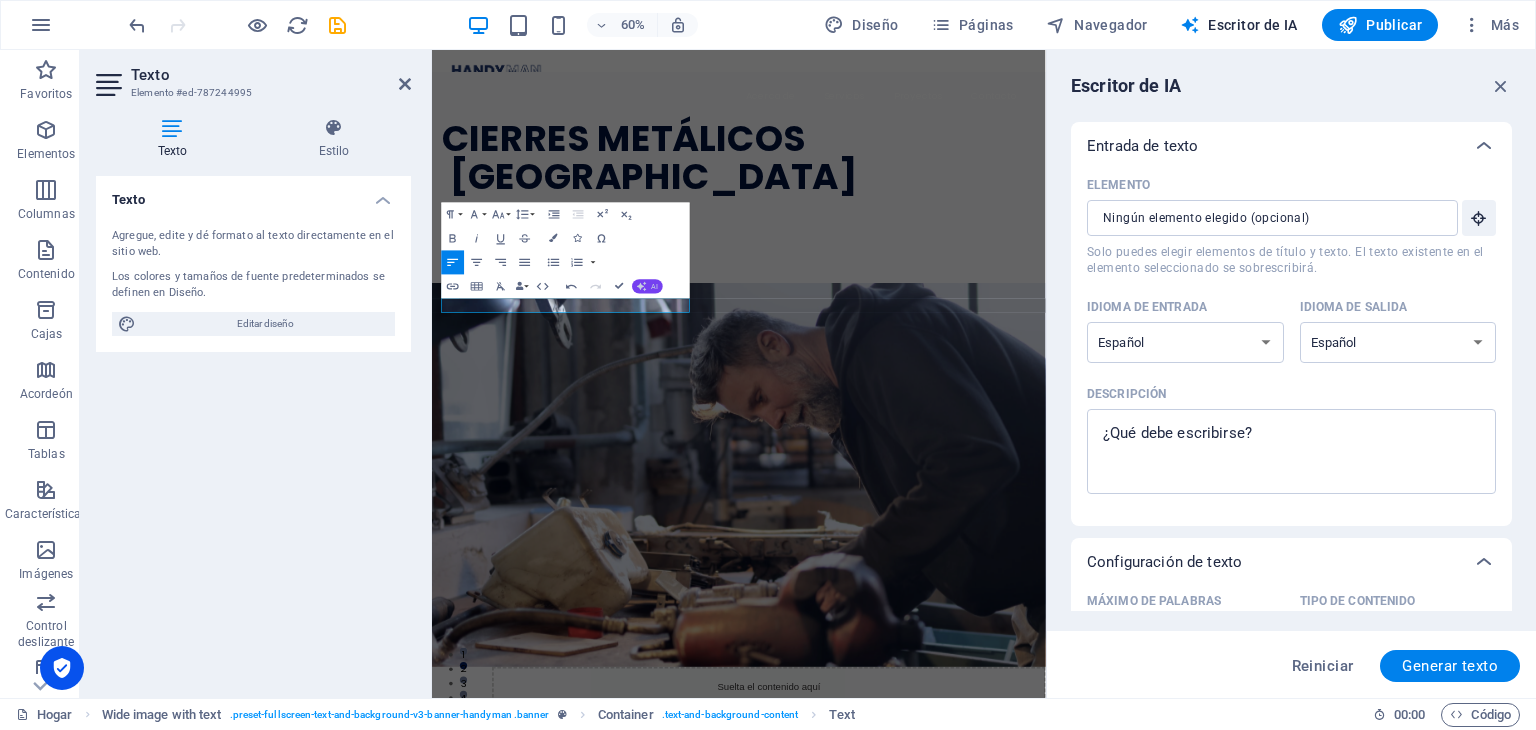 click 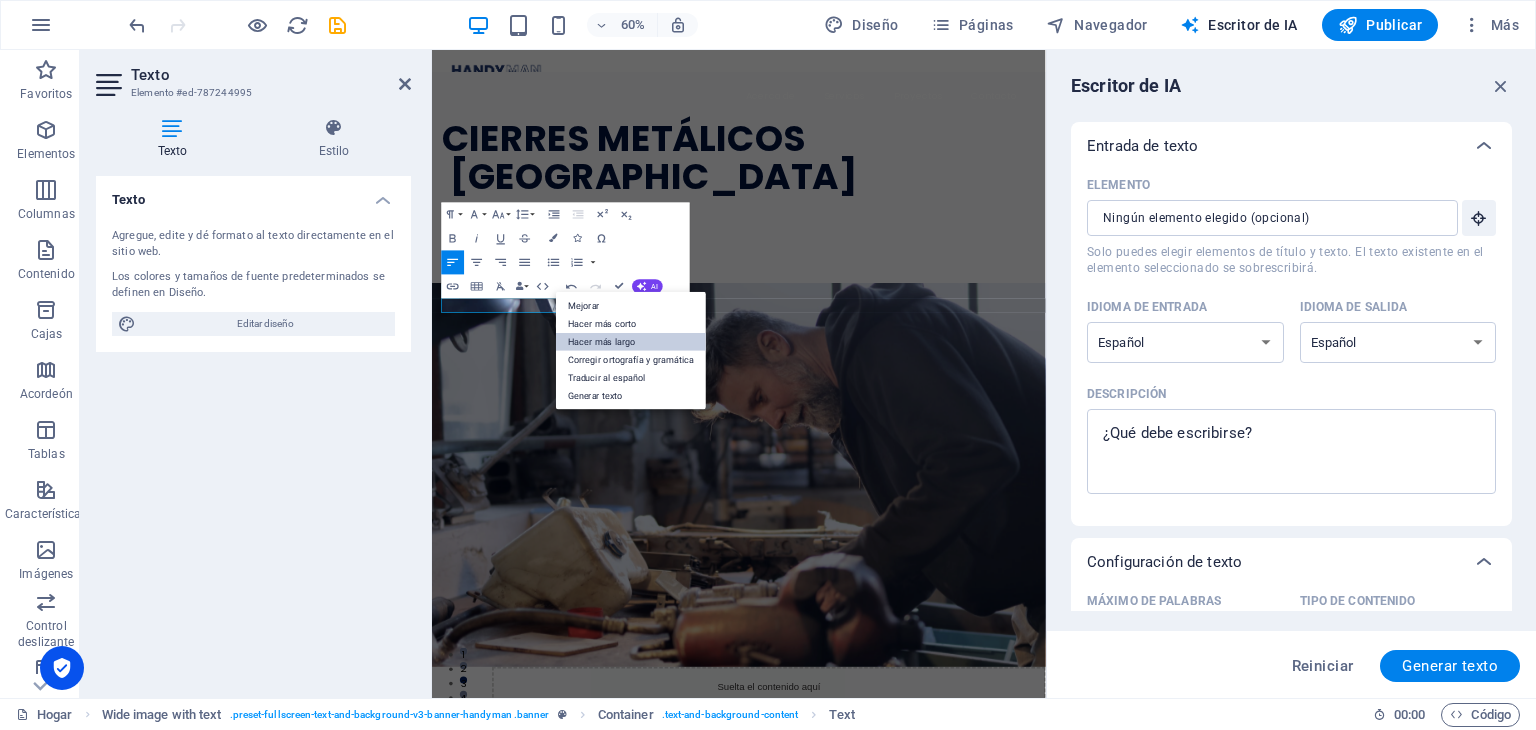 click on "Hacer más largo" at bounding box center [602, 341] 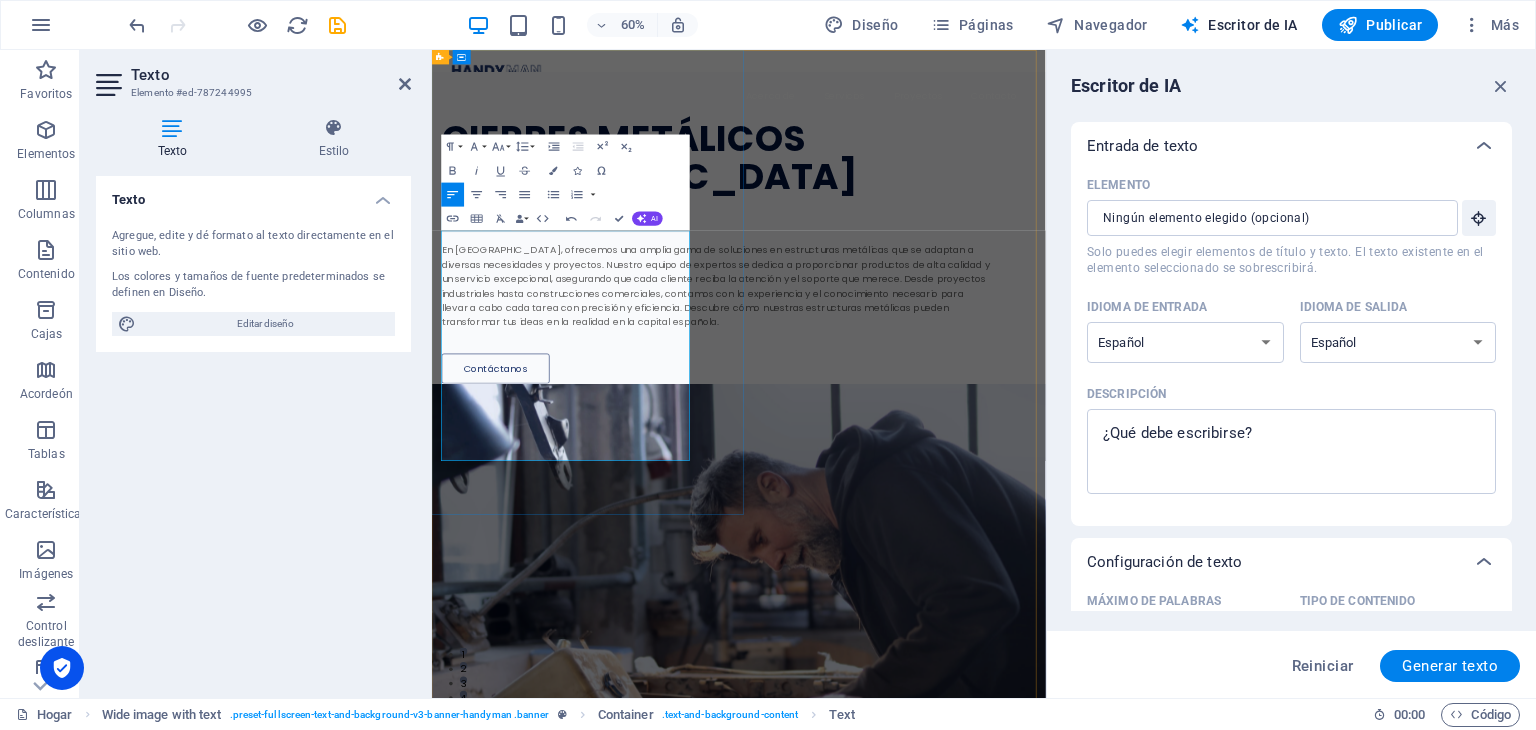 click on "**Estructuras Metálicas en Madrid**" at bounding box center (651, 335) 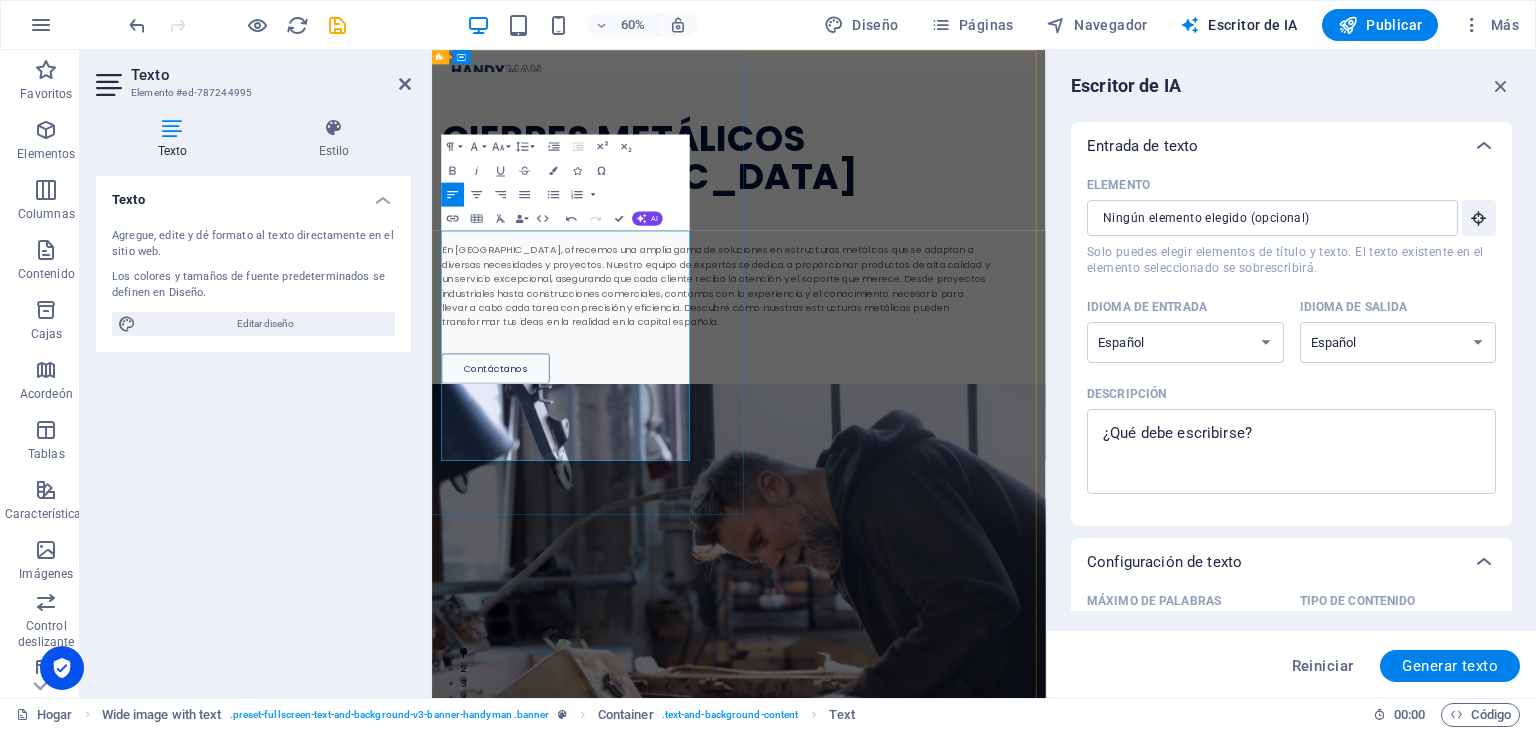 click on "**Estructuras Metálicas en Madrid**" at bounding box center [651, 335] 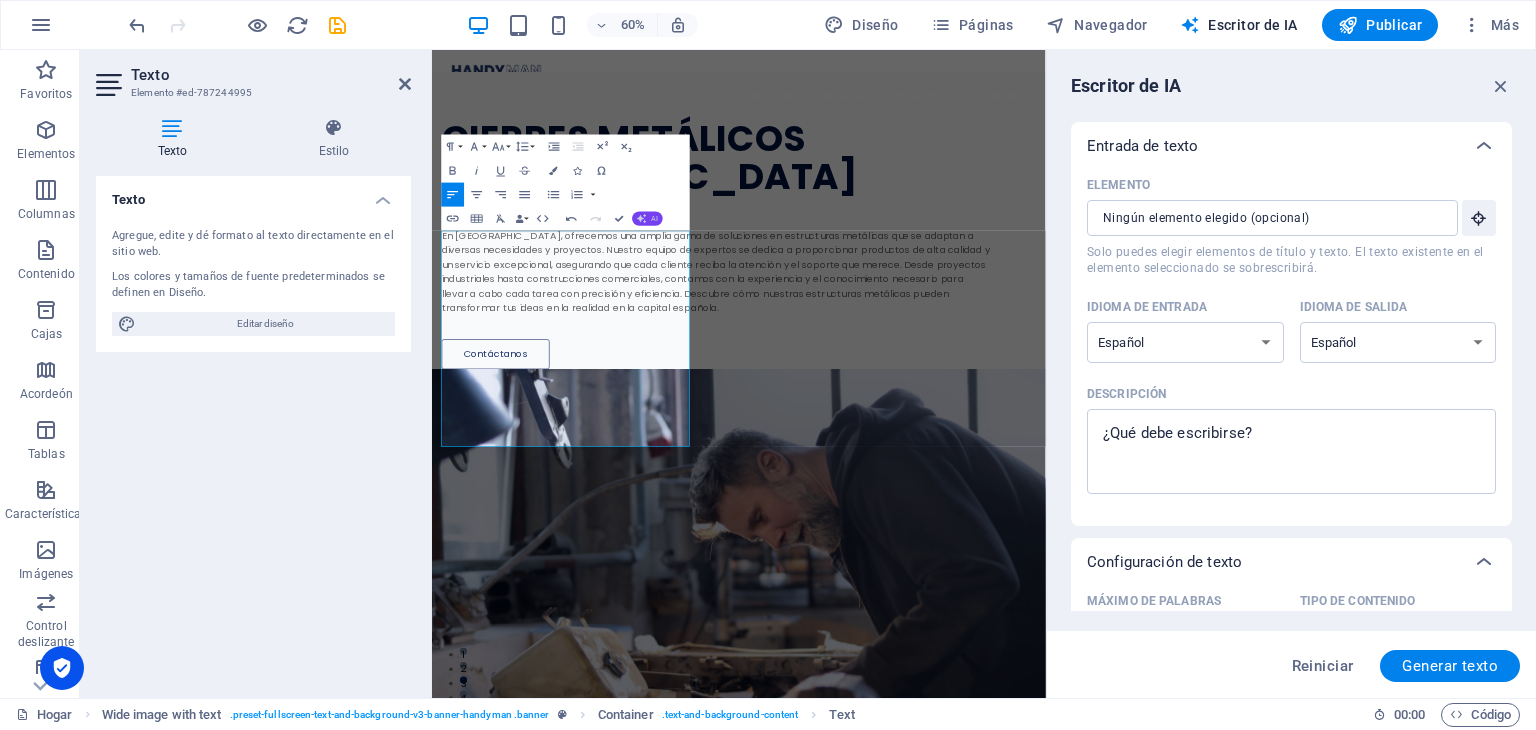 click on "AI" at bounding box center [647, 218] 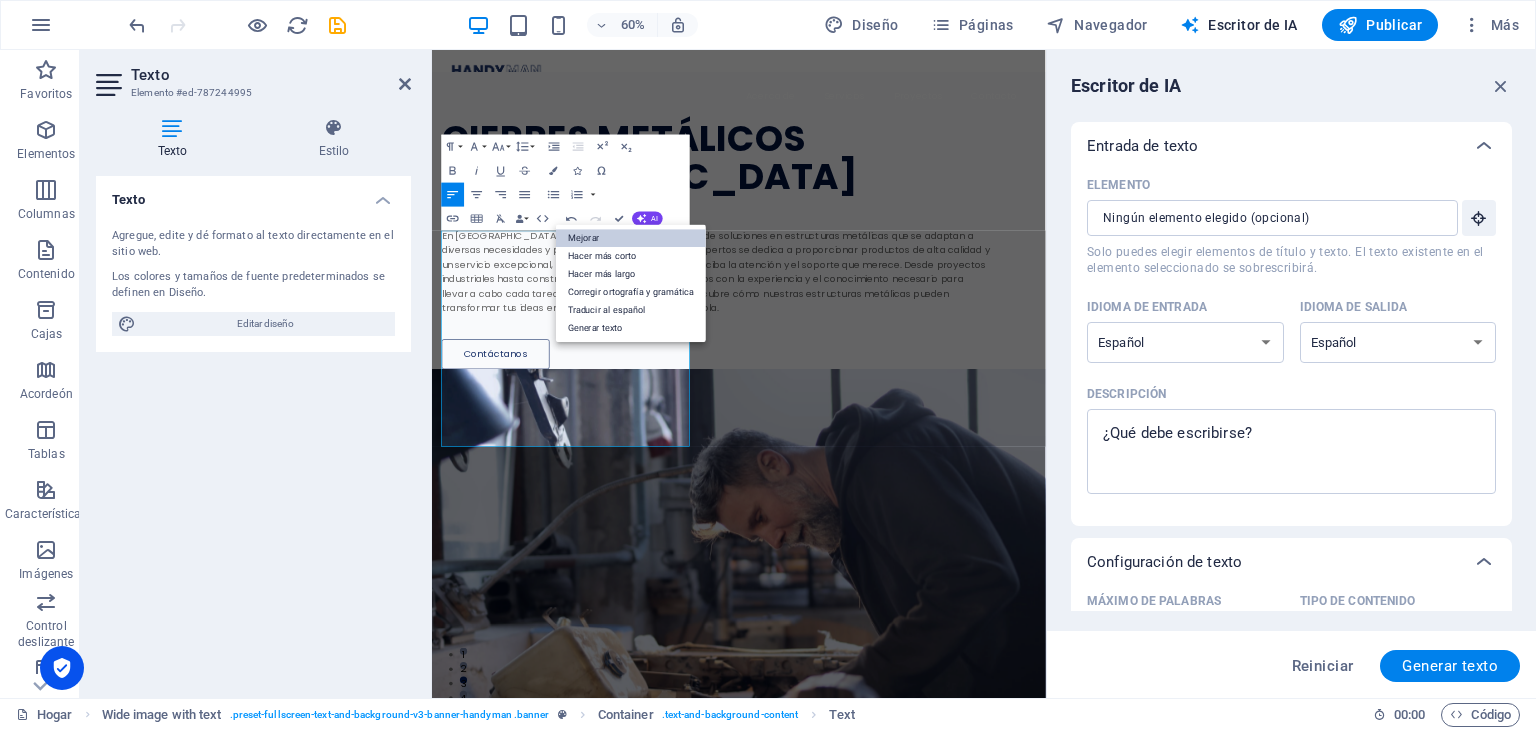 click on "Mejorar" at bounding box center [631, 238] 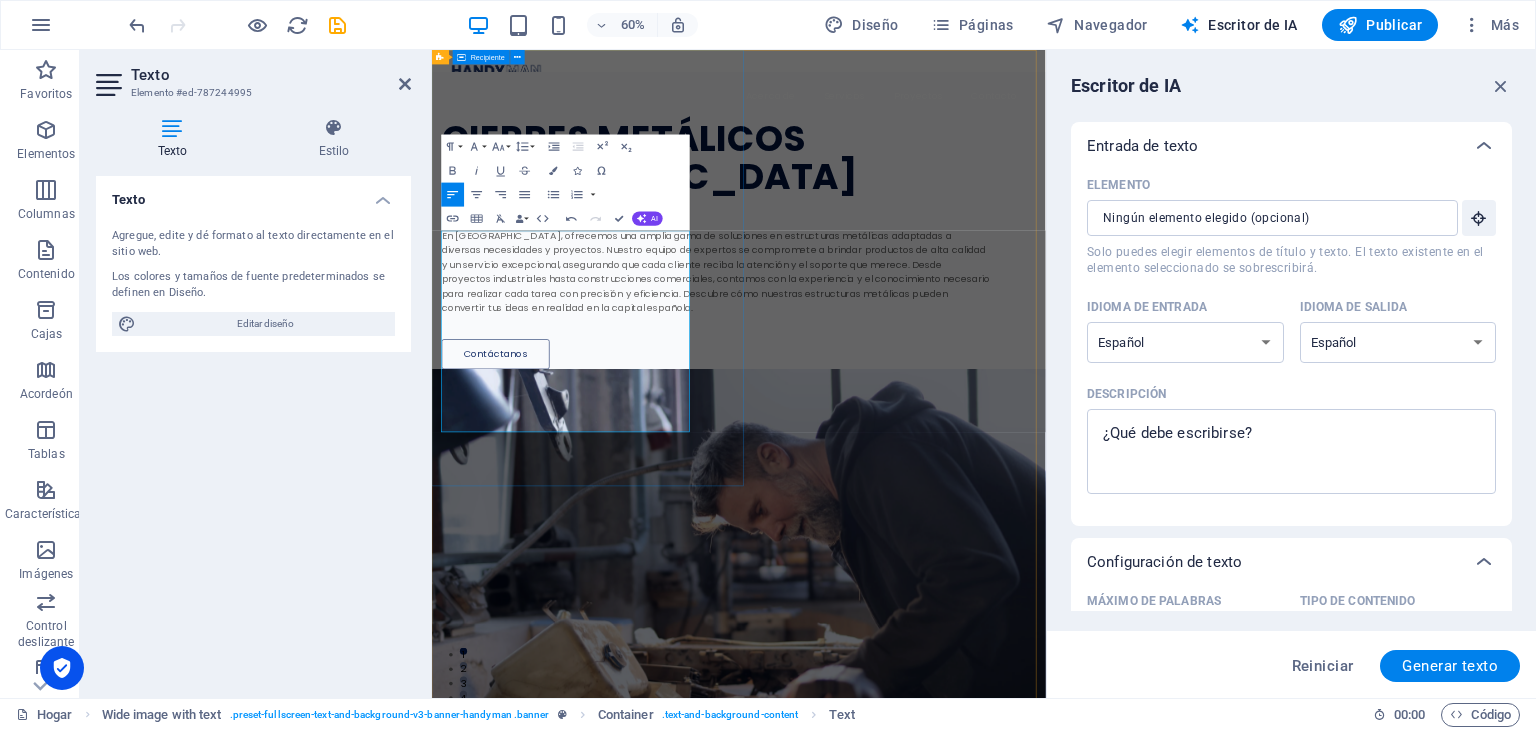 click on "CIERRES METÁLICOS    MADRID **Estructuras Metálicas**    En Madrid, ofrecemos una amplia gama de soluciones en estructuras metálicas adaptadas a diversas necesidades y proyectos. Nuestro equipo de expertos se compromete a brindar productos de alta calidad y un servicio excepcional, asegurando que cada cliente reciba la atención y el soporte que merece. Desde proyectos industriales hasta construcciones comerciales, contamos con la experiencia y el conocimiento necesario para realizar cada tarea con precisión y eficiencia. Descubre cómo nuestras estructuras metálicas pueden convertir tus ideas en realidad en la capital española. Contáctanos" at bounding box center [943, 334] 